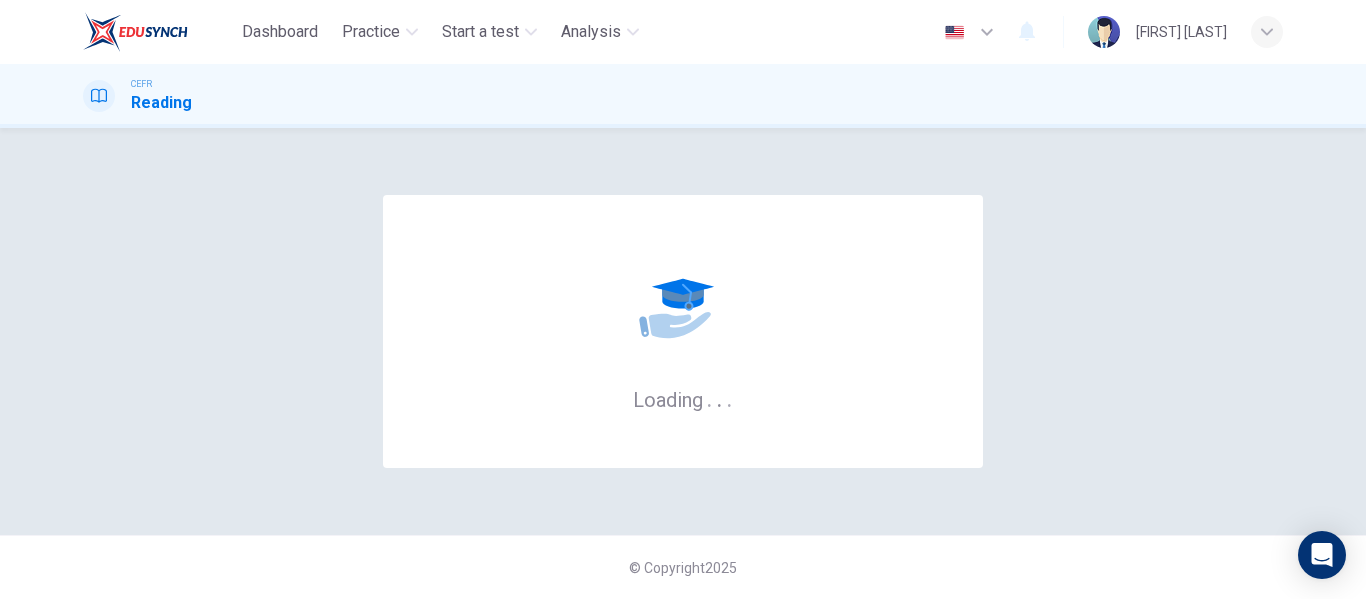 scroll, scrollTop: 0, scrollLeft: 0, axis: both 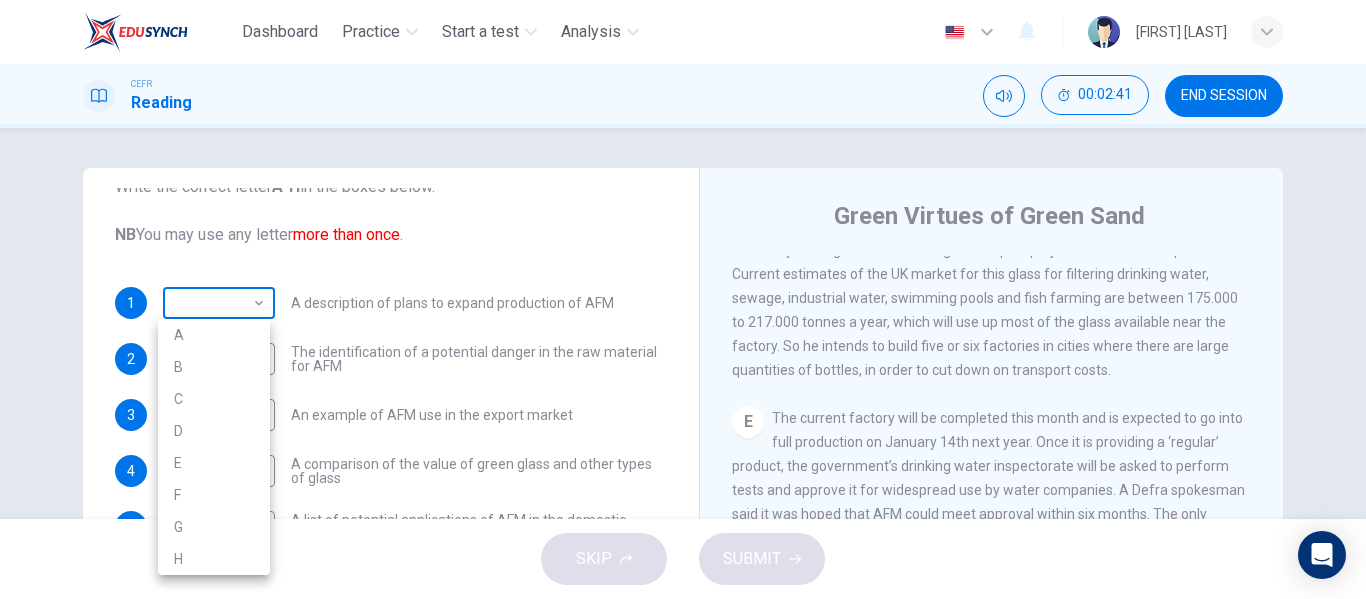 click on "Dashboard Practice Start a test Analysis English en ​ [FIRST] [LAST] CEFR Reading 00:02:41 END SESSION Questions 1 - 10 The Reading Passage has 8 paragraphs labelled  A-H . Which paragraph contains the following information?
Write the correct letter  A-H  in the boxes below.
NB  You may use any letter  more than once . 1 ​ ​ A description of plans to expand production of AFM 2 ​ ​ The identification of a potential danger in the raw material for AFM 3 ​ ​ An example of AFM use in the export market 4 ​ ​ A comparison of the value of green glass and other types of glass 5 ​ ​ A list of potential applications of AFM in the domestic market 6 ​ ​ The conclusions drawn from laboratory checks on the process of AFM production 7 ​ ​ The identification of current funding for the production of green sand 8 ​ ​ An explanation of the chosen brand name for crushed green glass 9 ​ ​ A description of plans for exporting AFM 10 ​ ​ Green Virtues of Green Sand A B C" at bounding box center (683, 299) 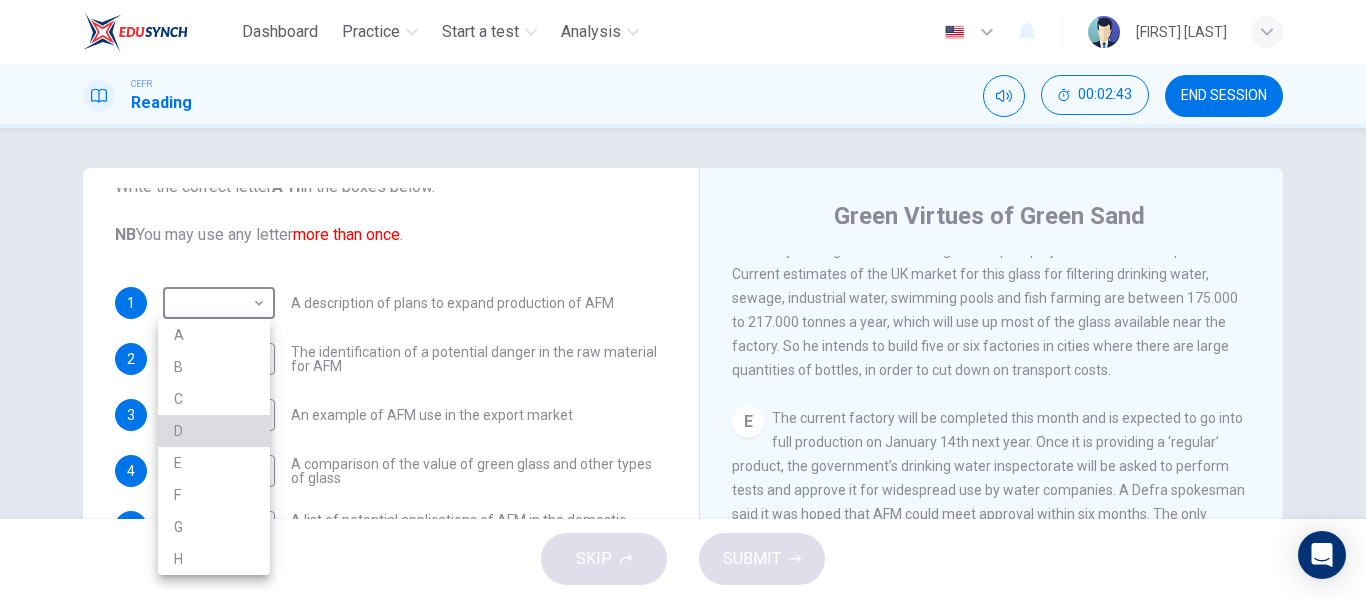 click on "D" at bounding box center (214, 431) 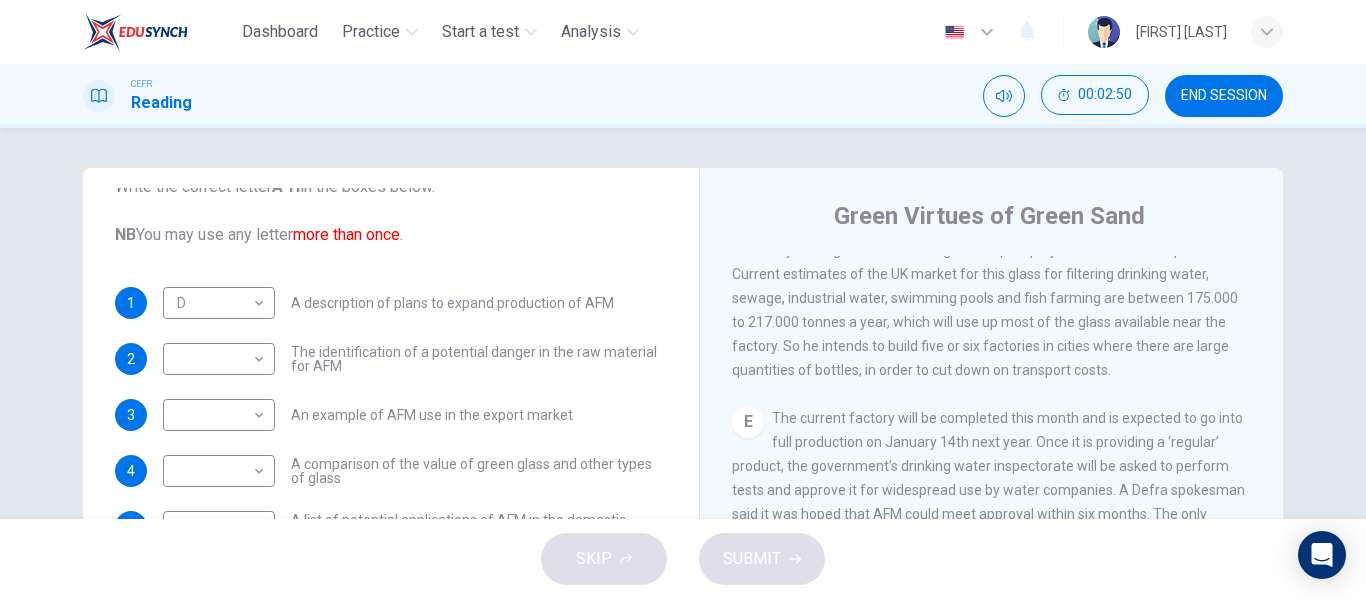 click on "The identification of a potential danger in the raw material for AFM" at bounding box center [452, 303] 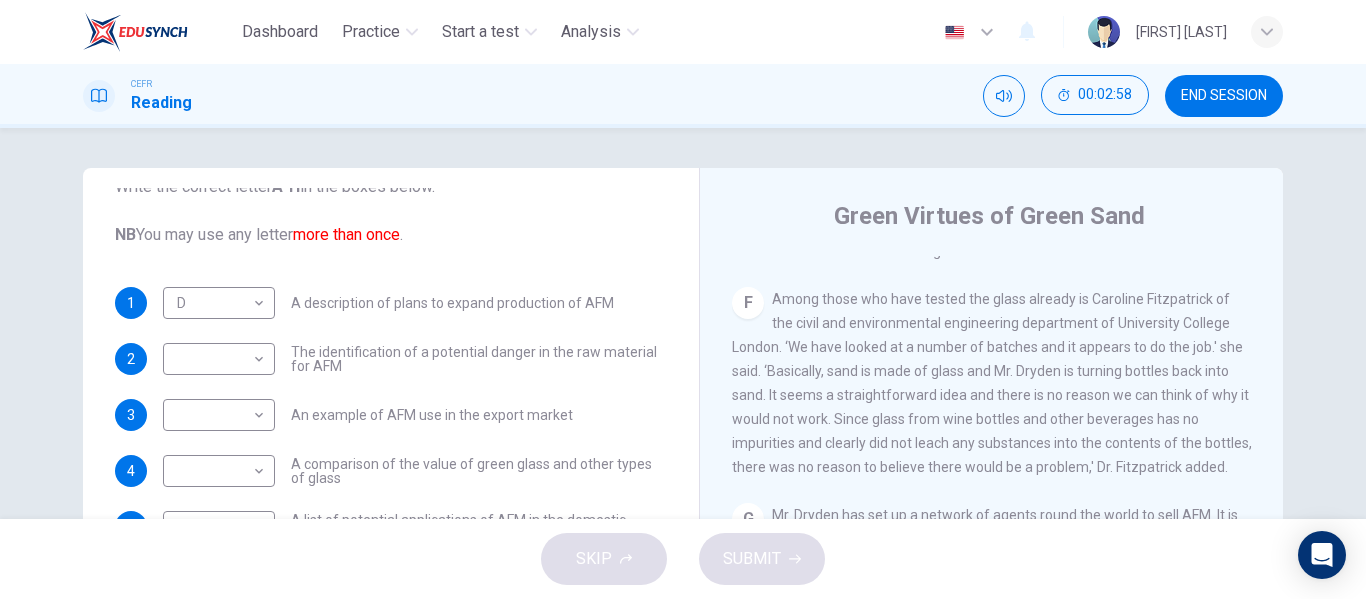 scroll, scrollTop: 1681, scrollLeft: 0, axis: vertical 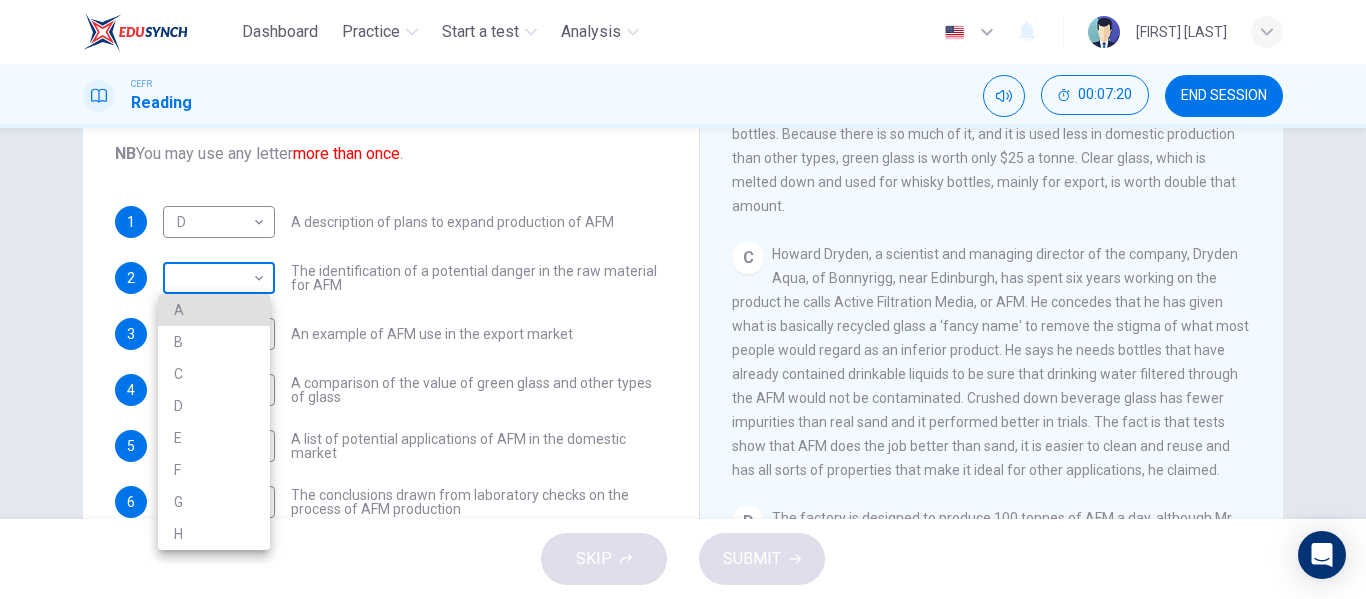 click on "Dashboard Practice Start a test Analysis English en ​ [FIRST] [LAST] CEFR Reading 00:07:20 END SESSION Questions 1 - 10 The Reading Passage has 8 paragraphs labelled  A-H . Which paragraph contains the following information?
Write the correct letter  A-H  in the boxes below.
NB  You may use any letter  more than once . 1 D D ​ A description of plans to expand production of AFM 2 ​ ​ The identification of a potential danger in the raw material for AFM 3 ​ ​ An example of AFM use in the export market 4 ​ ​ A comparison of the value of green glass and other types of glass 5 ​ ​ A list of potential applications of AFM in the domestic market 6 ​ ​ The conclusions drawn from laboratory checks on the process of AFM production 7 ​ ​ The identification of current funding for the production of green sand 8 ​ ​ An explanation of the chosen brand name for crushed green glass 9 ​ ​ A description of plans for exporting AFM 10 ​ ​ Green Virtues of Green Sand A B C" at bounding box center [683, 299] 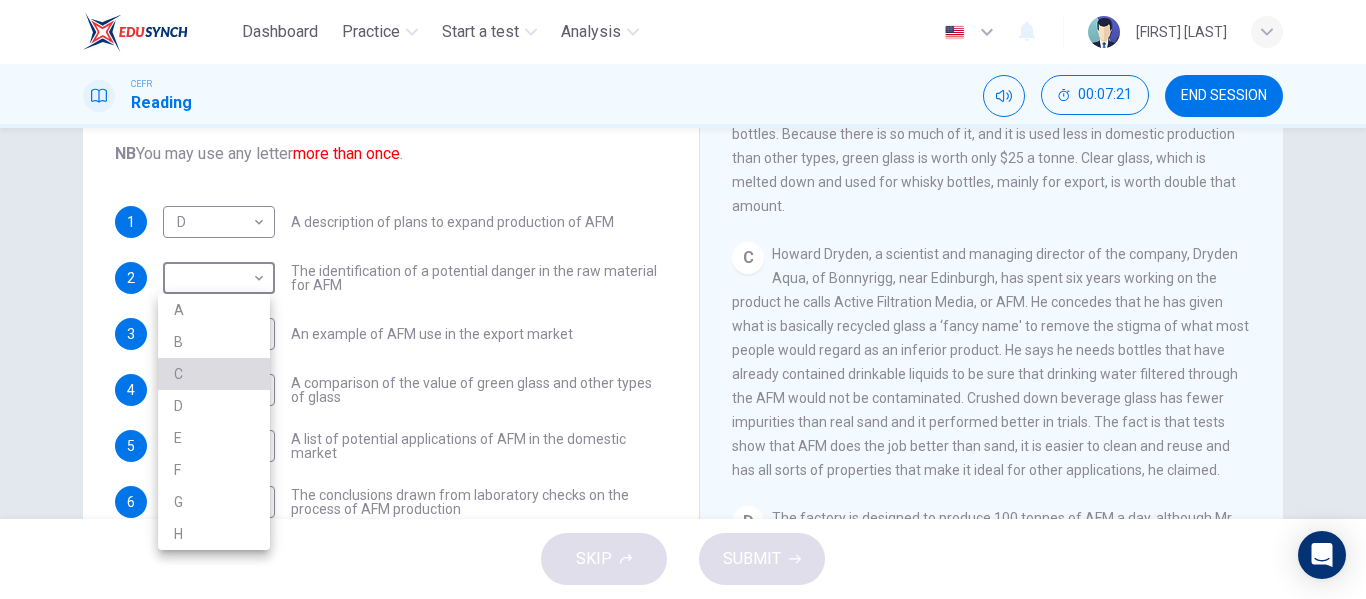 click on "C" at bounding box center [214, 374] 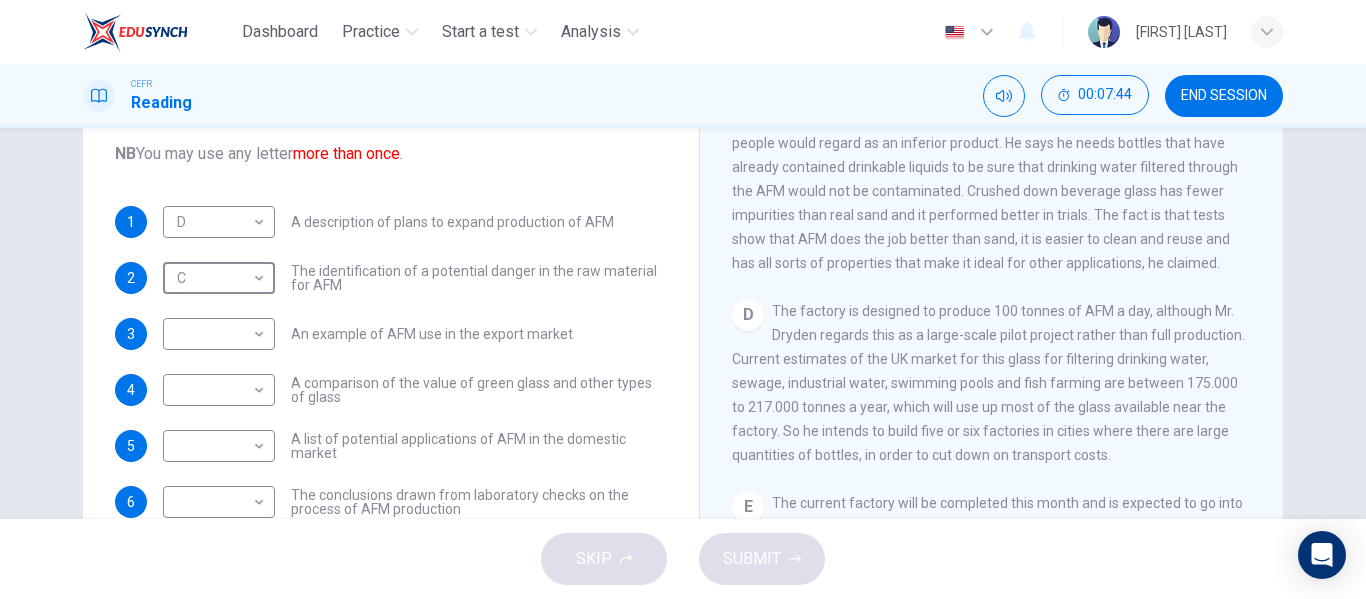 scroll, scrollTop: 887, scrollLeft: 0, axis: vertical 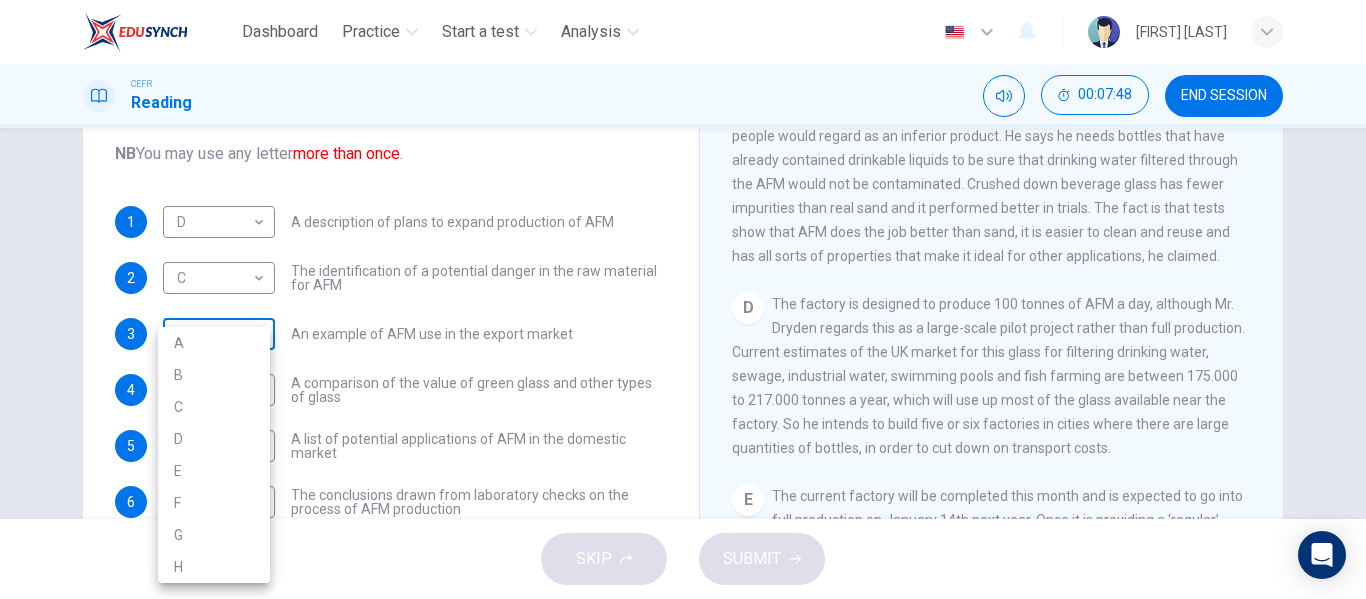 click on "Dashboard Practice Start a test Analysis English en ​ [FIRST] [LAST] CEFR Reading 00:07:48 END SESSION Questions 1 - 10 The Reading Passage has 8 paragraphs labelled  A-H . Which paragraph contains the following information?
Write the correct letter  A-H  in the boxes below.
NB  You may use any letter  more than once . 1 D D ​ A description of plans to expand production of AFM 2 C C ​ The identification of a potential danger in the raw material for AFM 3 ​ ​ An example of AFM use in the export market 4 ​ ​ A comparison of the value of green glass and other types of glass 5 ​ ​ A list of potential applications of AFM in the domestic market 6 ​ ​ The conclusions drawn from laboratory checks on the process of AFM production 7 ​ ​ The identification of current funding for the production of green sand 8 ​ ​ An explanation of the chosen brand name for crushed green glass 9 ​ ​ A description of plans for exporting AFM 10 ​ ​ Green Virtues of Green Sand A B C" at bounding box center (683, 299) 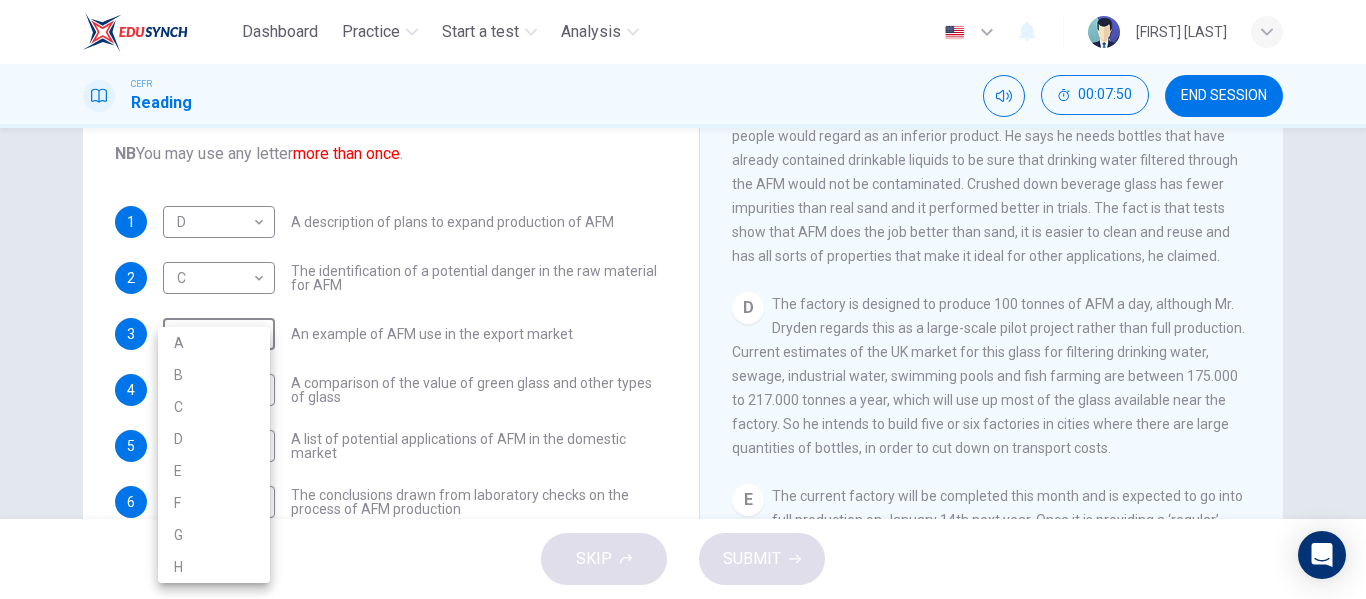 click on "D" at bounding box center [214, 439] 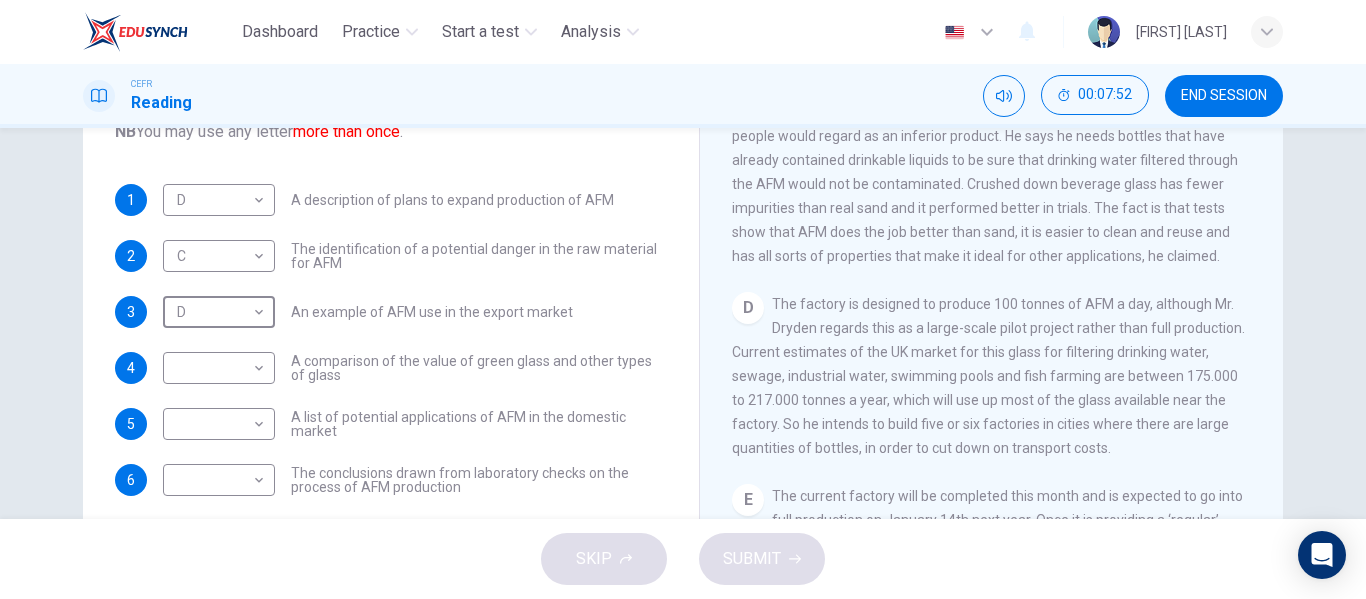 scroll, scrollTop: 23, scrollLeft: 0, axis: vertical 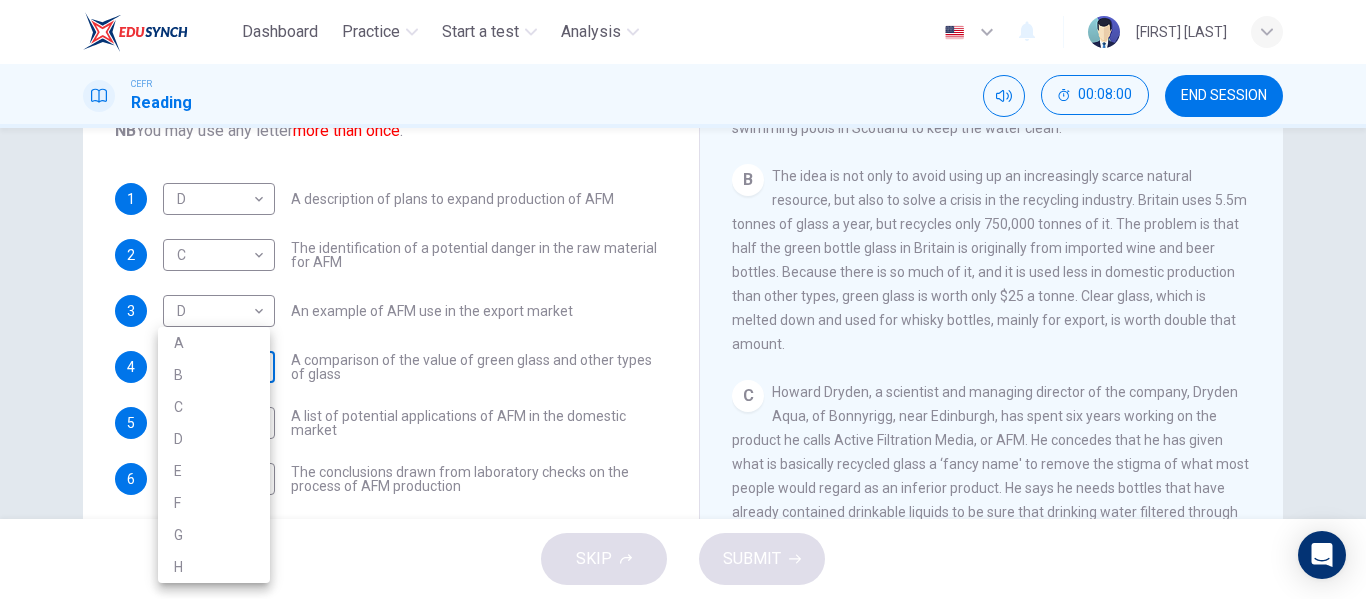 click on "Dashboard Practice Start a test Analysis English en ​ [FIRST] [LAST] CEFR Reading 00:08:00 END SESSION Questions 1 - 10 The Reading Passage has 8 paragraphs labelled  A-H . Which paragraph contains the following information?
Write the correct letter  A-H  in the boxes below.
NB  You may use any letter  more than once . 1 D D ​ A description of plans to expand production of AFM 2 C C ​ The identification of a potential danger in the raw material for AFM 3 D D ​ An example of AFM use in the export market 4 ​ ​ A comparison of the value of green glass and other types of glass 5 ​ ​ A list of potential applications of AFM in the domestic market 6 ​ ​ The conclusions drawn from laboratory checks on the process of AFM production 7 ​ ​ The identification of current funding for the production of green sand 8 ​ ​ An explanation of the chosen brand name for crushed green glass 9 ​ ​ A description of plans for exporting AFM 10 ​ ​ Green Virtues of Green Sand A B C" at bounding box center (683, 299) 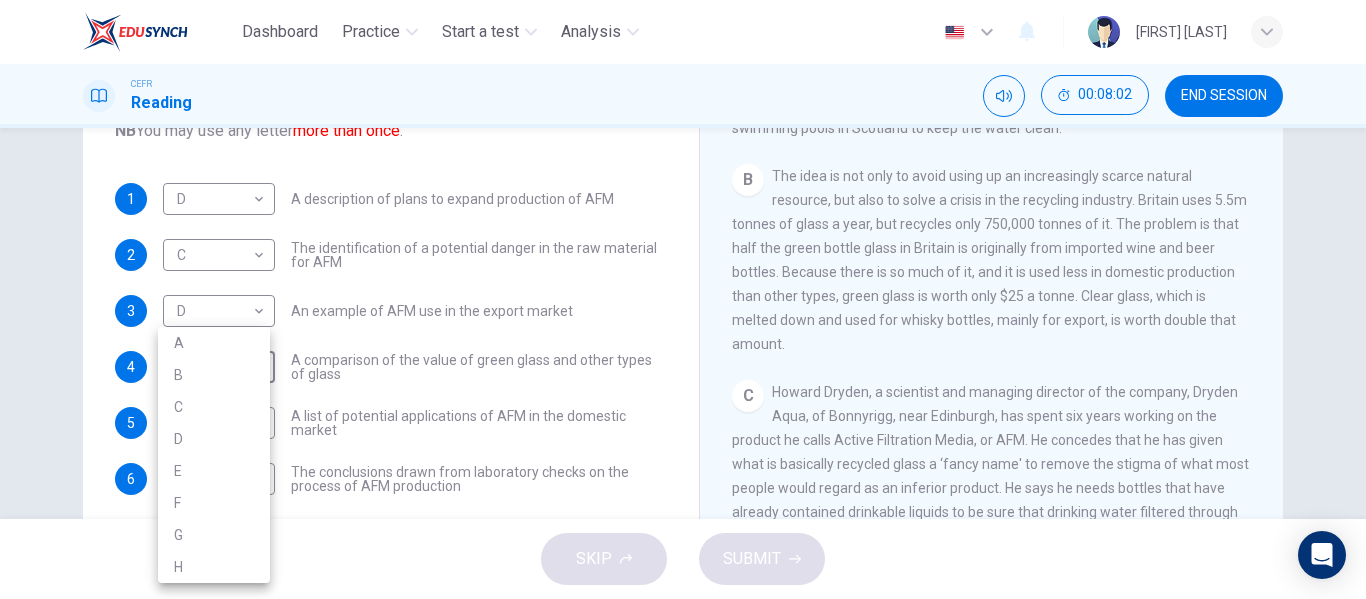 click on "B" at bounding box center (214, 375) 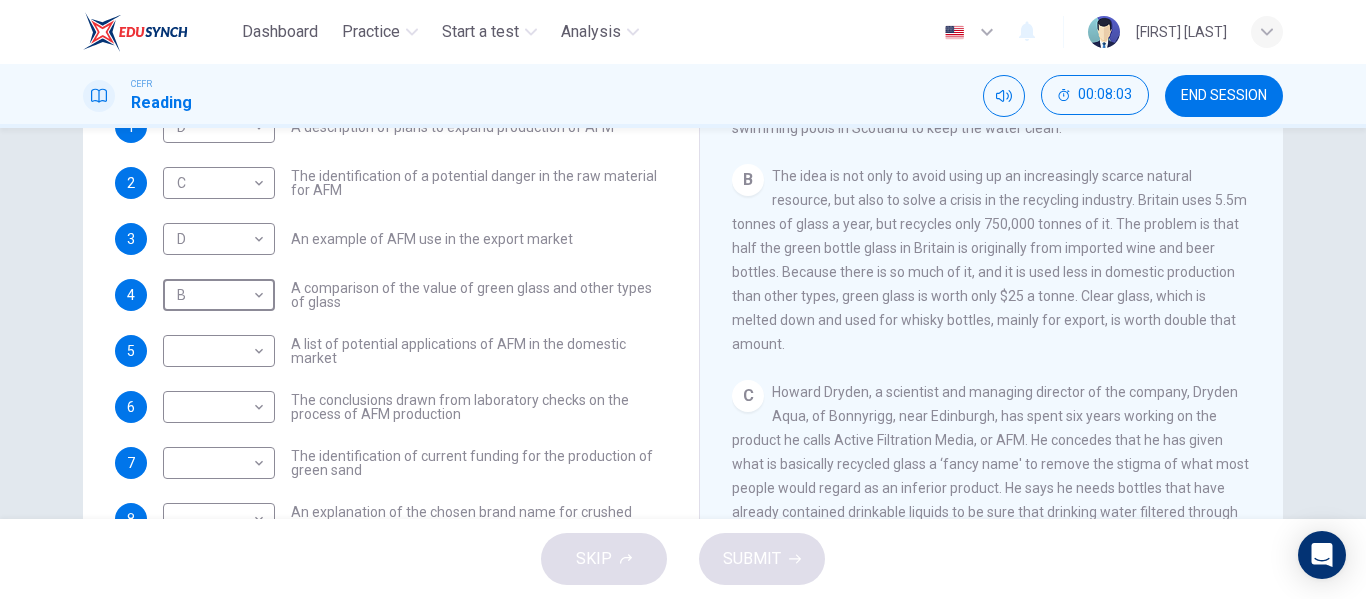 scroll, scrollTop: 101, scrollLeft: 0, axis: vertical 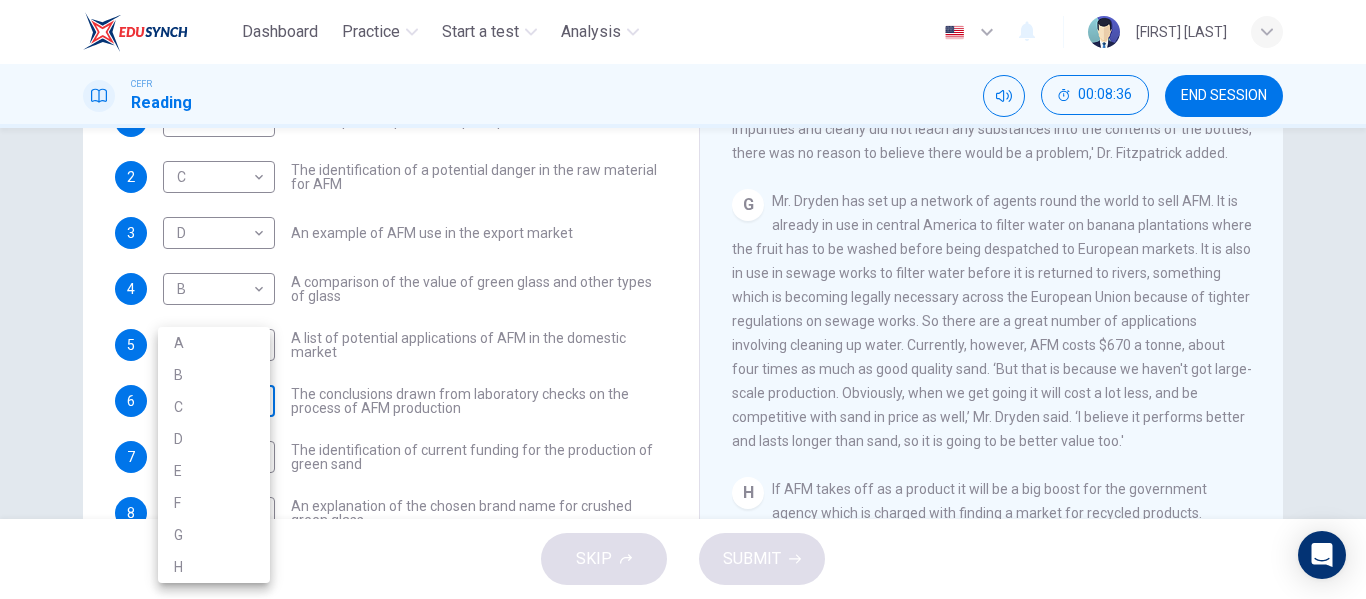 click on "Dashboard Practice Start a test Analysis English en ​ [FIRST] [LAST] CEFR Reading 00:08:36 END SESSION Questions 1 - 10 The Reading Passage has 8 paragraphs labelled  A-H . Which paragraph contains the following information?
Write the correct letter  A-H  in the boxes below.
NB  You may use any letter  more than once . 1 D D ​ A description of plans to expand production of AFM 2 C C ​ The identification of a potential danger in the raw material for AFM 3 D D ​ An example of AFM use in the export market 4 B B ​ A comparison of the value of green glass and other types of glass 5 ​ ​ A list of potential applications of AFM in the domestic market 6 ​ ​ The conclusions drawn from laboratory checks on the process of AFM production 7 ​ ​ The identification of current funding for the production of green sand 8 ​ ​ An explanation of the chosen brand name for crushed green glass 9 ​ ​ A description of plans for exporting AFM 10 ​ ​ Green Virtues of Green Sand A B C" at bounding box center [683, 299] 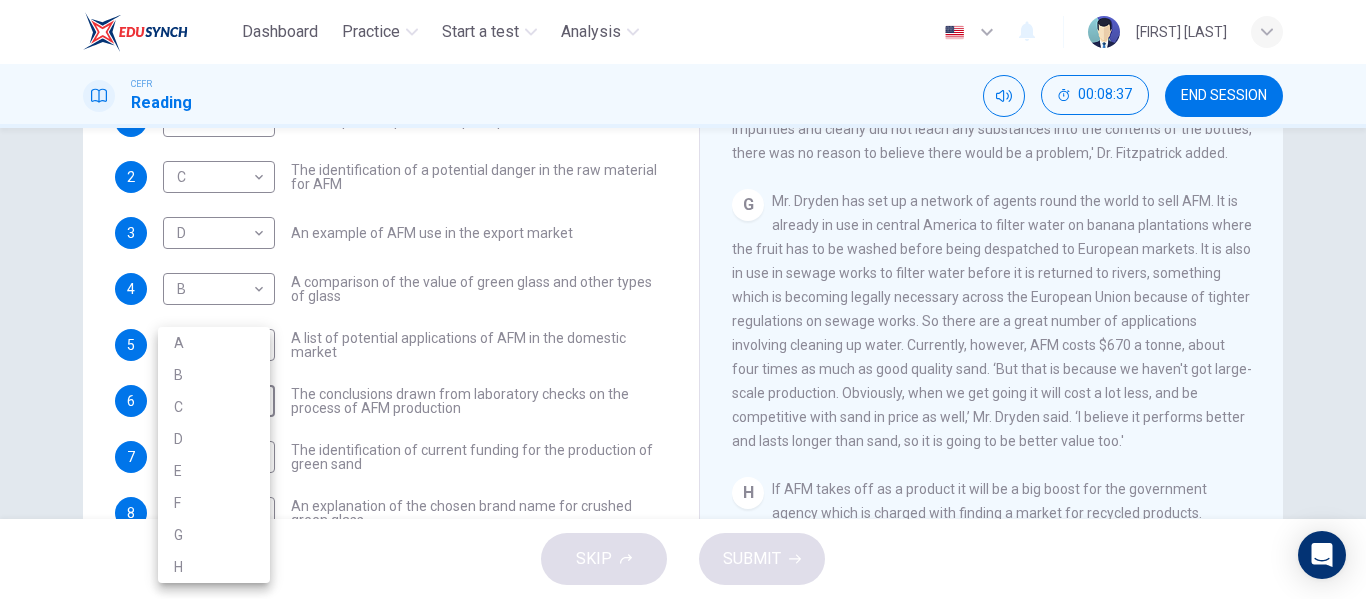 click at bounding box center (683, 299) 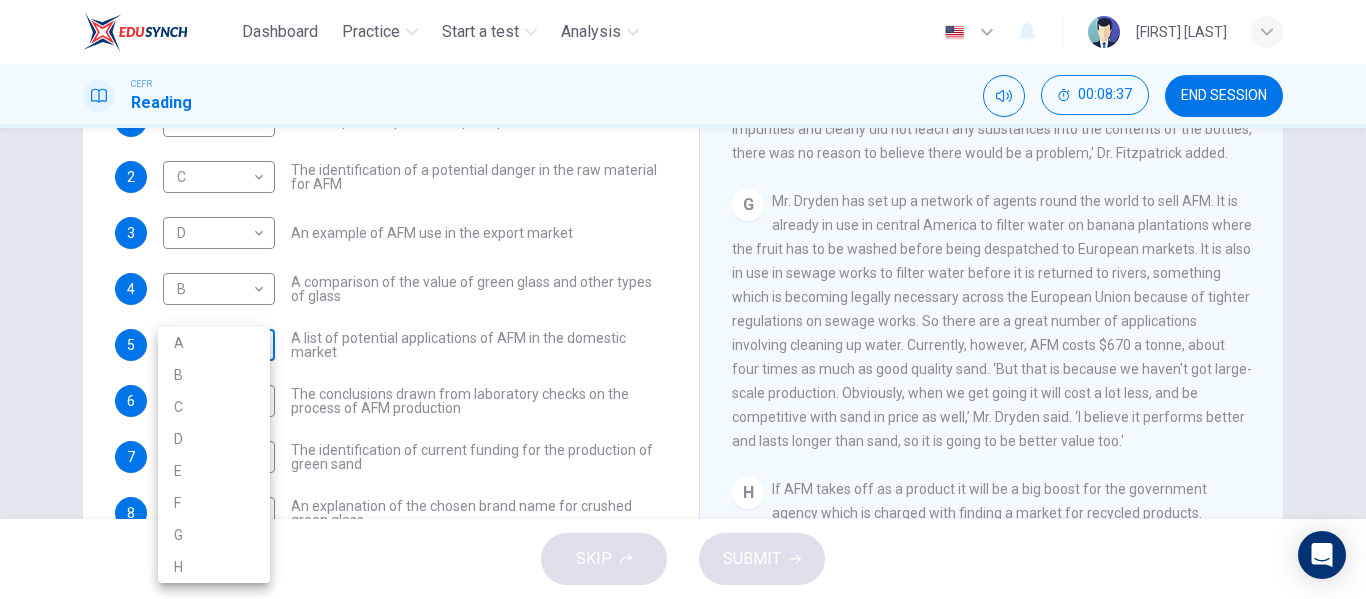 click on "Dashboard Practice Start a test Analysis English en ​ [FIRST] [LAST] CEFR Reading 00:08:37 END SESSION Questions 1 - 10 The Reading Passage has 8 paragraphs labelled  A-H . Which paragraph contains the following information?
Write the correct letter  A-H  in the boxes below.
NB  You may use any letter  more than once . 1 D D ​ A description of plans to expand production of AFM 2 C C ​ The identification of a potential danger in the raw material for AFM 3 D D ​ An example of AFM use in the export market 4 B B ​ A comparison of the value of green glass and other types of glass 5 ​ ​ A list of potential applications of AFM in the domestic market 6 ​ ​ The conclusions drawn from laboratory checks on the process of AFM production 7 ​ ​ The identification of current funding for the production of green sand 8 ​ ​ An explanation of the chosen brand name for crushed green glass 9 ​ ​ A description of plans for exporting AFM 10 ​ ​ Green Virtues of Green Sand A B C" at bounding box center [683, 299] 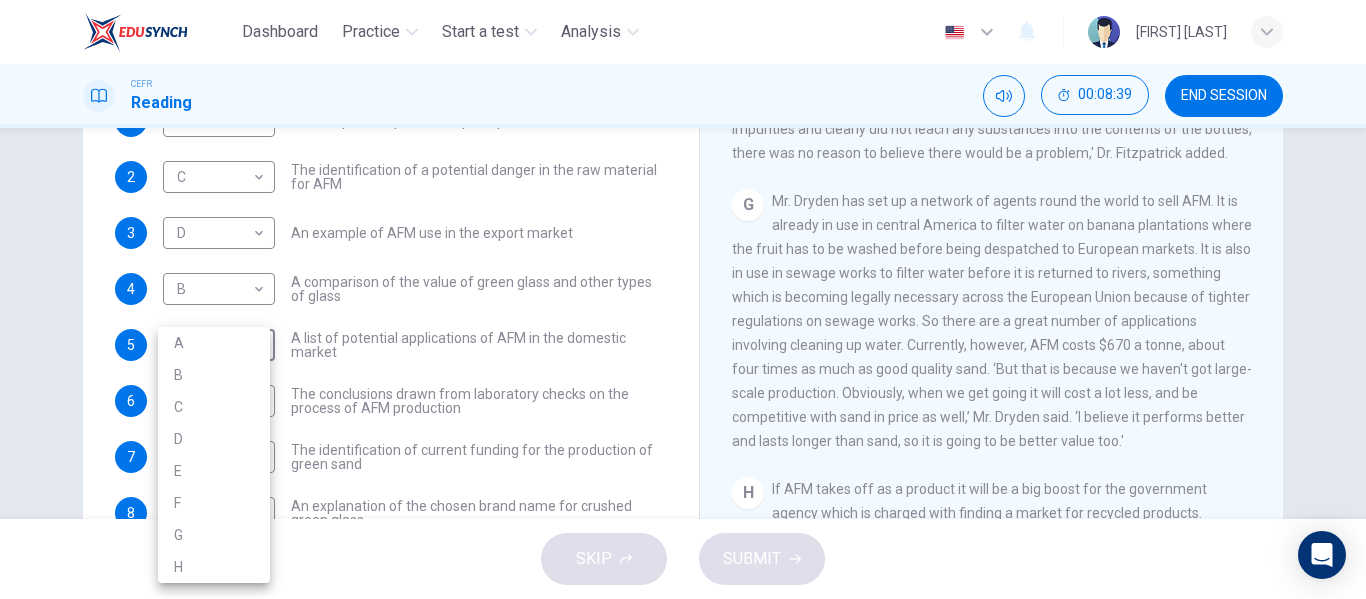 click on "G" at bounding box center [214, 535] 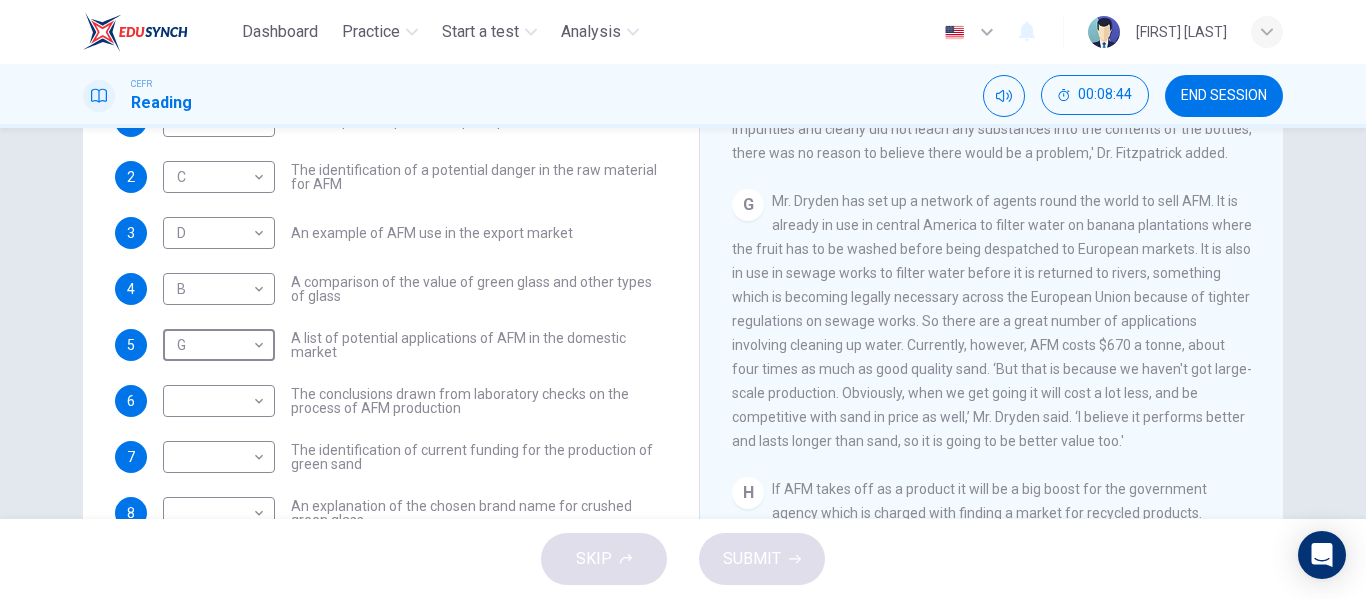 scroll, scrollTop: 1681, scrollLeft: 0, axis: vertical 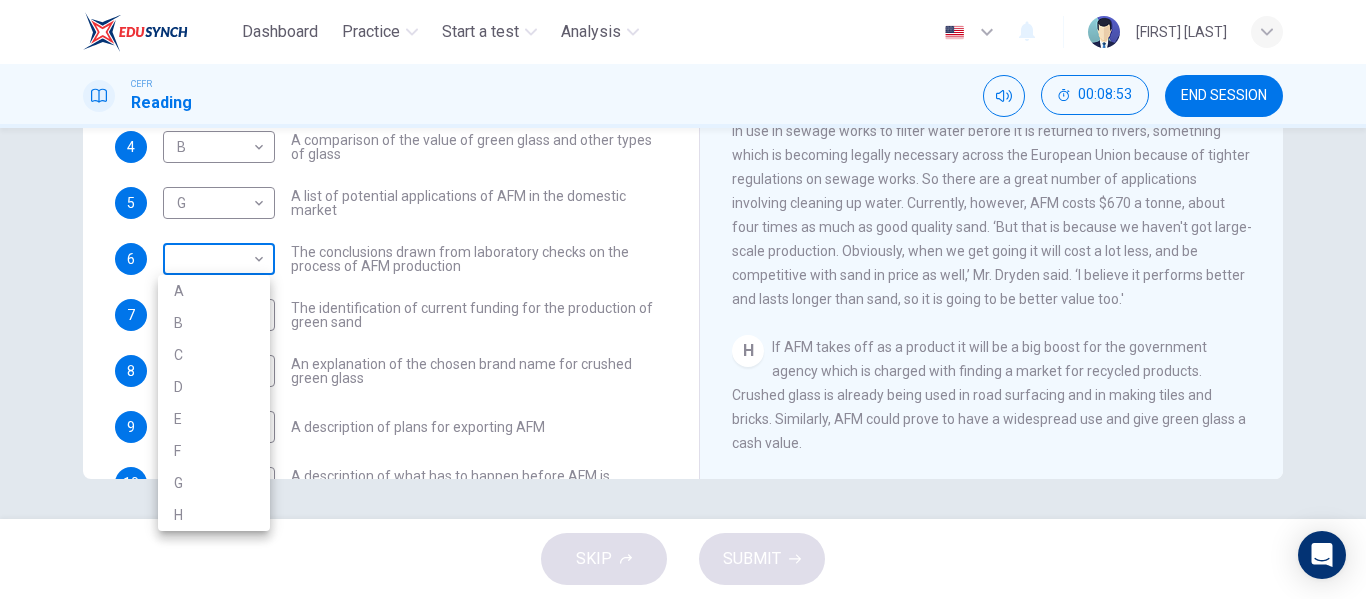 click on "Dashboard Practice Start a test Analysis English en ​ [FIRST] [LAST] CEFR Reading 00:08:53 END SESSION Questions 1 - 10 The Reading Passage has 8 paragraphs labelled  A-H . Which paragraph contains the following information?
Write the correct letter  A-H  in the boxes below.
NB  You may use any letter  more than once . 1 D D ​ A description of plans to expand production of AFM 2 C C ​ The identification of a potential danger in the raw material for AFM 3 D D ​ An example of AFM use in the export market 4 B B ​ A comparison of the value of green glass and other types of glass 5 G G ​ A list of potential applications of AFM in the domestic market 6 ​ ​ The conclusions drawn from laboratory checks on the process of AFM production 7 ​ ​ The identification of current funding for the production of green sand 8 ​ ​ An explanation of the chosen brand name for crushed green glass 9 ​ ​ A description of plans for exporting AFM 10 ​ ​ Green Virtues of Green Sand A B C" at bounding box center [683, 299] 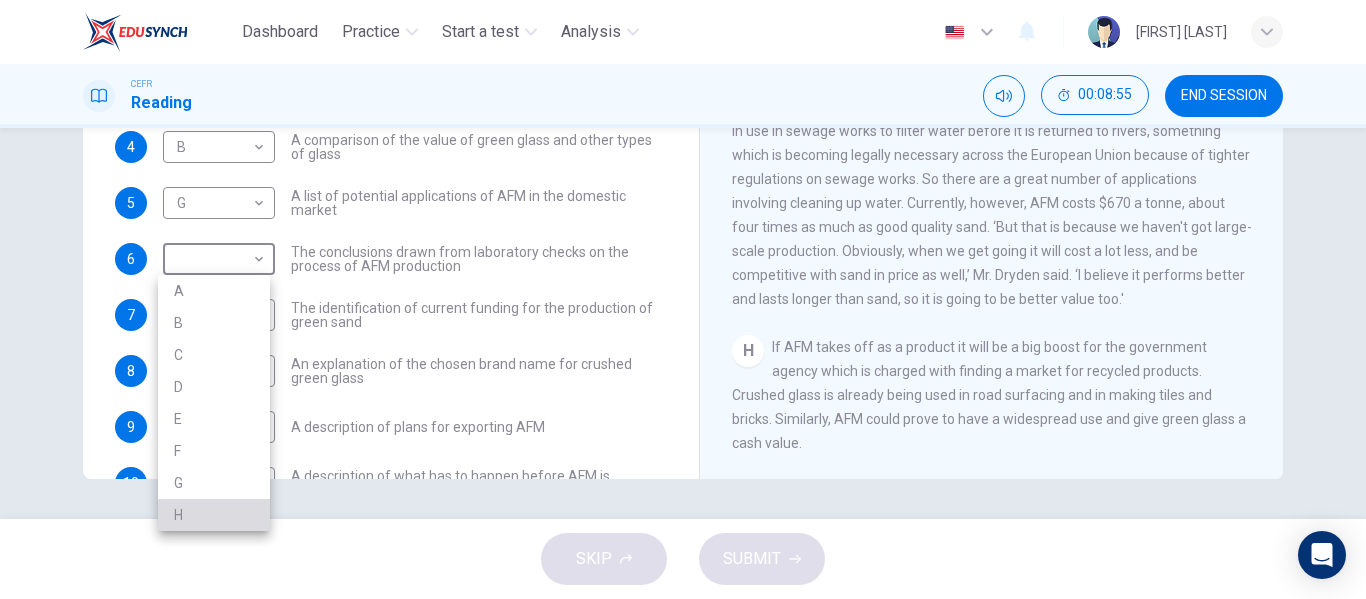click on "H" at bounding box center [214, 515] 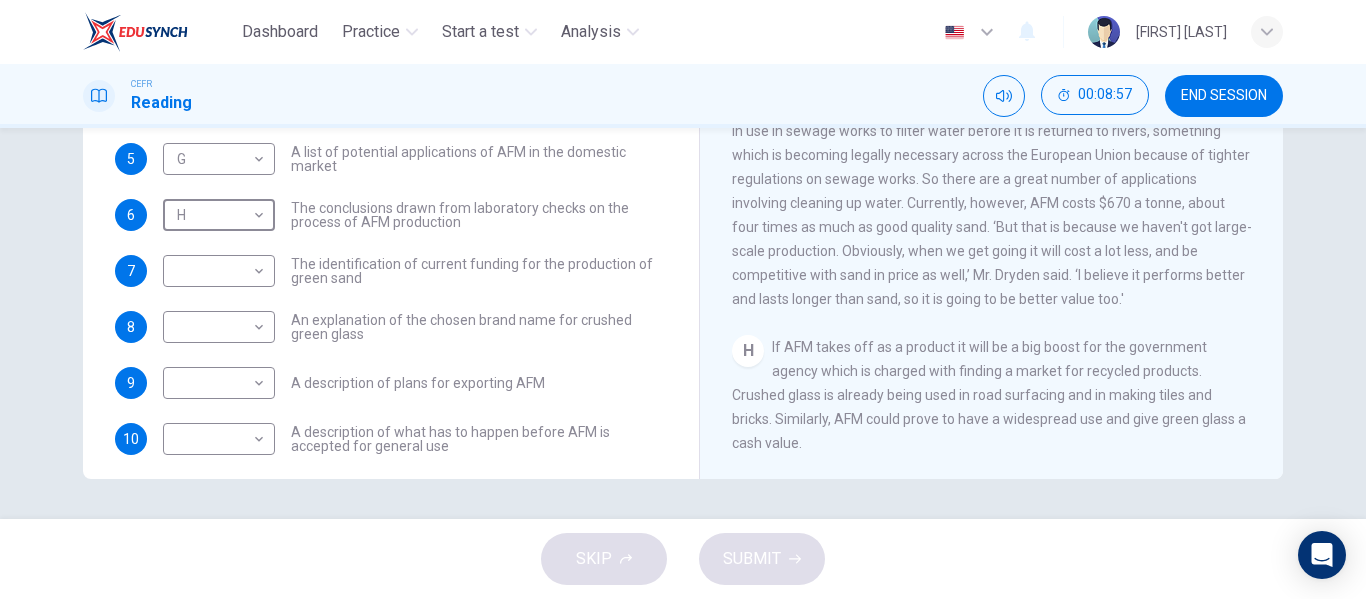 scroll, scrollTop: 161, scrollLeft: 0, axis: vertical 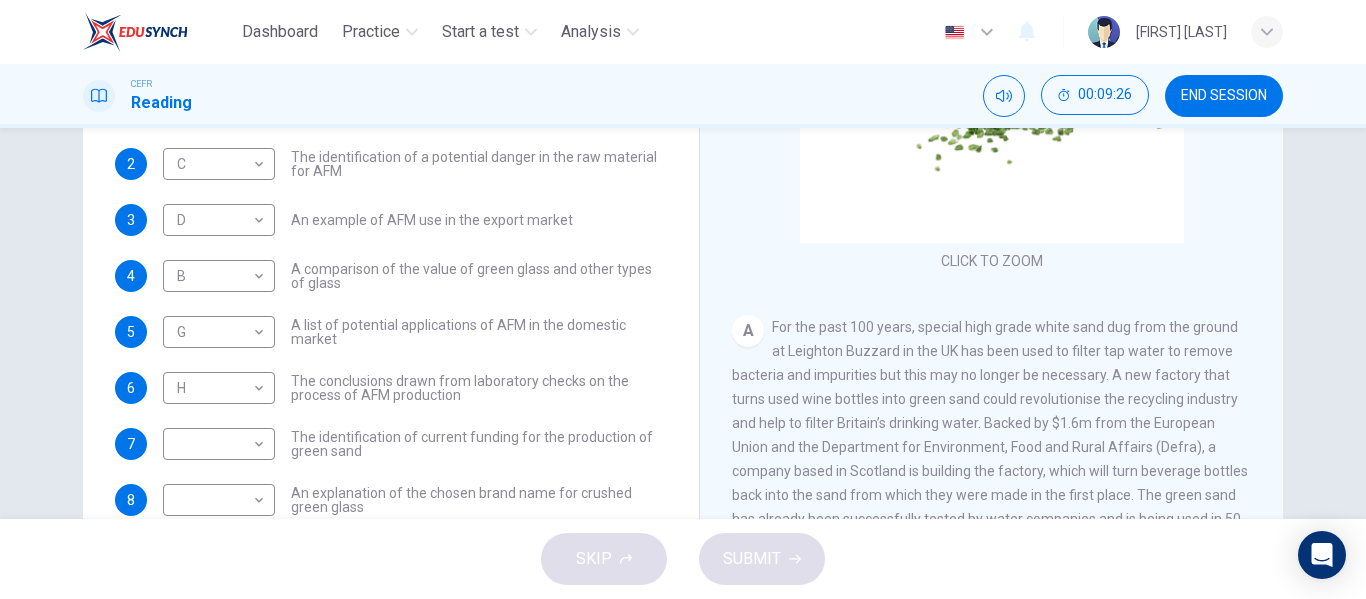 click on "A For the past [YEARS] years, special high grade white sand dug from the ground at Leighton Buzzard in the UK has been used to filter tap water to remove bacteria and impurities but this may no longer be necessary. A new factory that turns used wine bottles into green sand could revolutionise the recycling industry and help to filter Britain’s drinking water. Backed by $[AMOUNT]m from the [ORGANIZATION] and the Department for Environment, Food and Rural Affairs (Defra), a company based in Scotland is building the factory, which will turn beverage bottles back into the sand from which they were made in the first place. The green sand has already been successfully tested by water companies and is being used in 50 swimming pools in Scotland to keep the water clean." at bounding box center (992, 435) 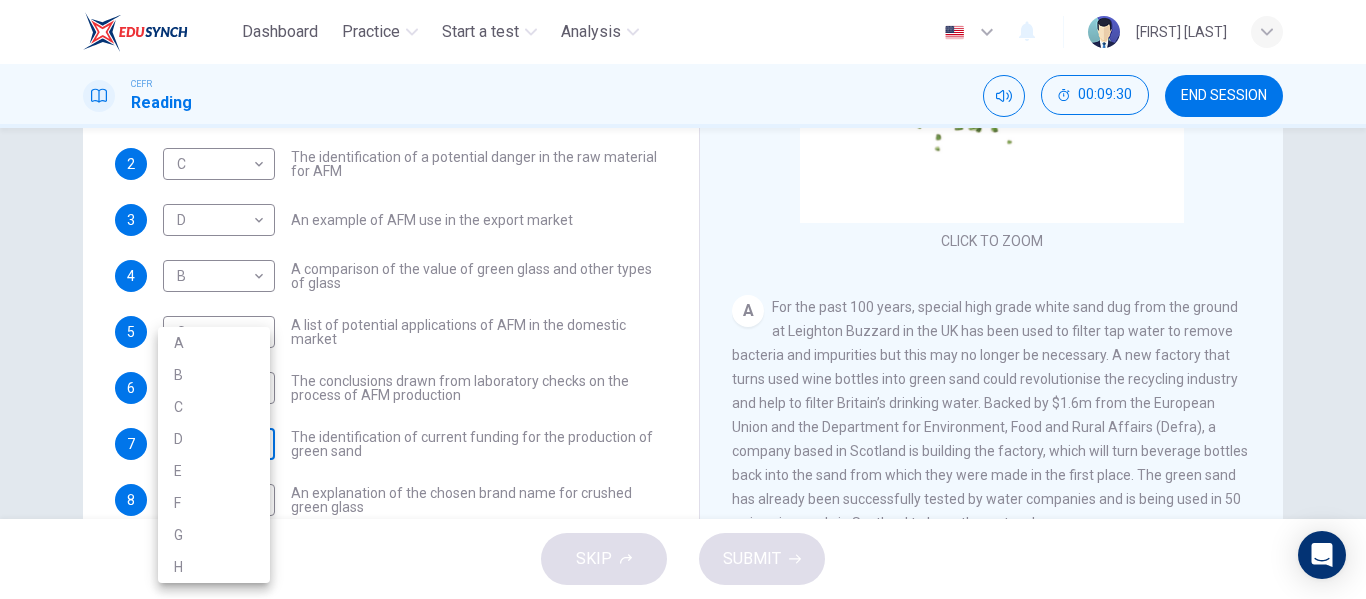 click on "Dashboard Practice Start a test Analysis English en ​ [FIRST] [LAST] CEFR Reading 00:09:30 END SESSION Questions 1 - 10 The Reading Passage has 8 paragraphs labelled  A-H . Which paragraph contains the following information?
Write the correct letter  A-H  in the boxes below.
NB  You may use any letter  more than once . 1 D D ​ A description of plans to expand production of AFM 2 C C ​ The identification of a potential danger in the raw material for AFM 3 D D ​ An example of AFM use in the export market 4 B B ​ A comparison of the value of green glass and other types of glass 5 G G ​ A list of potential applications of AFM in the domestic market 6 H H ​ The conclusions drawn from laboratory checks on the process of AFM production 7 ​ ​ The identification of current funding for the production of green sand 8 ​ ​ An explanation of the chosen brand name for crushed green glass 9 ​ ​ A description of plans for exporting AFM 10 ​ ​ Green Virtues of Green Sand A B C" at bounding box center (683, 299) 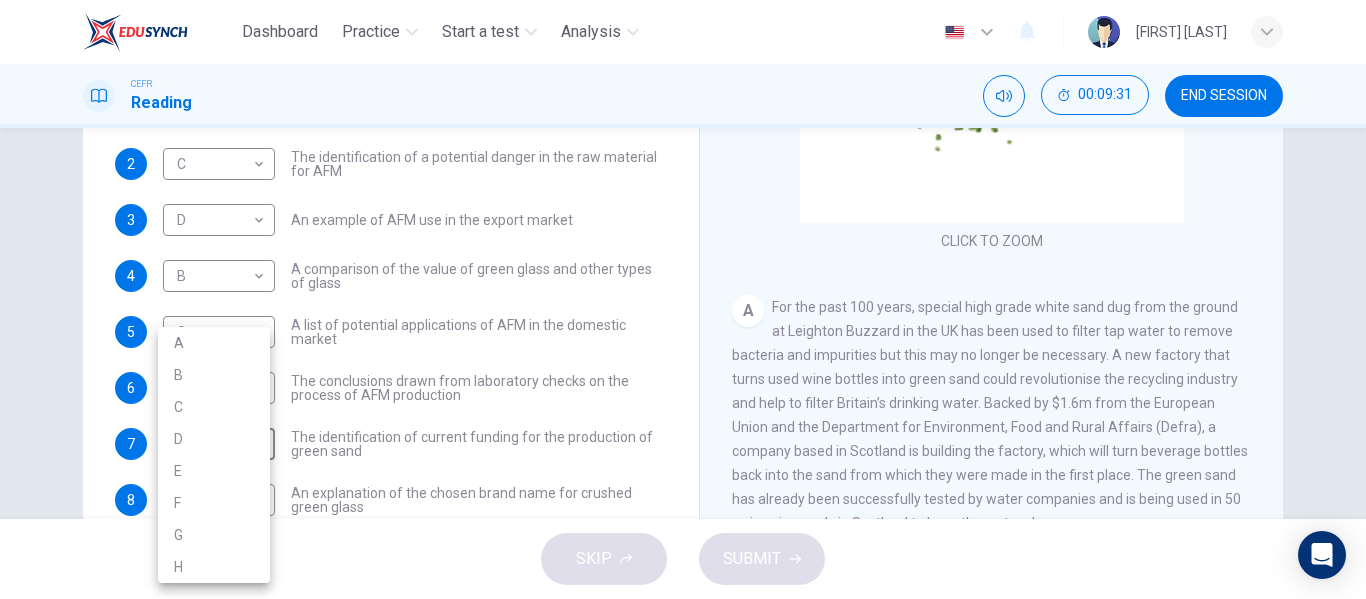 click on "A" at bounding box center (214, 343) 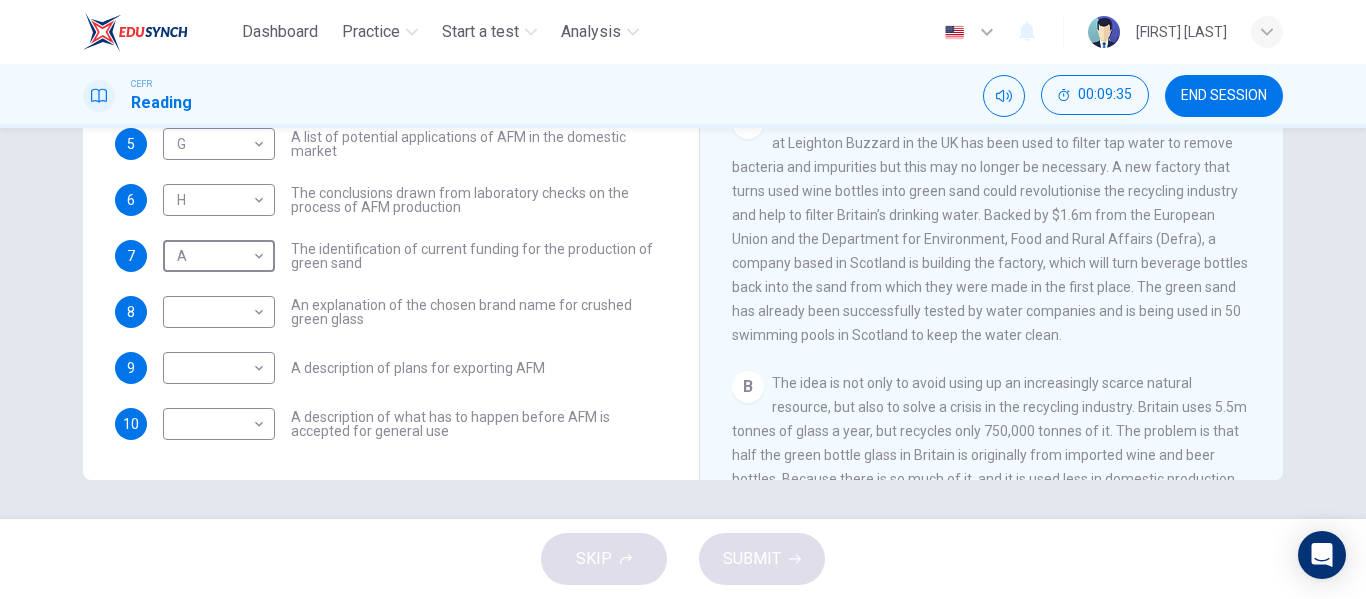 scroll, scrollTop: 384, scrollLeft: 0, axis: vertical 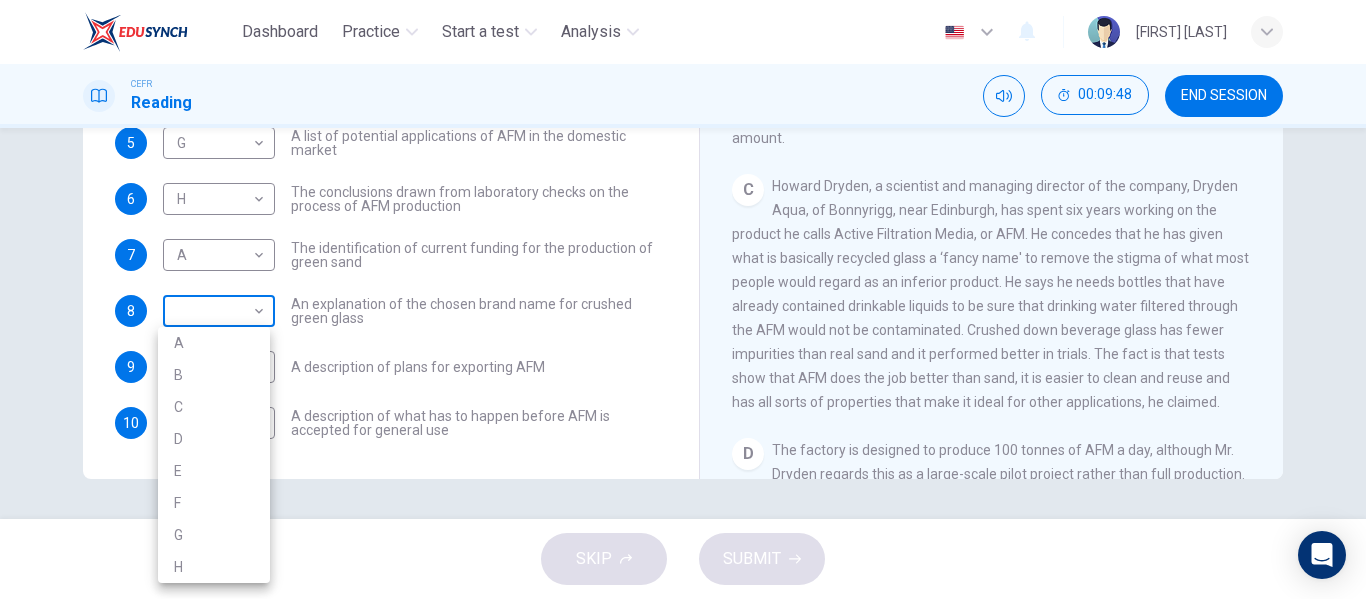 click on "Dashboard Practice Start a test Analysis English en ​ [FIRST] [LAST] CEFR Reading 00:09:48 END SESSION Questions 1 - 10 The Reading Passage has 8 paragraphs labelled  A-H . Which paragraph contains the following information?
Write the correct letter  A-H  in the boxes below.
NB  You may use any letter  more than once . 1 D D ​ A description of plans to expand production of AFM 2 C C ​ The identification of a potential danger in the raw material for AFM 3 D D ​ An example of AFM use in the export market 4 B B ​ A comparison of the value of green glass and other types of glass 5 G G ​ A list of potential applications of AFM in the domestic market 6 H H ​ The conclusions drawn from laboratory checks on the process of AFM production 7 A A ​ The identification of current funding for the production of green sand 8 ​ ​ An explanation of the chosen brand name for crushed green glass 9 ​ ​ A description of plans for exporting AFM 10 ​ ​ Green Virtues of Green Sand A B C" at bounding box center (683, 299) 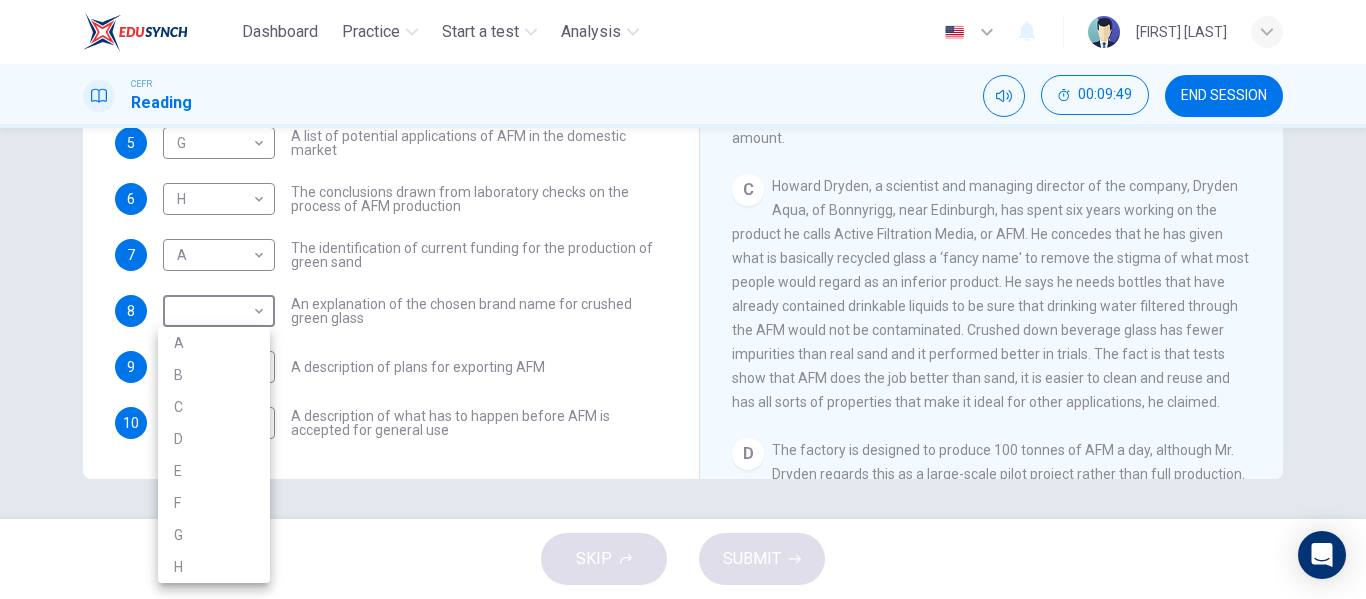 click on "C" at bounding box center [214, 407] 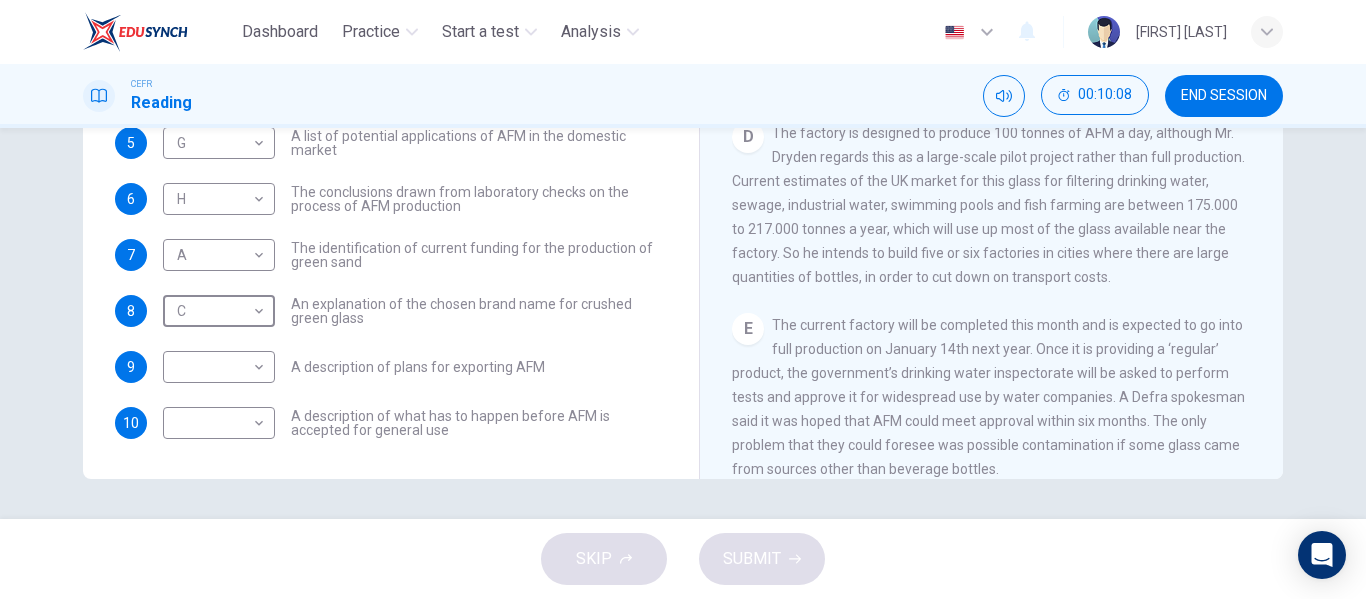 scroll, scrollTop: 917, scrollLeft: 0, axis: vertical 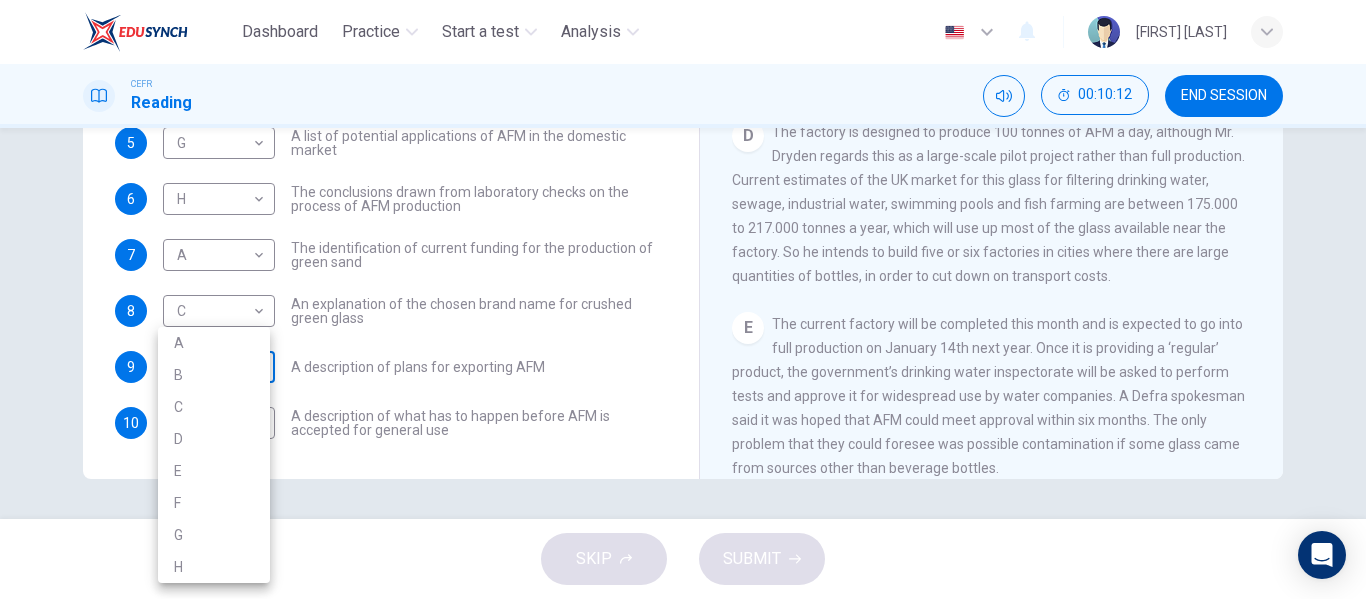 click on "Dashboard Practice Start a test Analysis English en ​ [FIRST] [LAST] CEFR Reading 00:10:12 END SESSION Questions 1 - 10 The Reading Passage has 8 paragraphs labelled  A-H . Which paragraph contains the following information?
Write the correct letter  A-H  in the boxes below.
NB  You may use any letter  more than once . 1 D D ​ A description of plans to expand production of AFM 2 C C ​ The identification of a potential danger in the raw material for AFM 3 D D ​ An example of AFM use in the export market 4 B B ​ A comparison of the value of green glass and other types of glass 5 G G ​ A list of potential applications of AFM in the domestic market 6 H H ​ The conclusions drawn from laboratory checks on the process of AFM production 7 A A ​ The identification of current funding for the production of green sand 8 C C ​ An explanation of the chosen brand name for crushed green glass 9 ​ ​ A description of plans for exporting AFM 10 ​ ​ Green Virtues of Green Sand A B C" at bounding box center [683, 299] 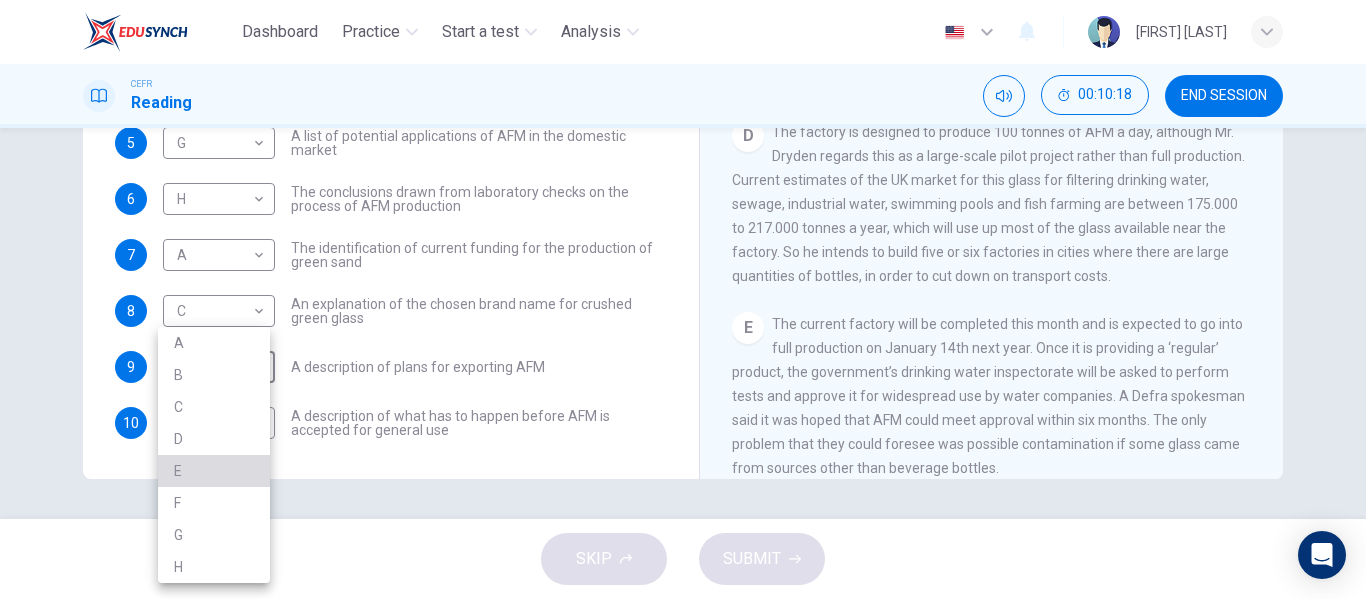 click on "E" at bounding box center (214, 471) 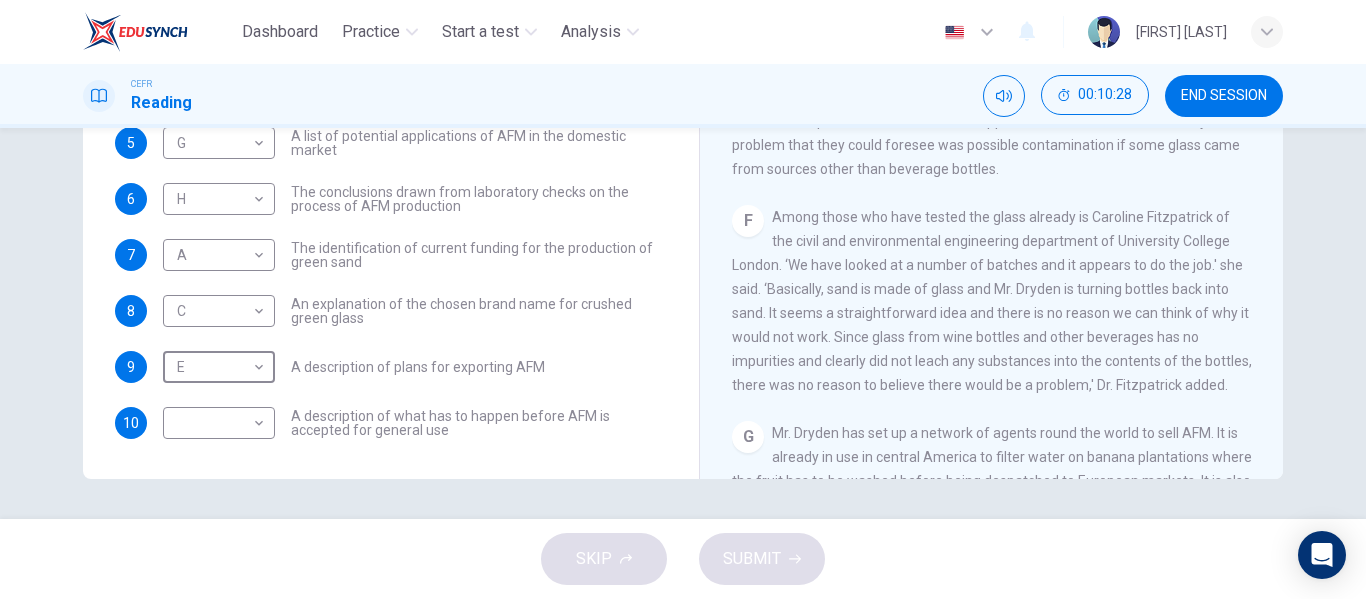 scroll, scrollTop: 1217, scrollLeft: 0, axis: vertical 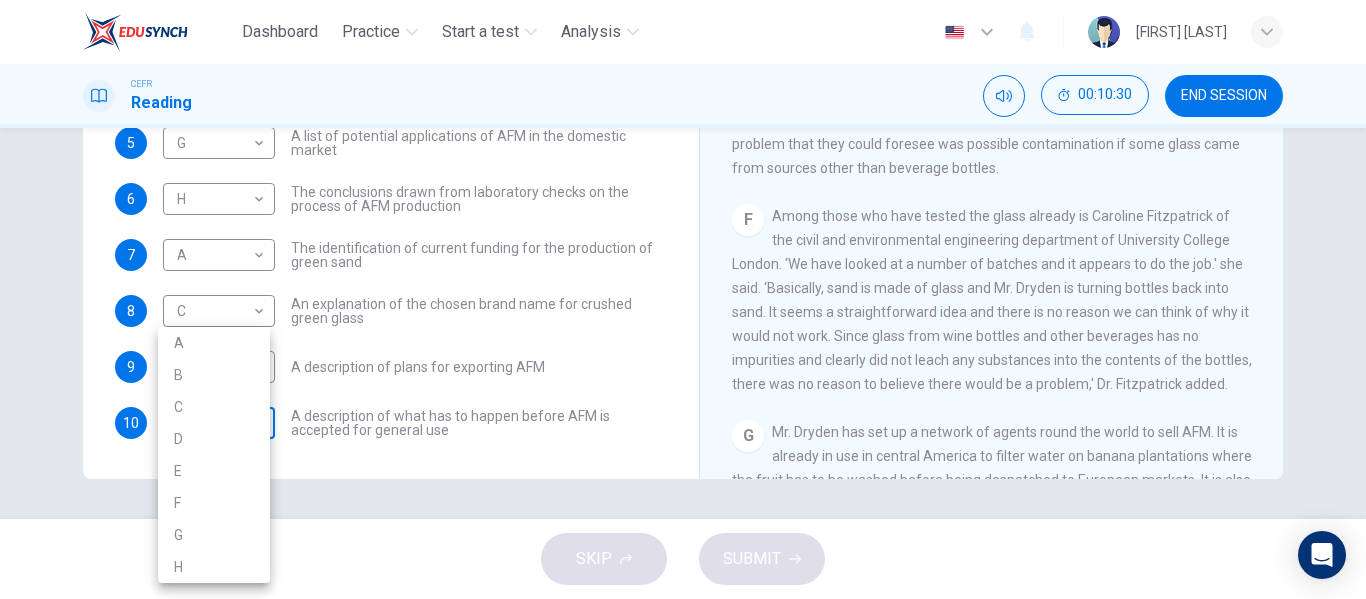 click on "Dashboard Practice Start a test Analysis English en ​ [FIRST] [LAST] CEFR Reading 00:10:30 END SESSION Questions 1 - 10 The Reading Passage has 8 paragraphs labelled  A-H . Which paragraph contains the following information?
Write the correct letter  A-H  in the boxes below.
NB  You may use any letter  more than once . 1 D D ​ A description of plans to expand production of AFM 2 C C ​ The identification of a potential danger in the raw material for AFM 3 D D ​ An example of AFM use in the export market 4 B B ​ A comparison of the value of green glass and other types of glass 5 G G ​ A list of potential applications of AFM in the domestic market 6 H H ​ The conclusions drawn from laboratory checks on the process of AFM production 7 A A ​ The identification of current funding for the production of green sand 8 C C ​ The identification of current funding for the production of green sand 9 E E ​ A description of plans for exporting AFM 10 ​ ​ Green Virtues of Green Sand A B C" at bounding box center [683, 299] 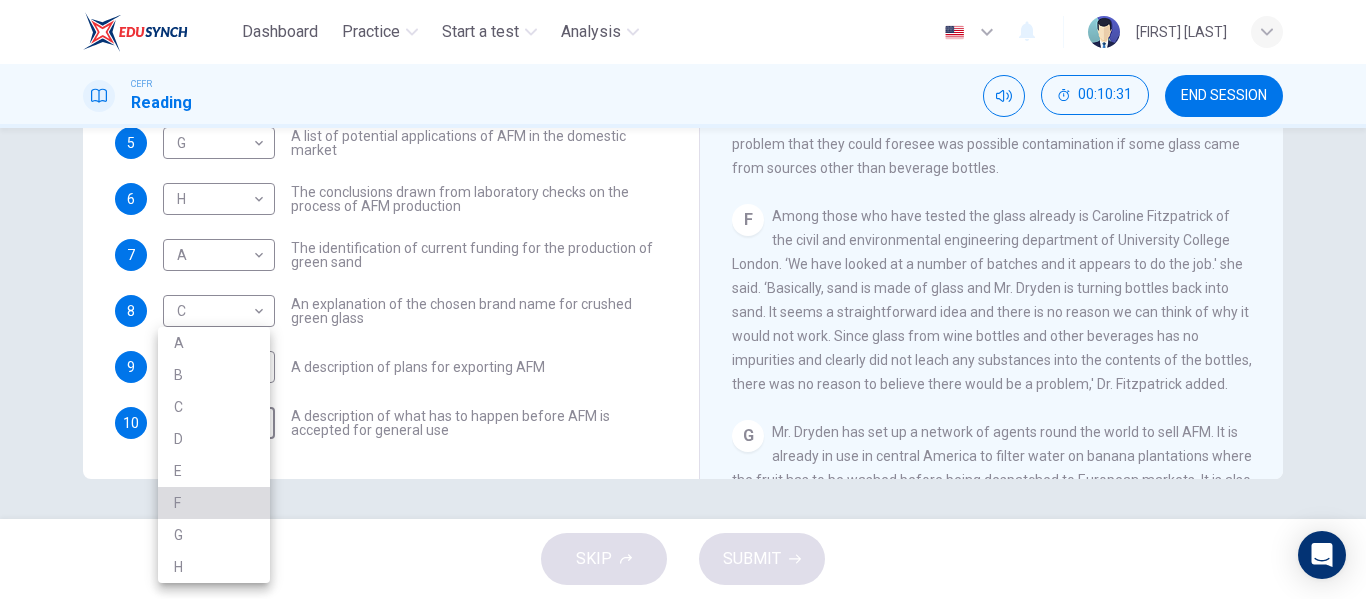 click on "F" at bounding box center [214, 503] 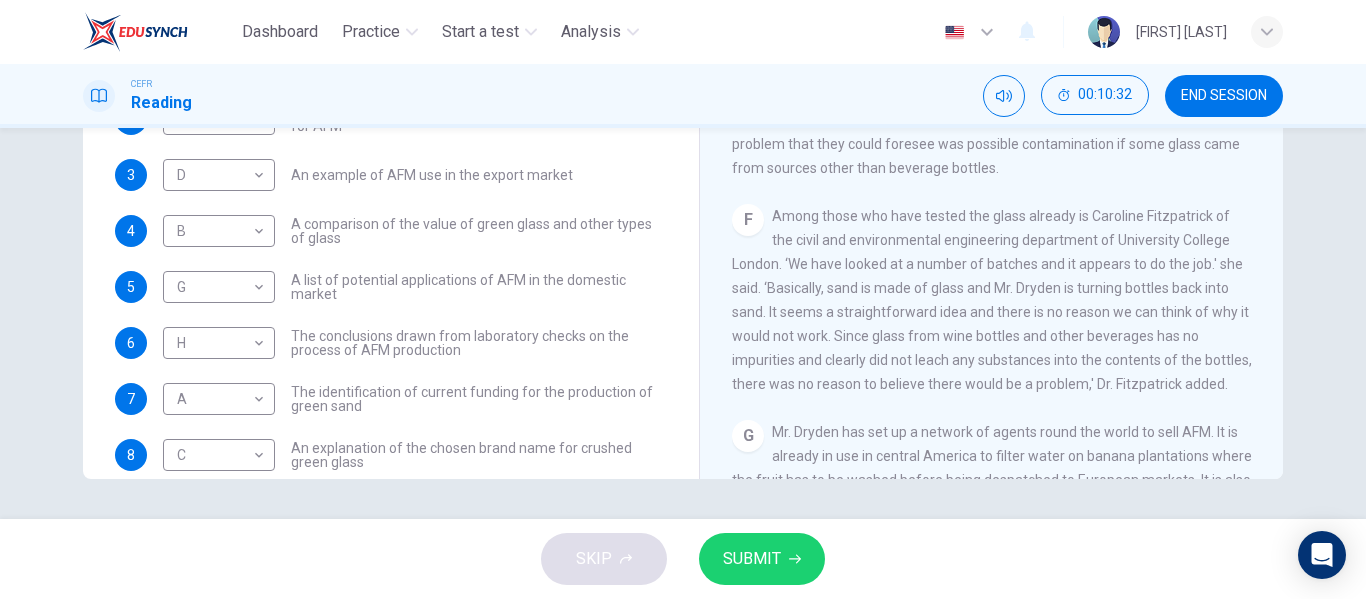 scroll, scrollTop: 0, scrollLeft: 0, axis: both 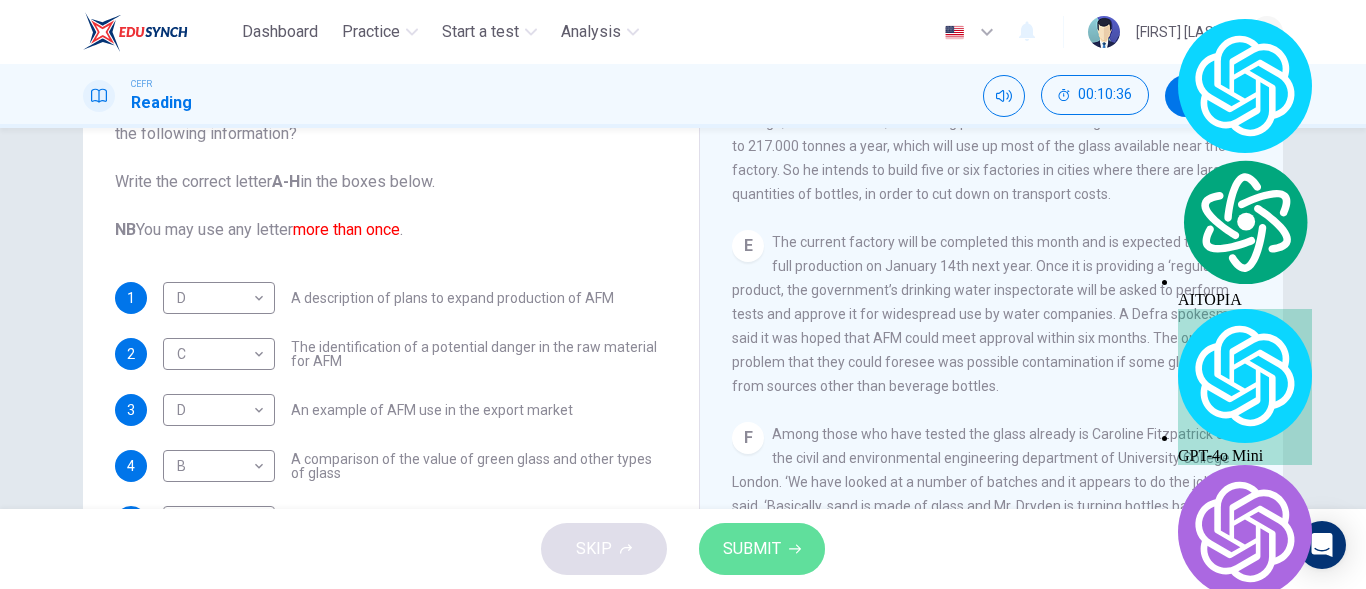 click on "SUBMIT" at bounding box center [762, 549] 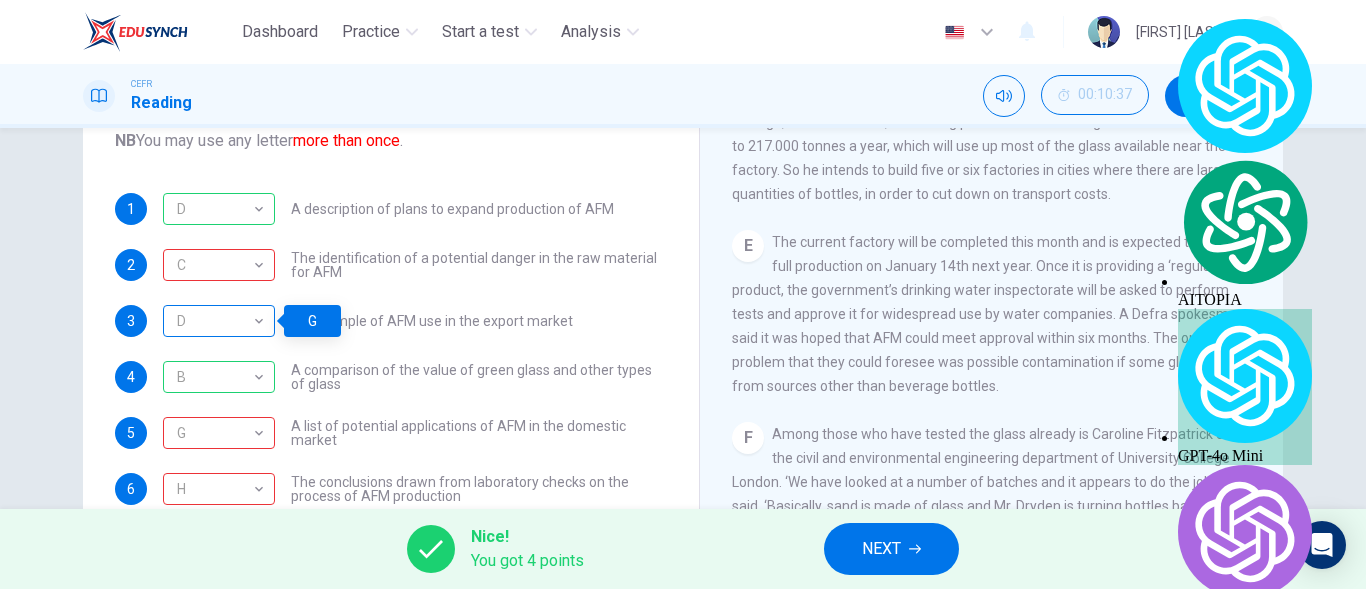scroll, scrollTop: 88, scrollLeft: 0, axis: vertical 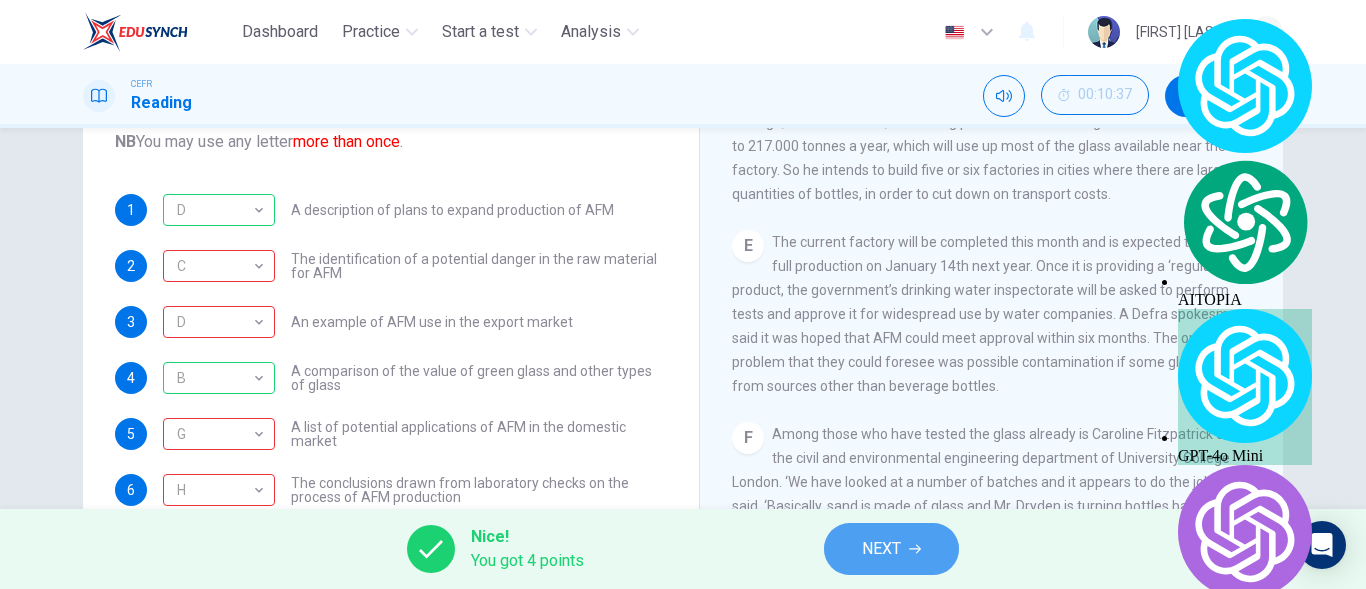 click on "NEXT" at bounding box center [881, 549] 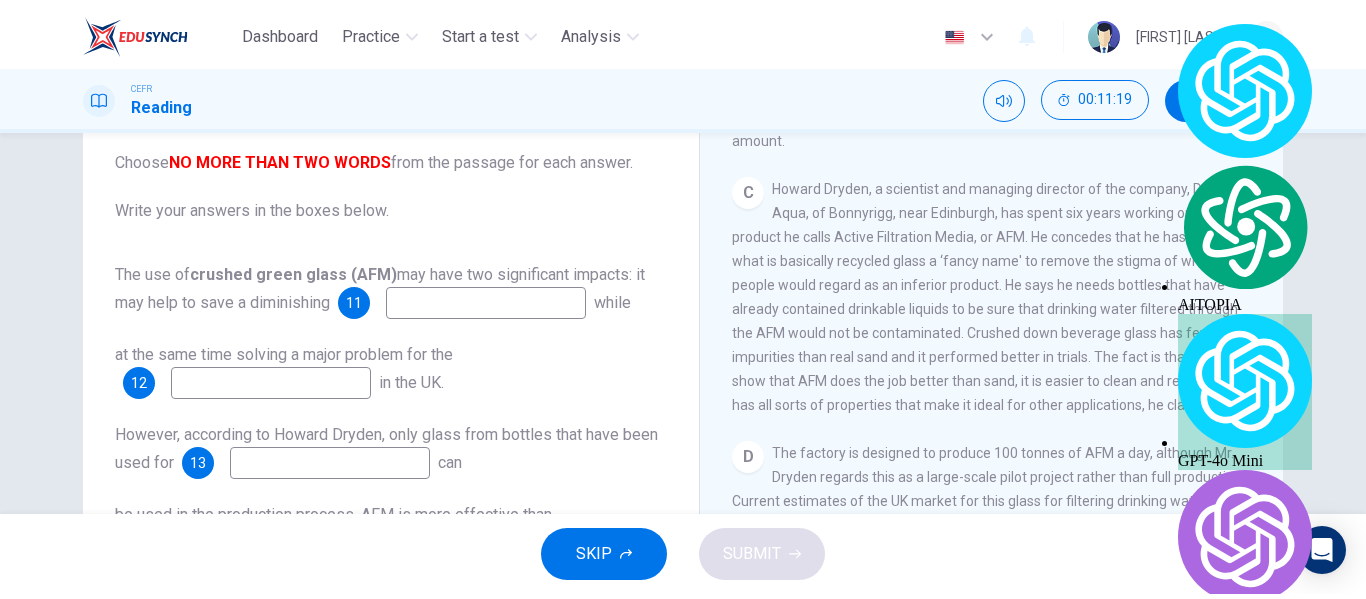 scroll, scrollTop: 818, scrollLeft: 0, axis: vertical 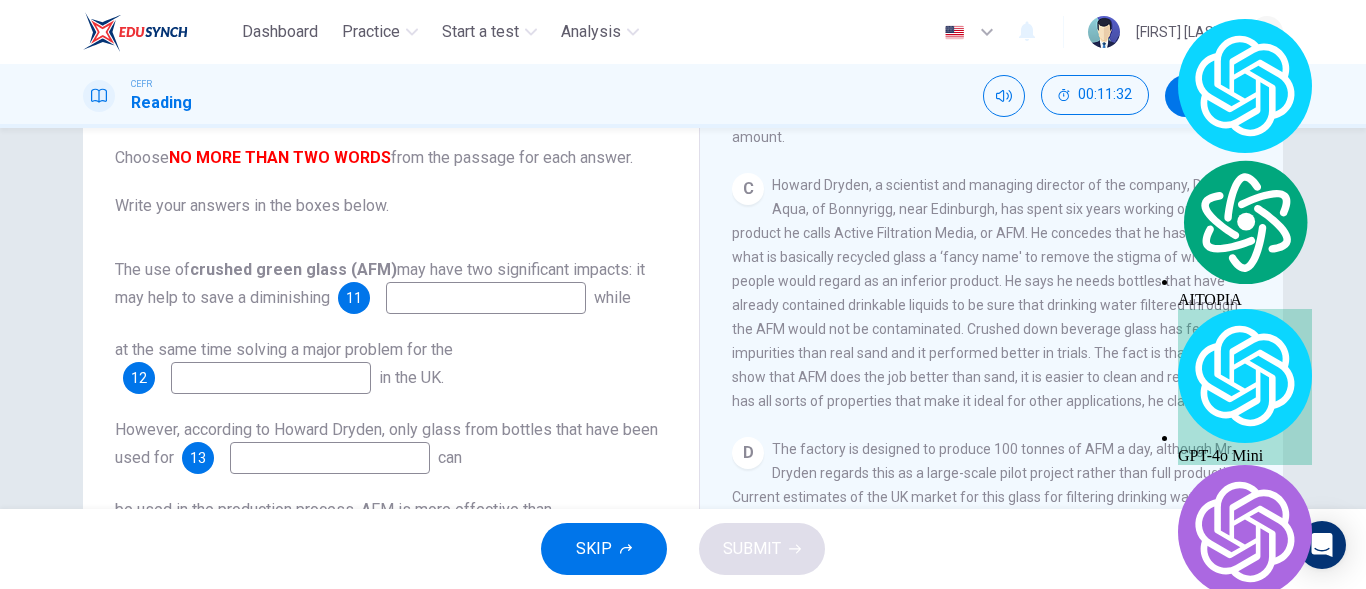 click at bounding box center (486, 298) 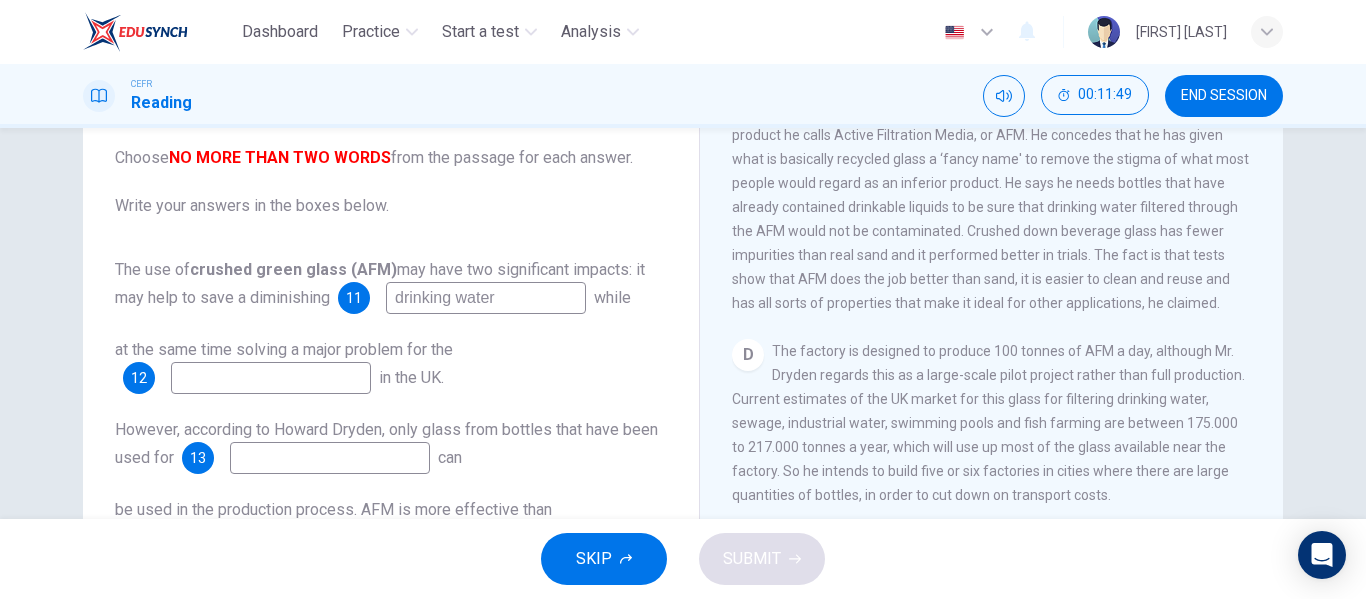 scroll, scrollTop: 917, scrollLeft: 0, axis: vertical 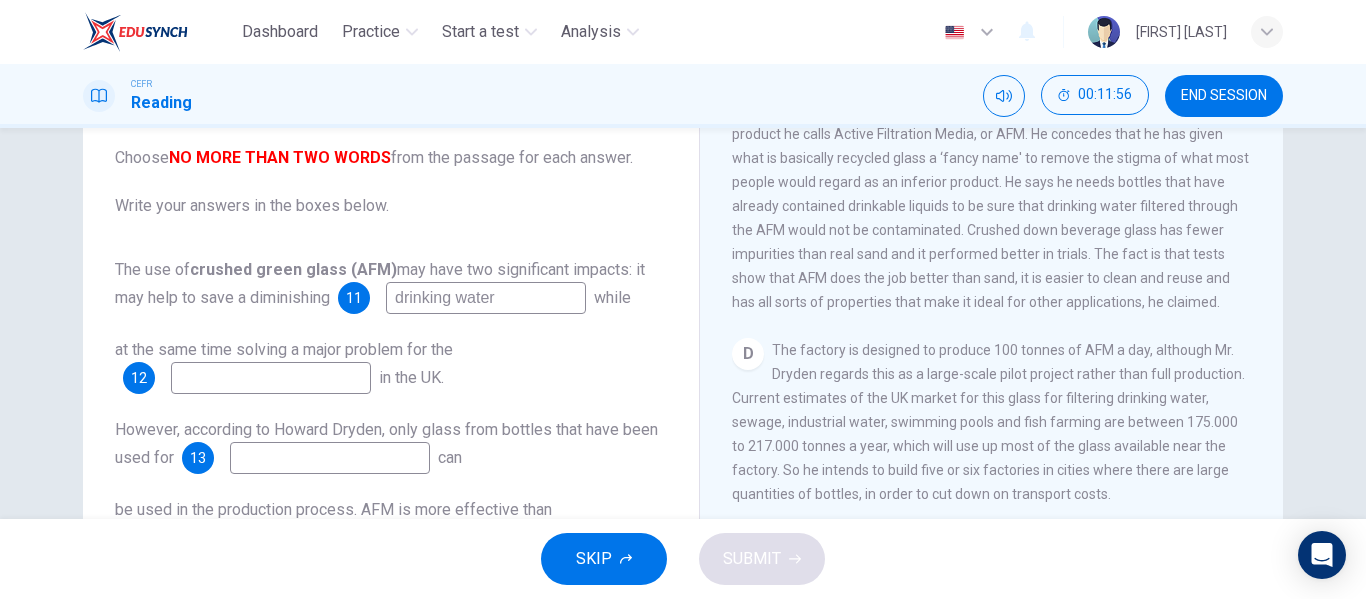 type on "drinking water" 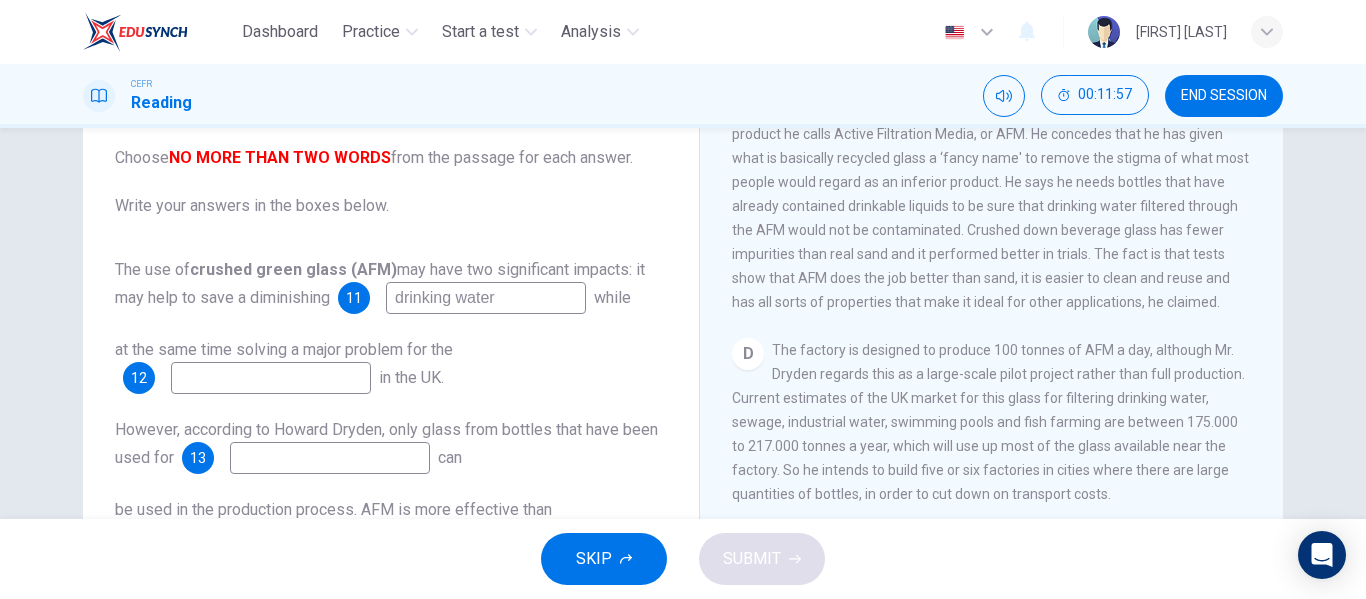 click at bounding box center (486, 298) 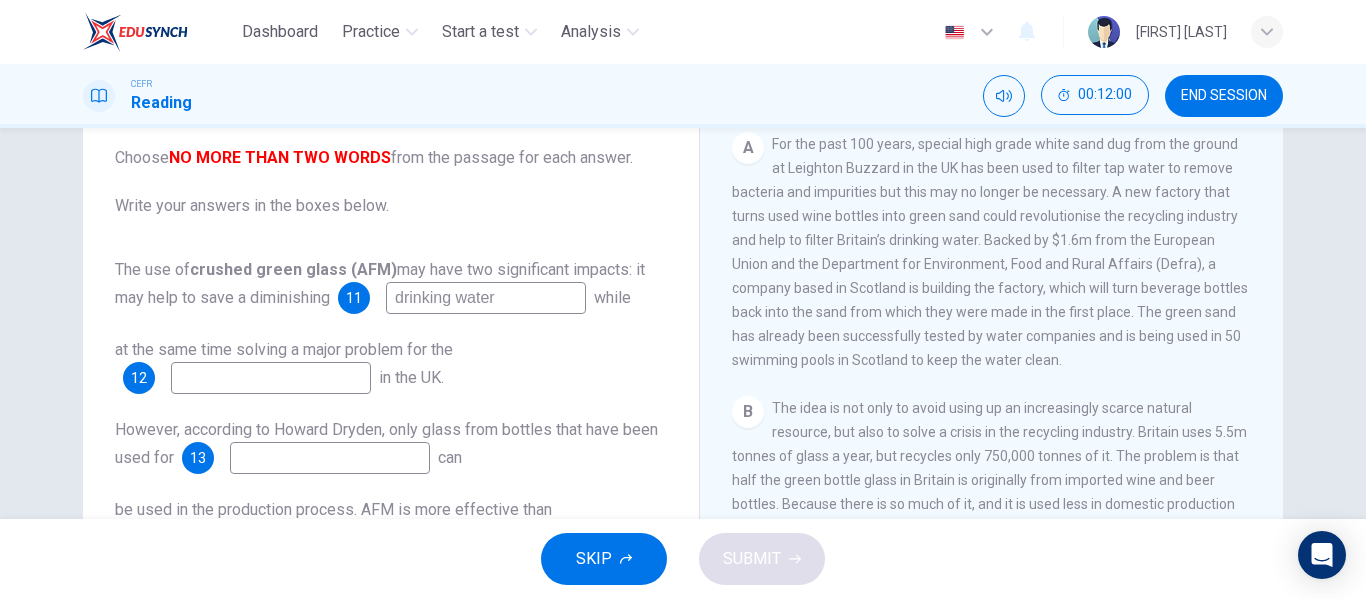 scroll, scrollTop: 365, scrollLeft: 0, axis: vertical 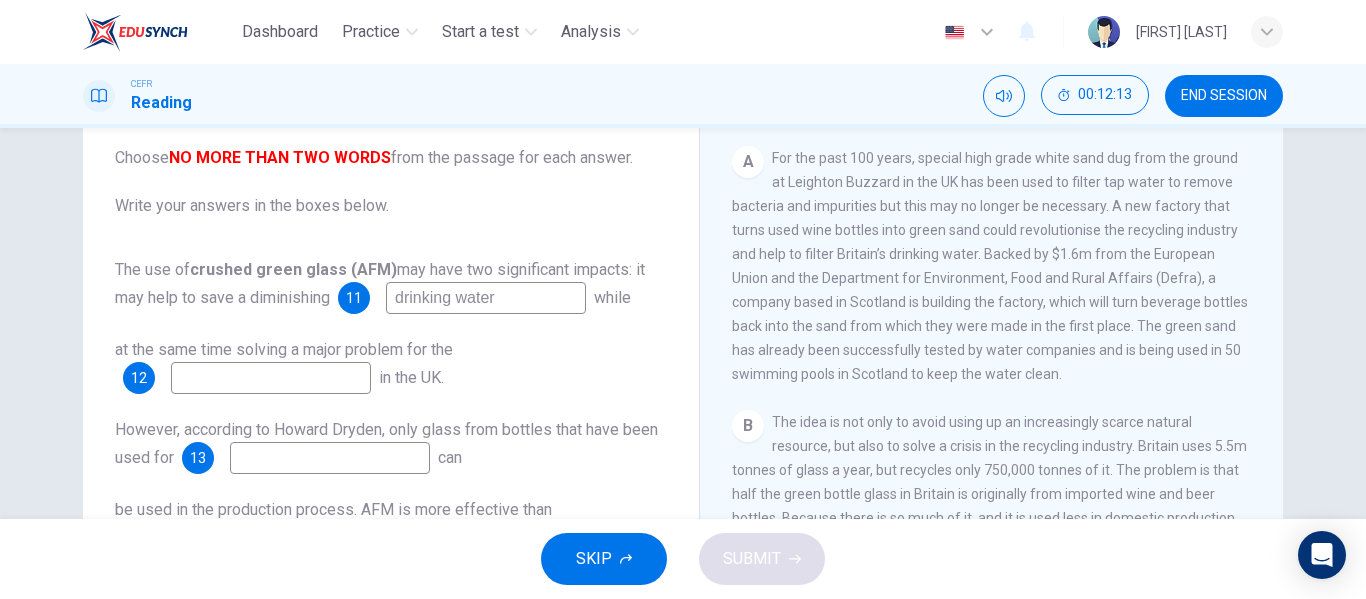 click at bounding box center (486, 298) 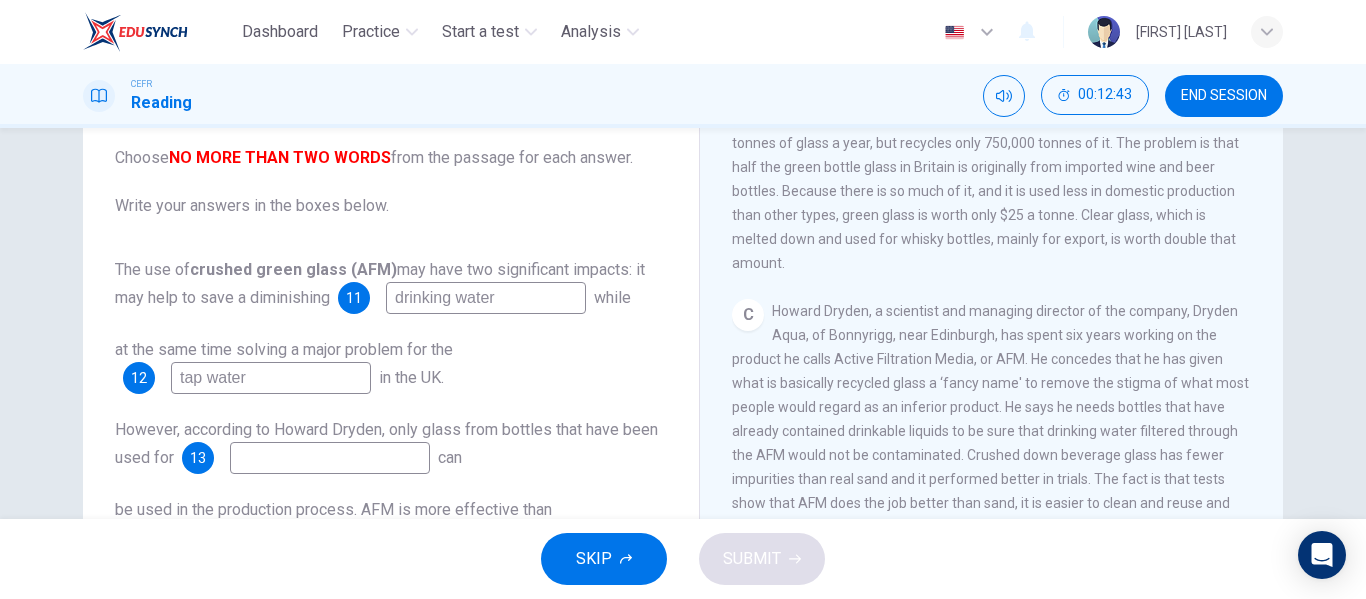 scroll, scrollTop: 693, scrollLeft: 0, axis: vertical 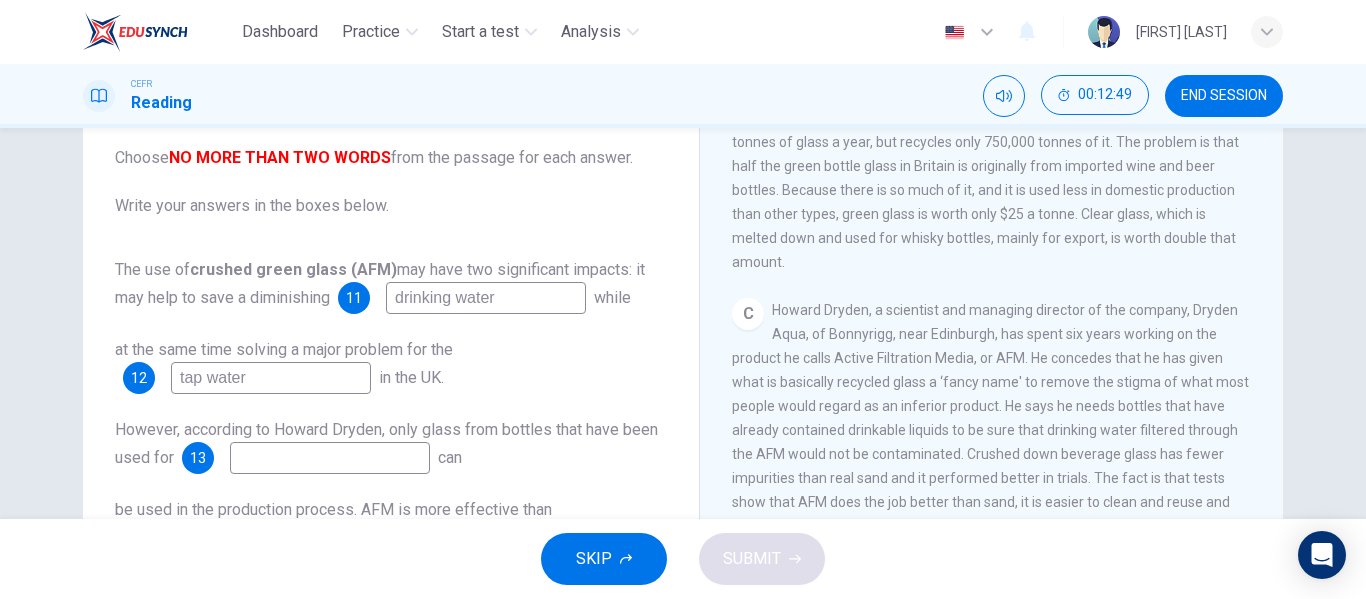 type on "tap water" 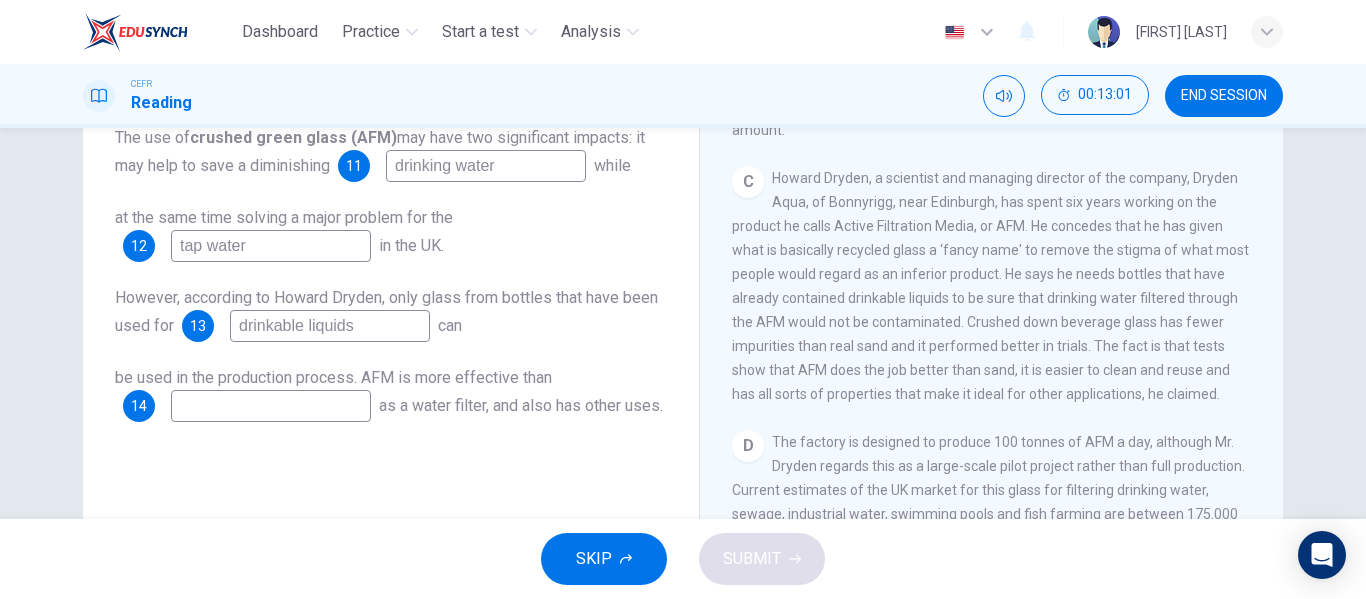 scroll, scrollTop: 299, scrollLeft: 0, axis: vertical 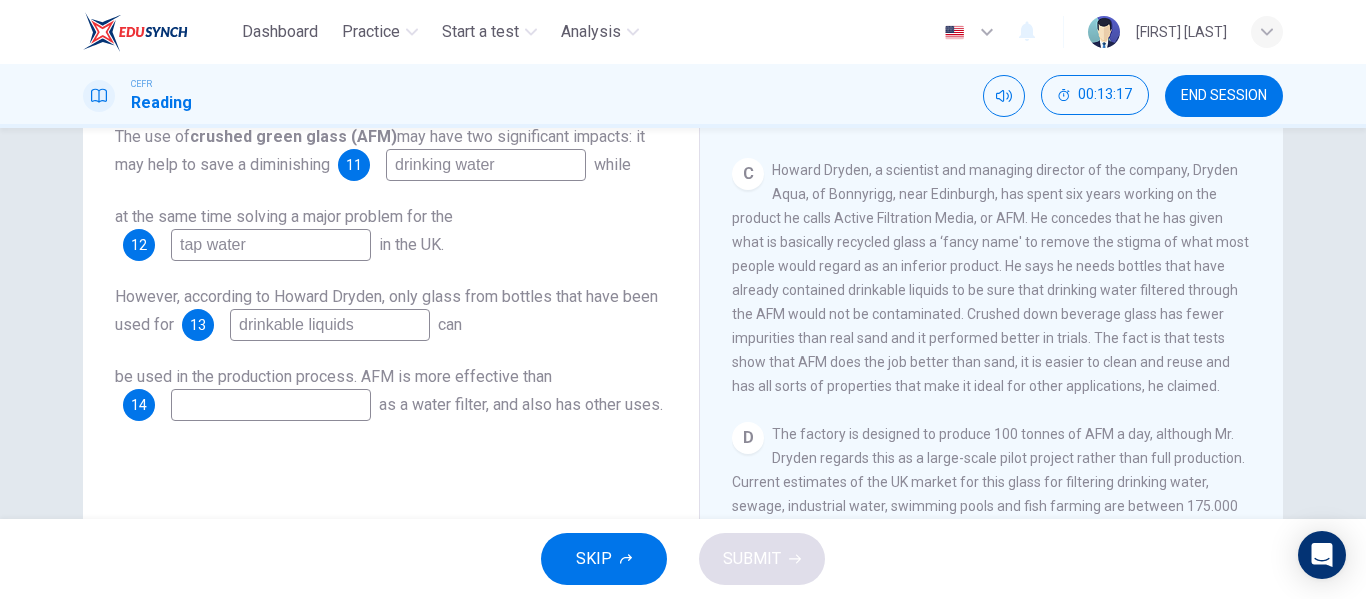 type on "drinkable liquids" 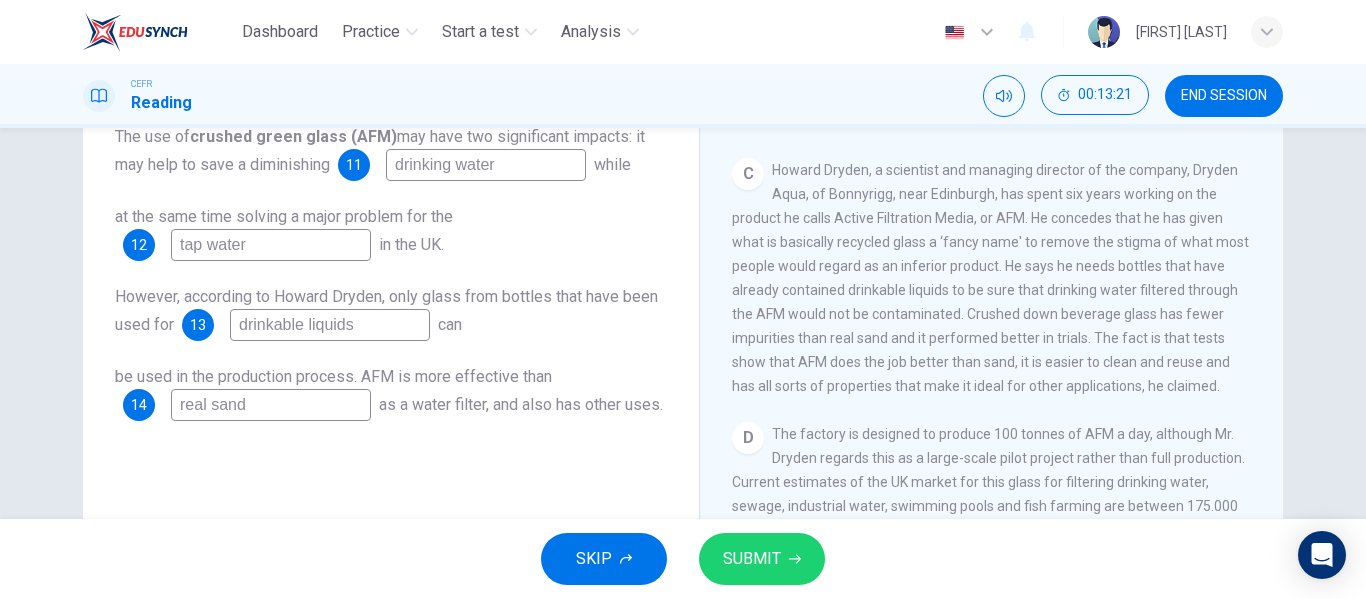 type on "real sand" 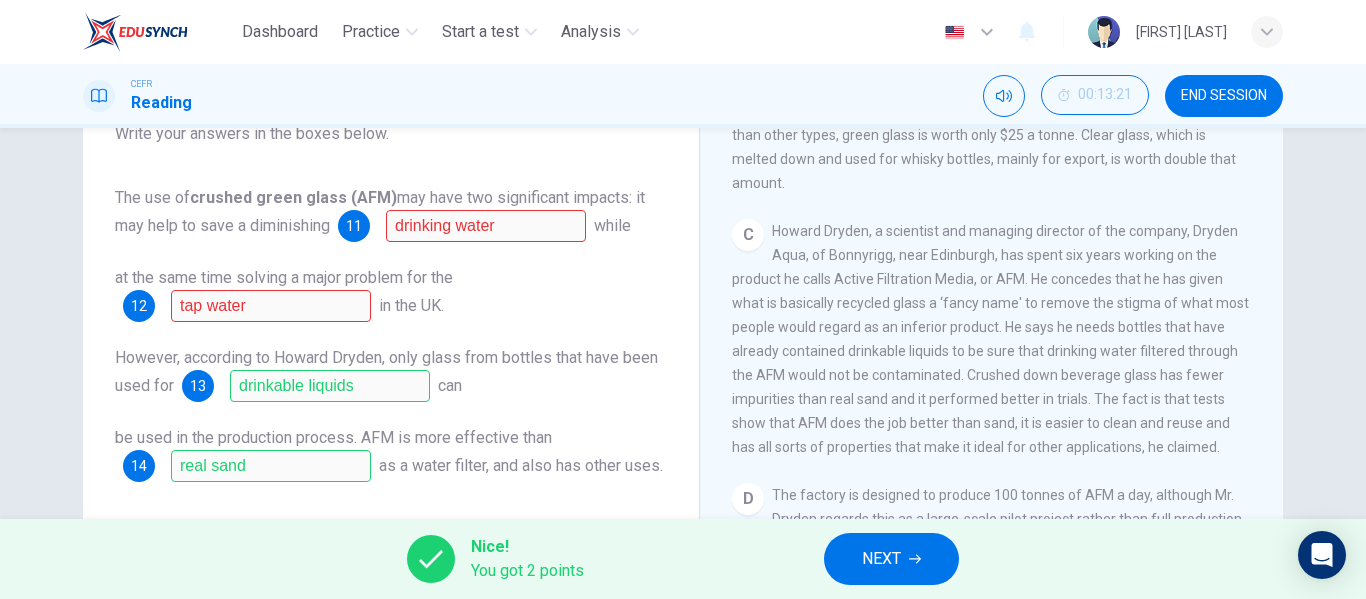 scroll, scrollTop: 237, scrollLeft: 0, axis: vertical 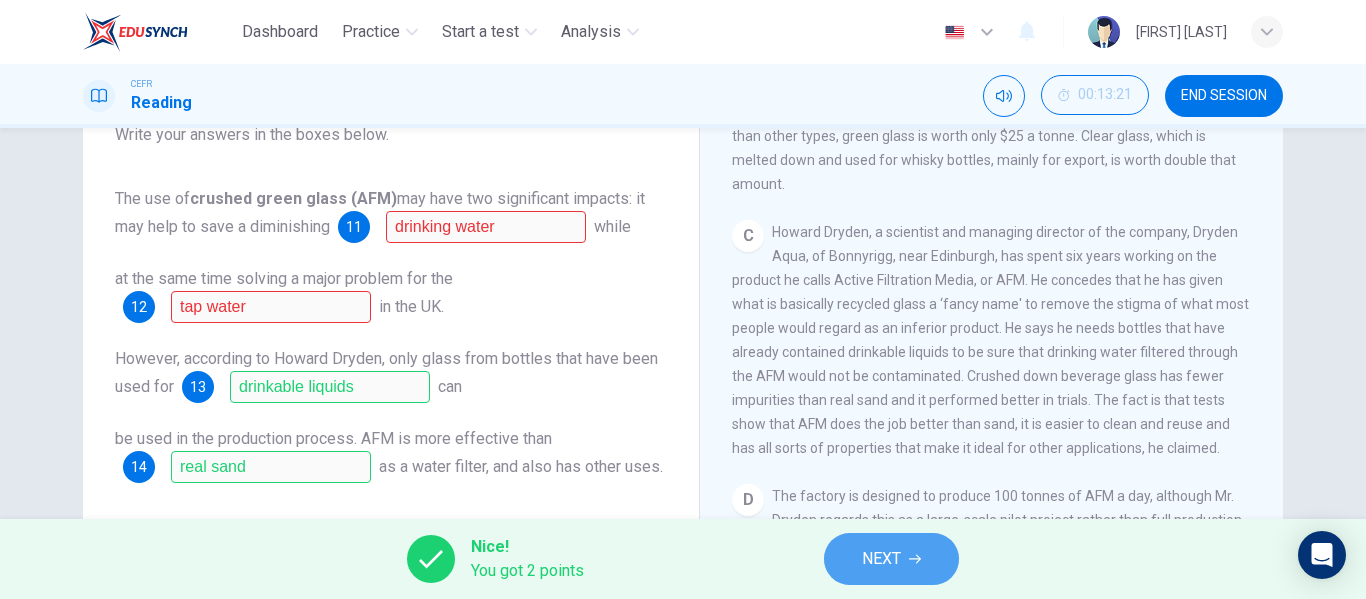 click on "NEXT" at bounding box center [881, 559] 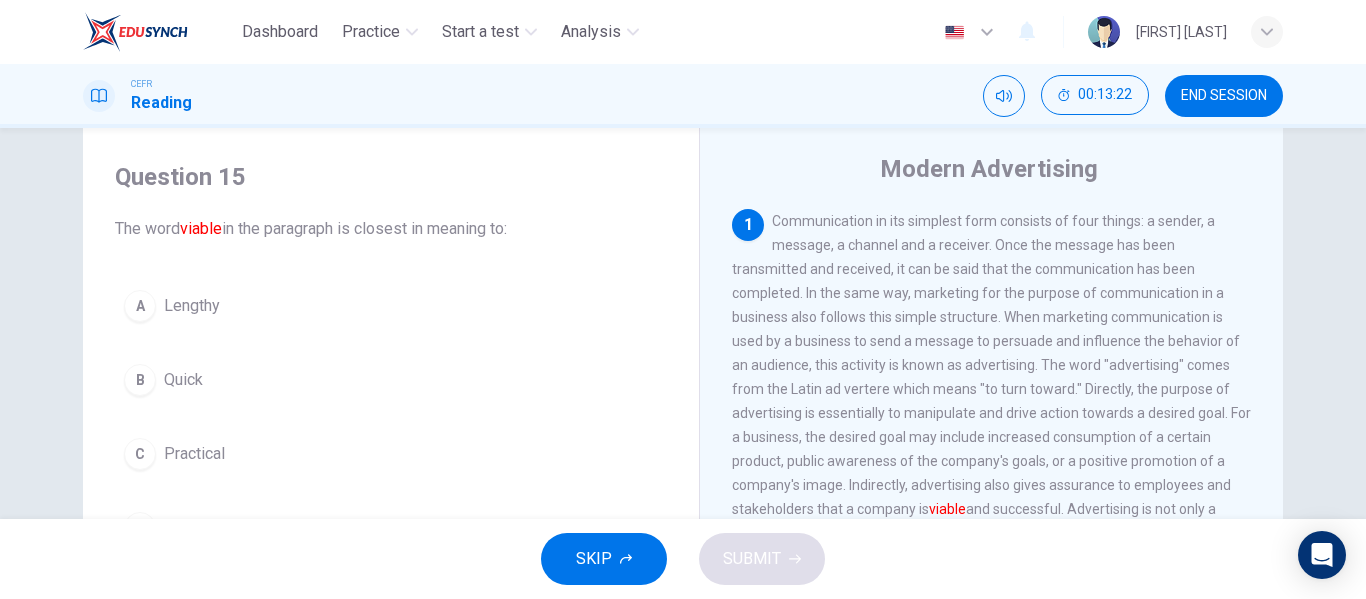 scroll, scrollTop: 48, scrollLeft: 0, axis: vertical 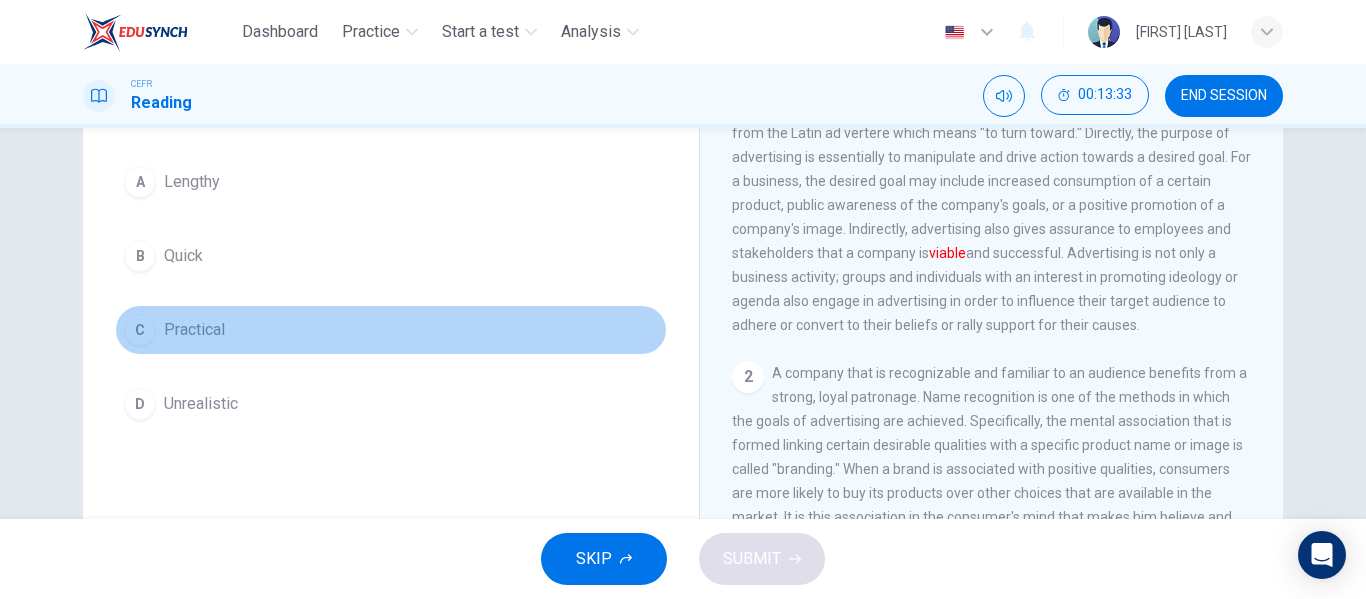click on "C Practical" at bounding box center [391, 330] 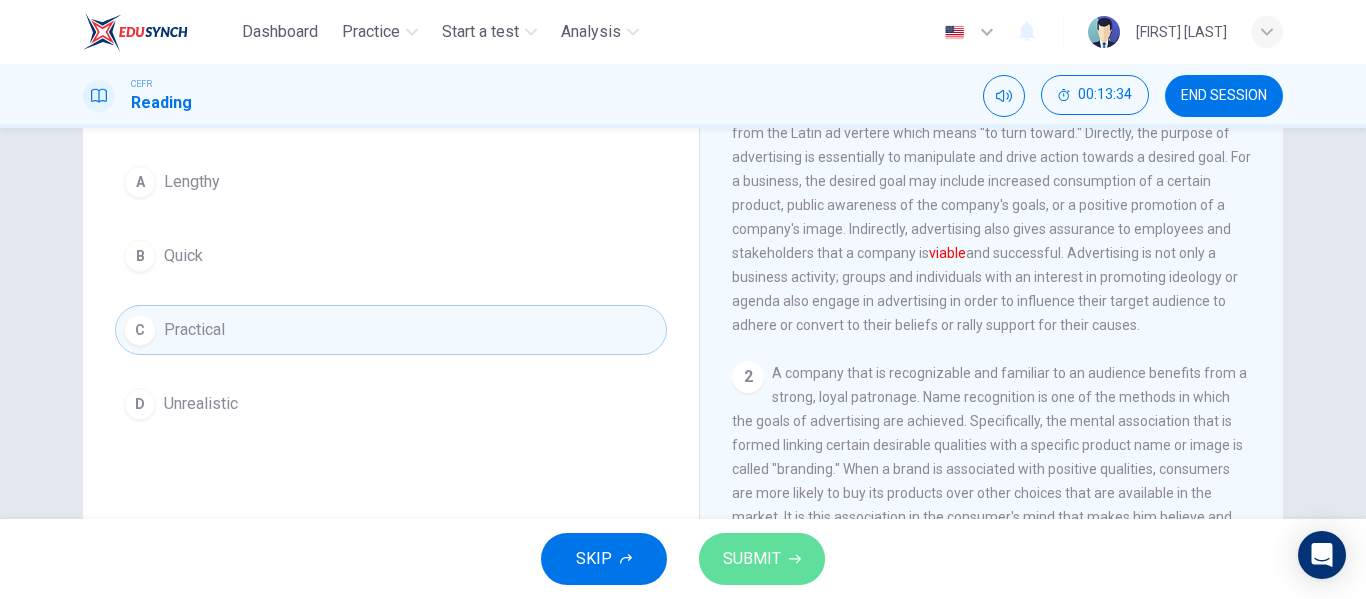 click on "SUBMIT" at bounding box center [762, 559] 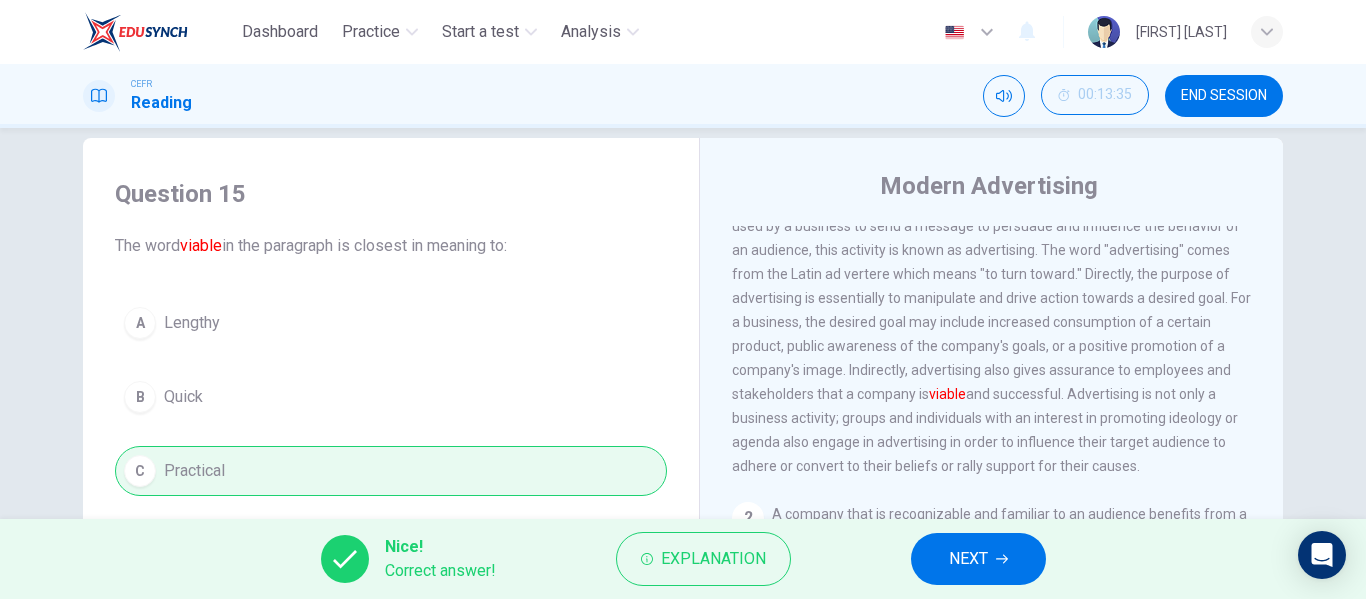 scroll, scrollTop: 28, scrollLeft: 0, axis: vertical 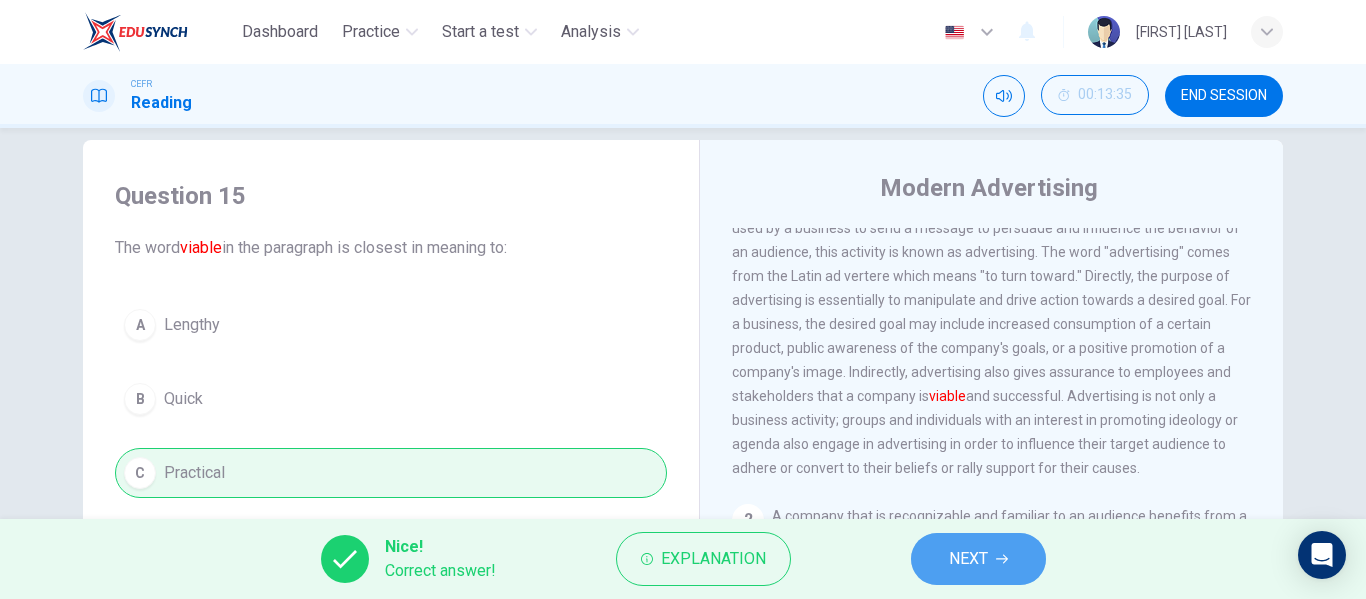 click on "NEXT" at bounding box center [968, 559] 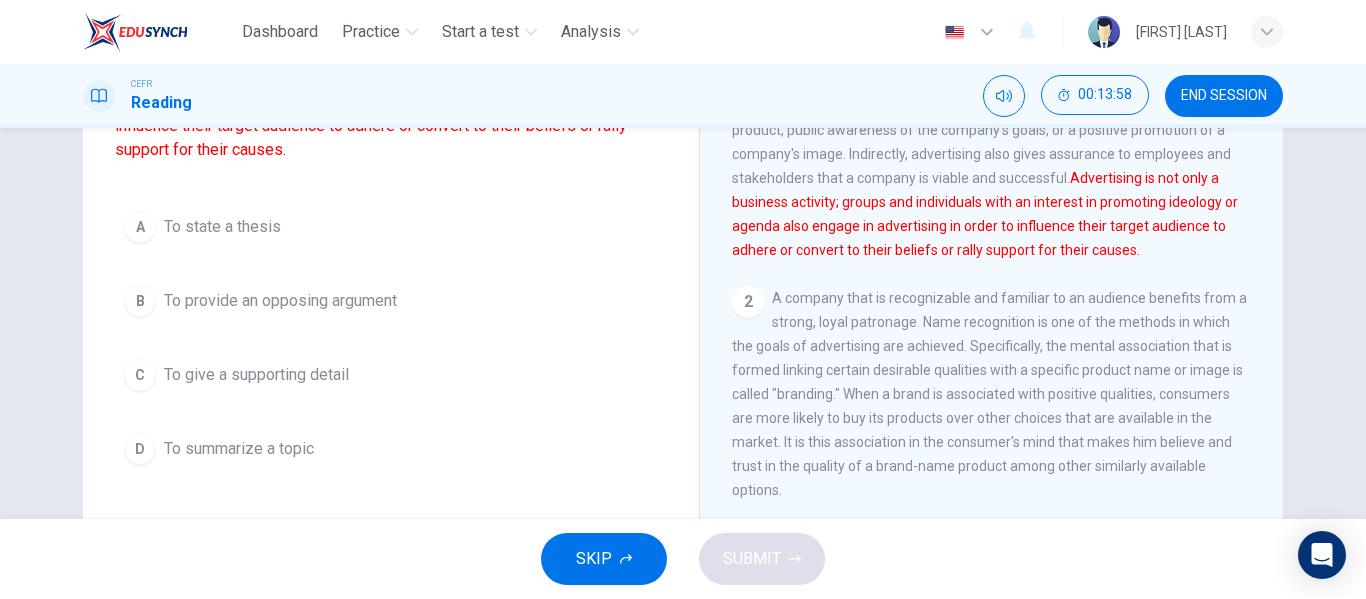 scroll, scrollTop: 247, scrollLeft: 0, axis: vertical 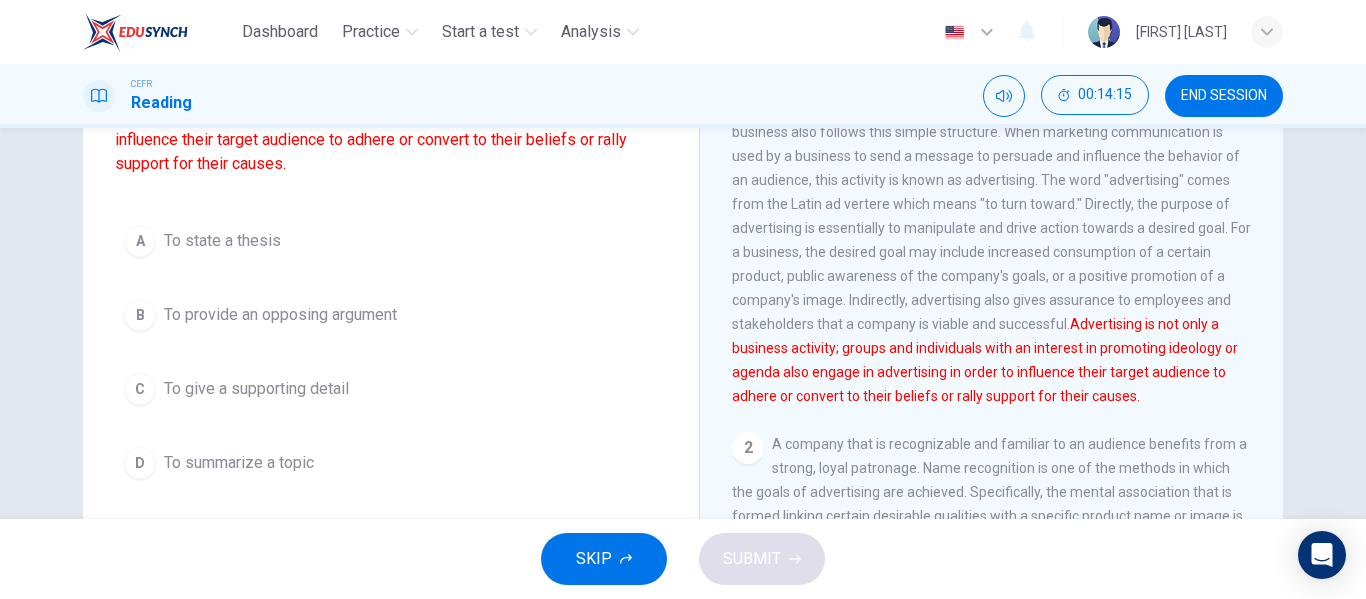 click on "To give a supporting detail" at bounding box center [222, 241] 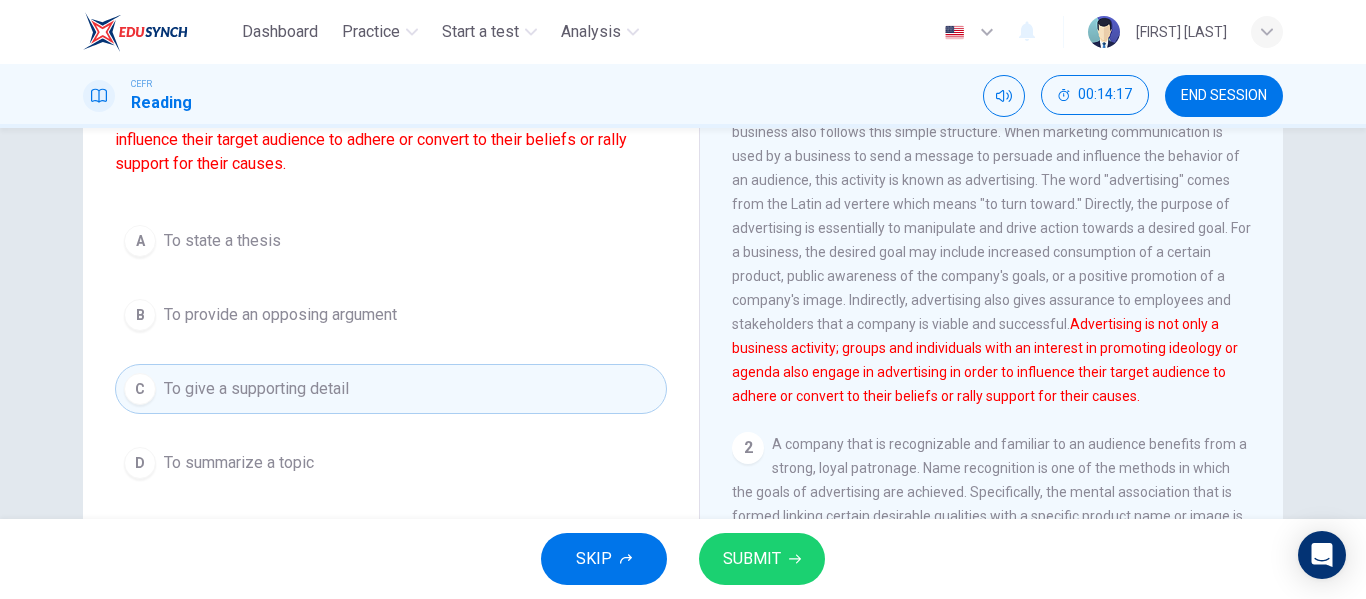 click on "SUBMIT" at bounding box center [752, 559] 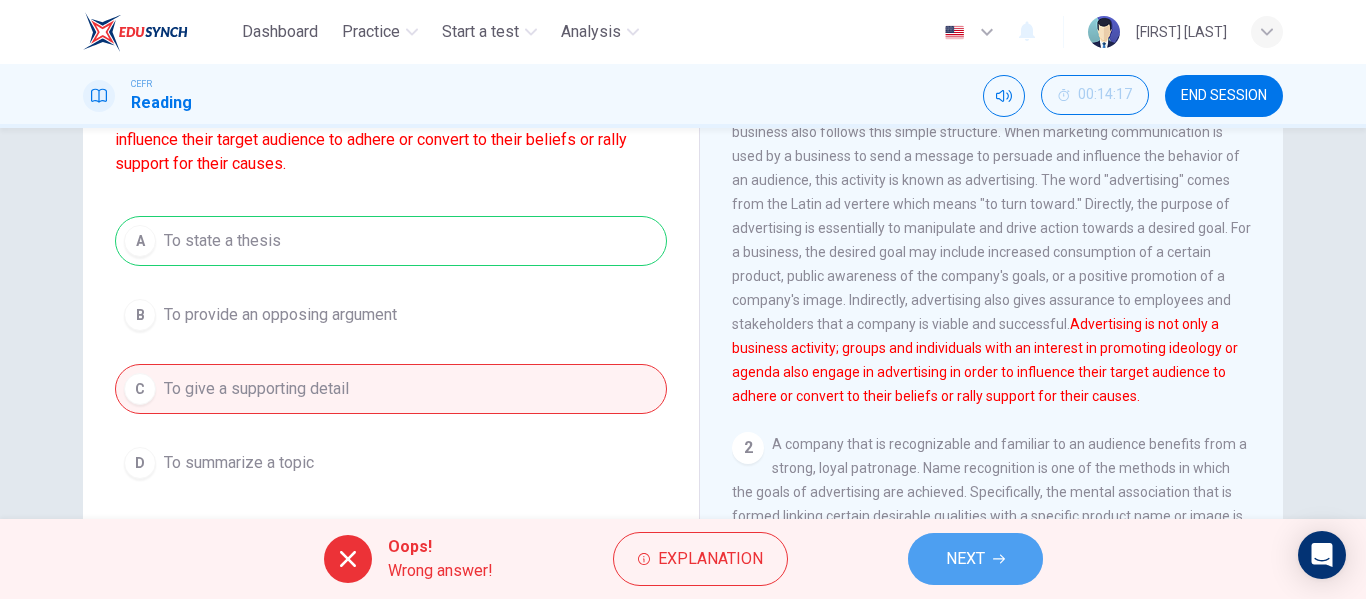 click on "NEXT" at bounding box center (975, 559) 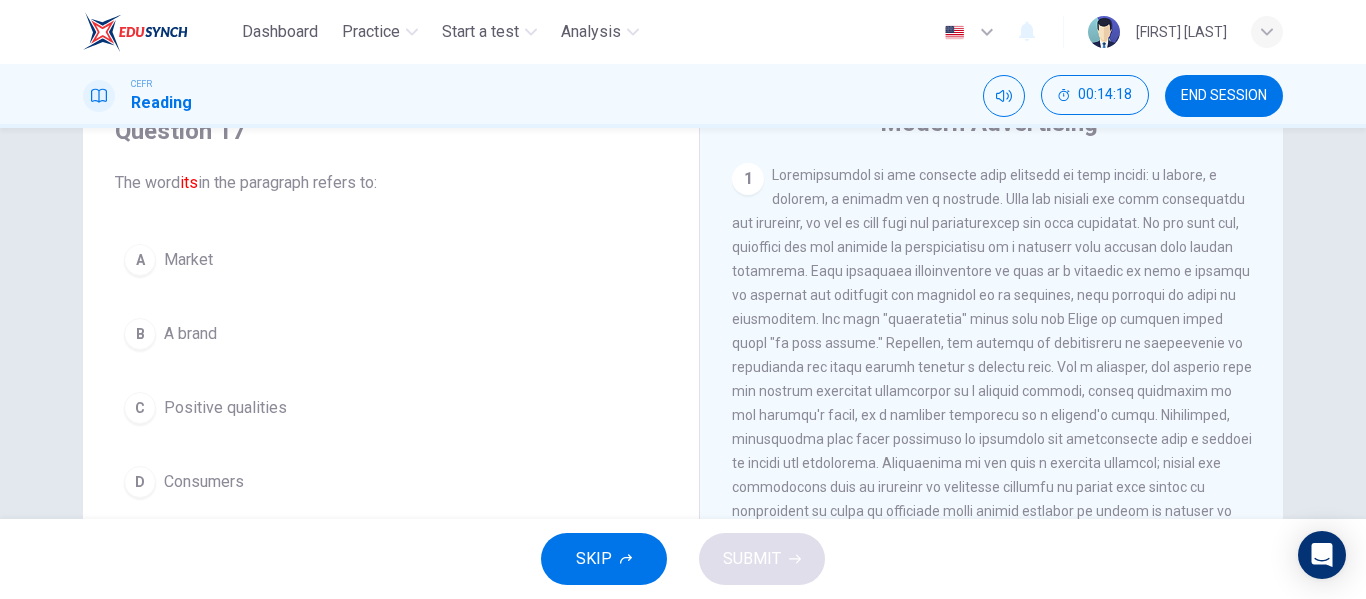 scroll, scrollTop: 89, scrollLeft: 0, axis: vertical 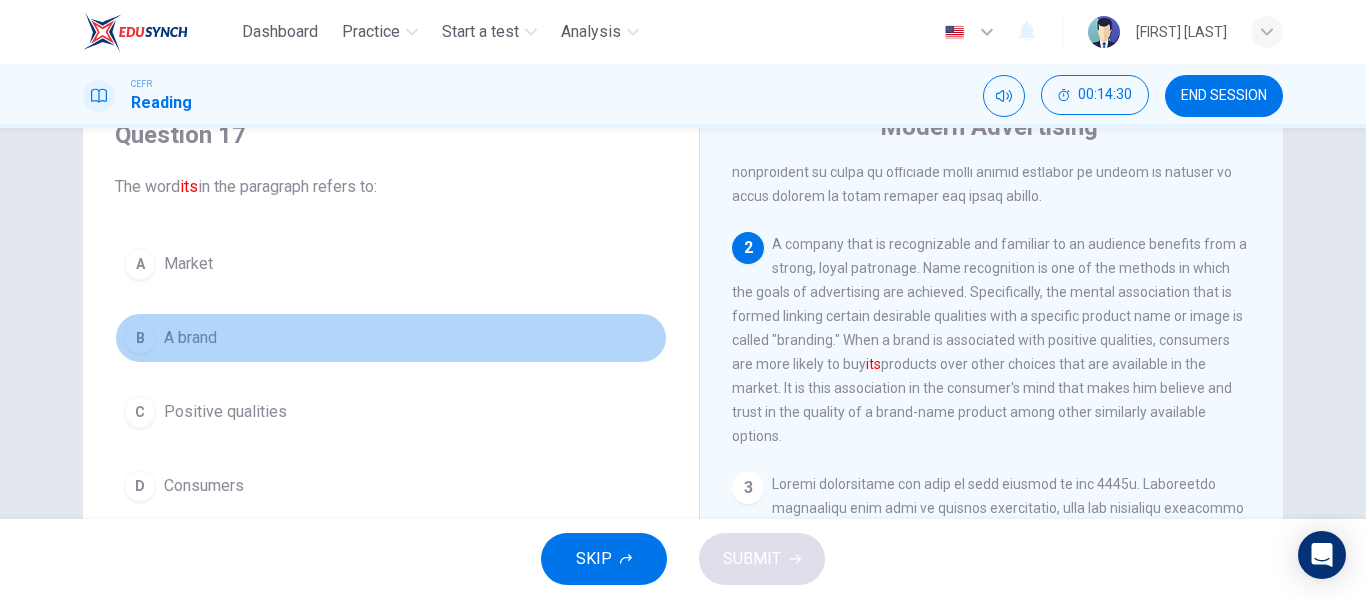 click on "B A brand" at bounding box center [391, 338] 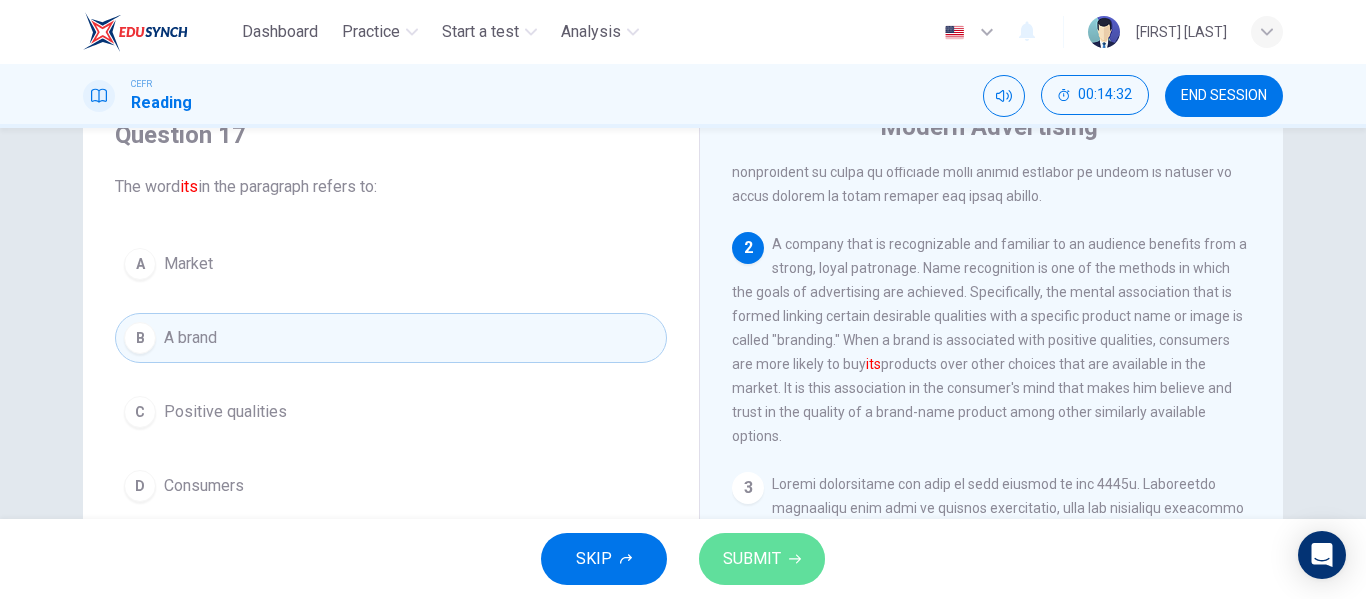 click at bounding box center [795, 559] 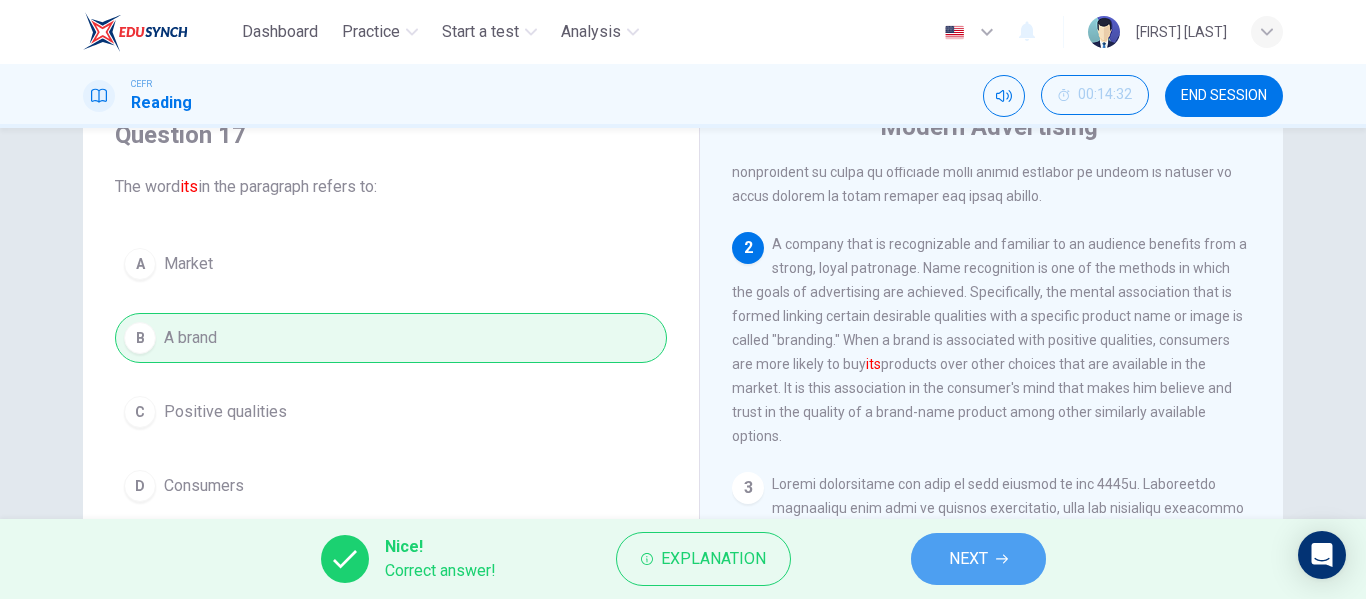 click on "NEXT" at bounding box center [978, 559] 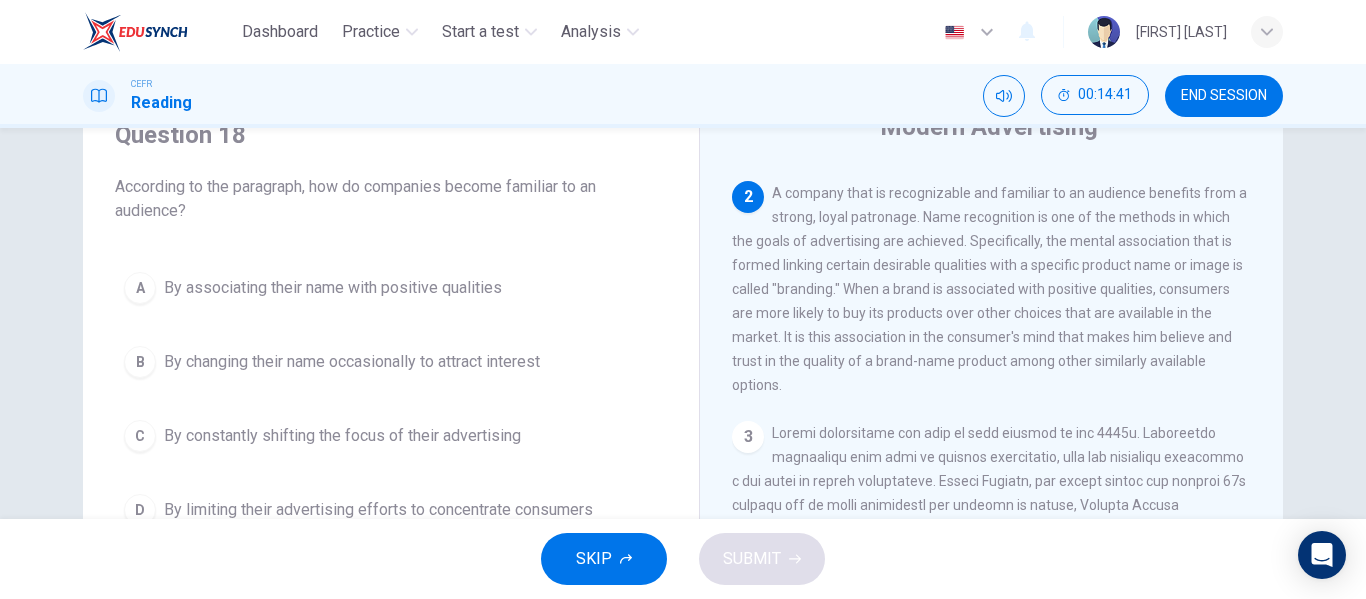 scroll, scrollTop: 378, scrollLeft: 0, axis: vertical 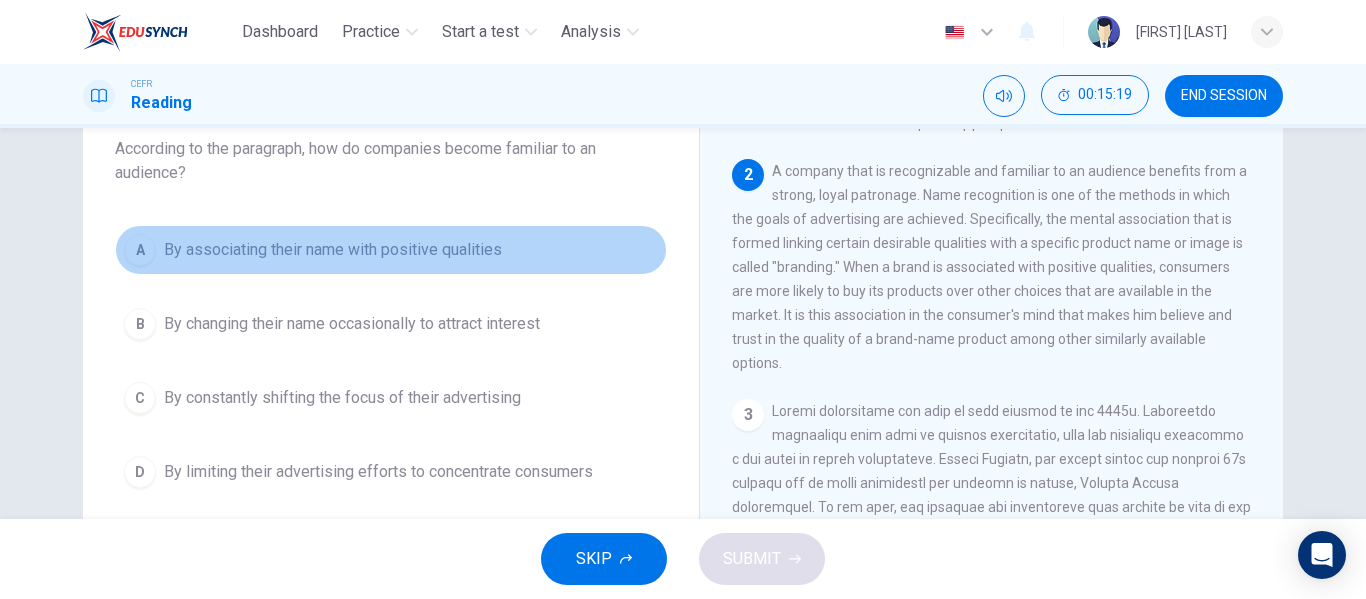 click on "A By associating their name with positive qualities" at bounding box center [391, 250] 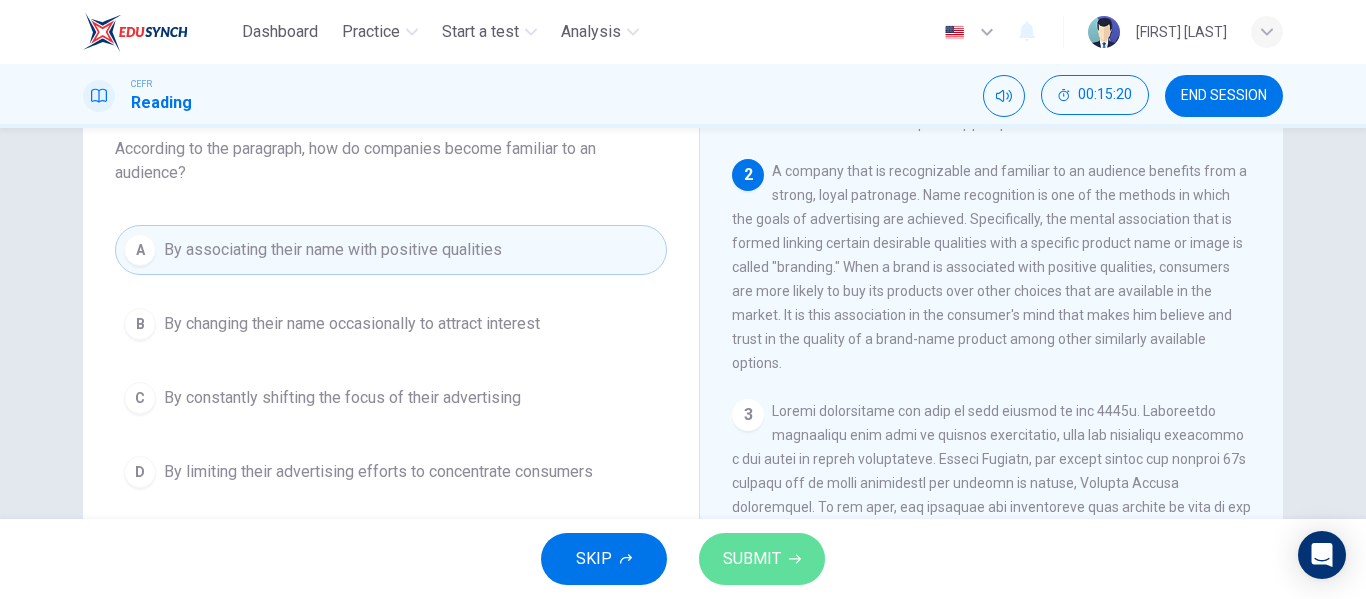 click on "SUBMIT" at bounding box center (752, 559) 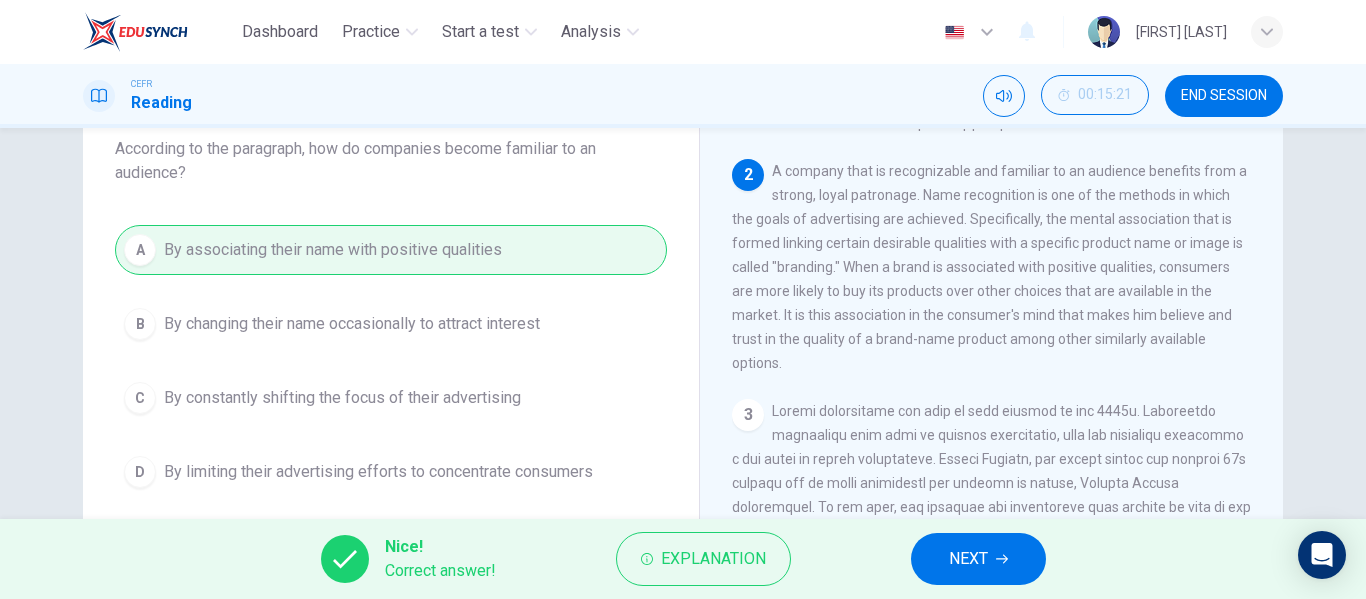 click on "Nice! Correct answer! Explanation NEXT" at bounding box center [683, 559] 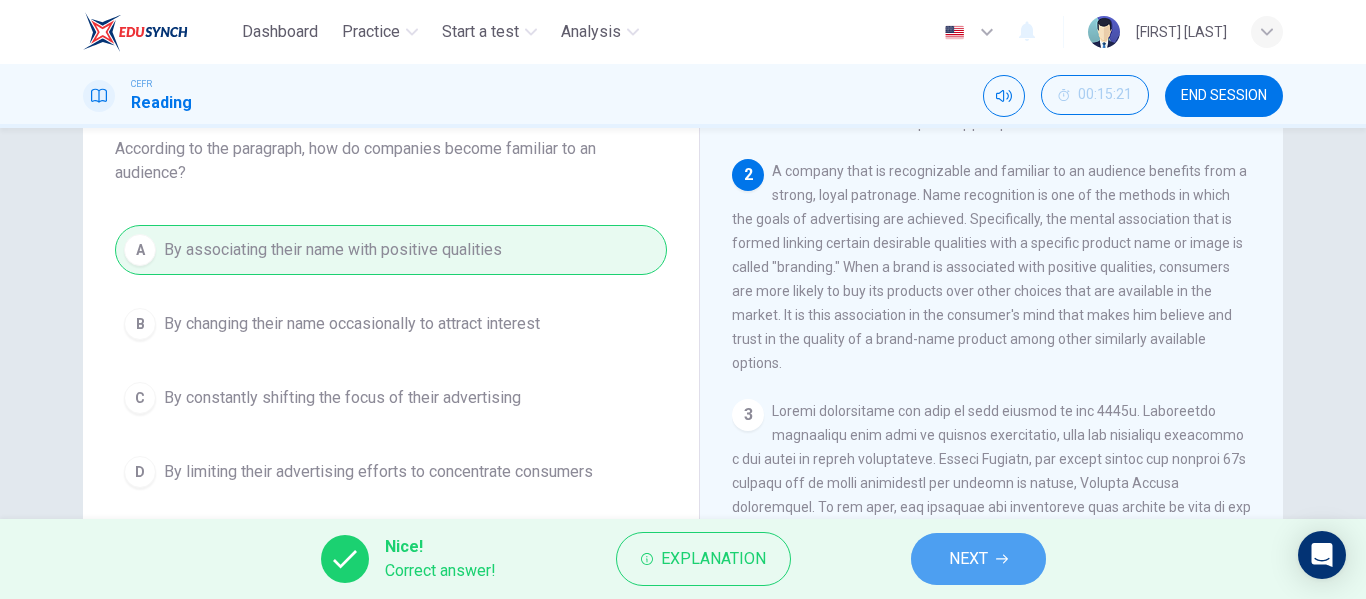 click on "NEXT" at bounding box center (968, 559) 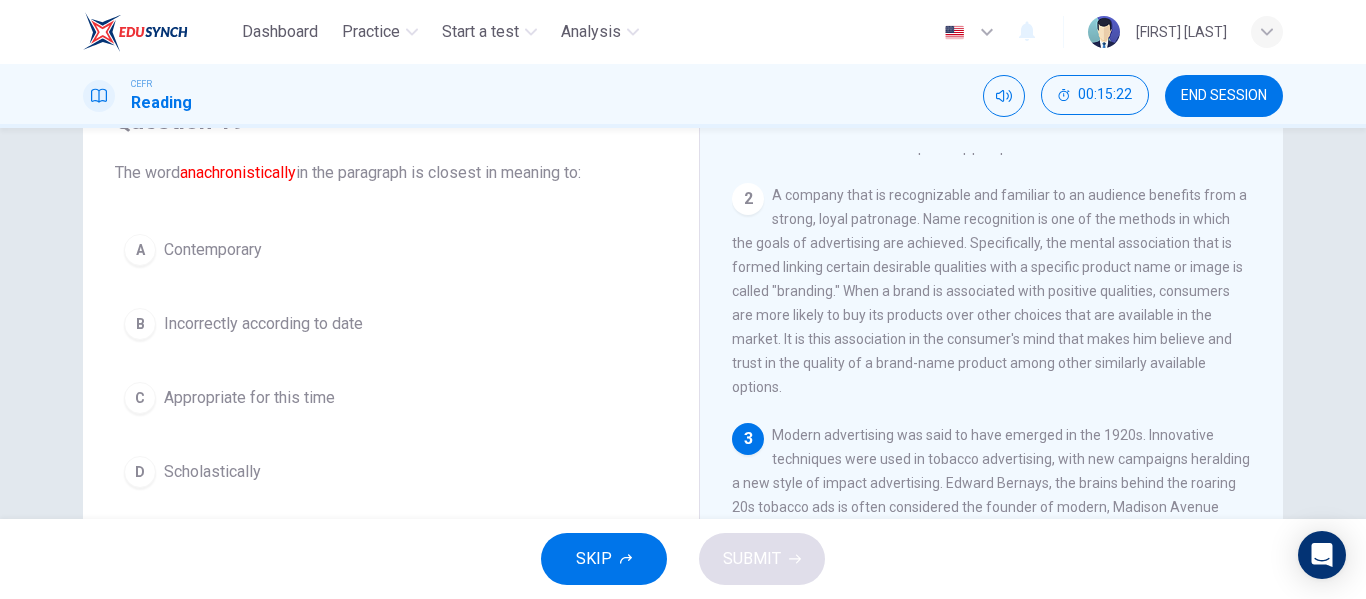 scroll, scrollTop: 102, scrollLeft: 0, axis: vertical 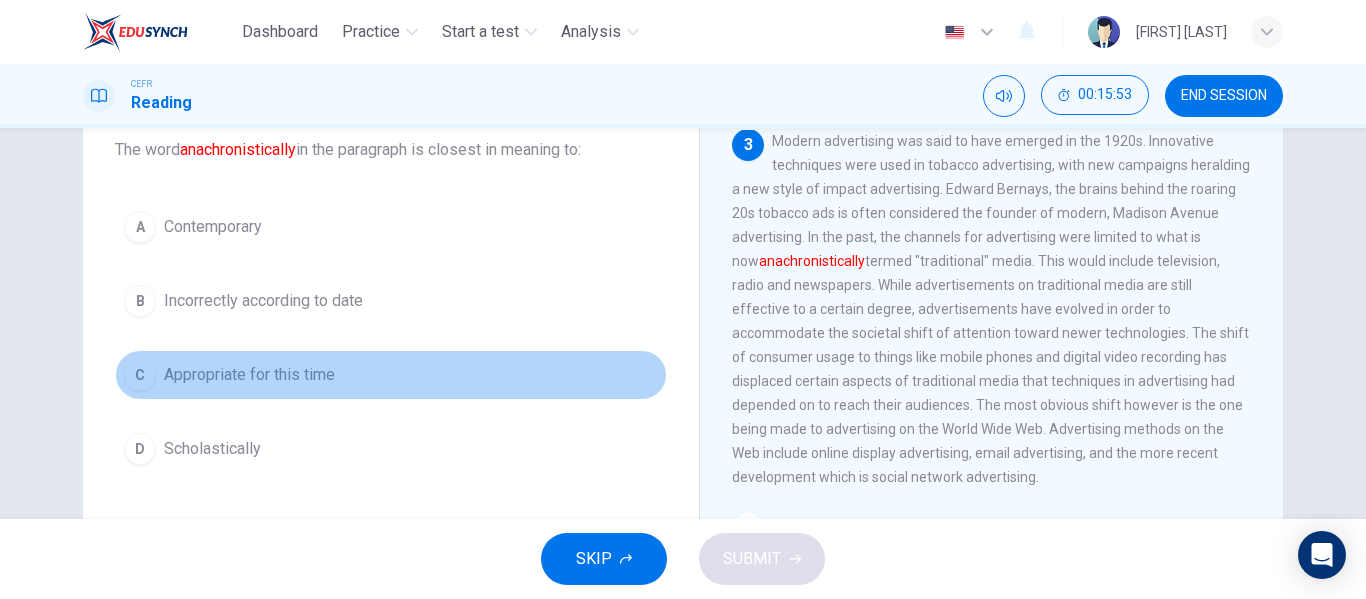 click on "C Appropriate for this time" at bounding box center [391, 375] 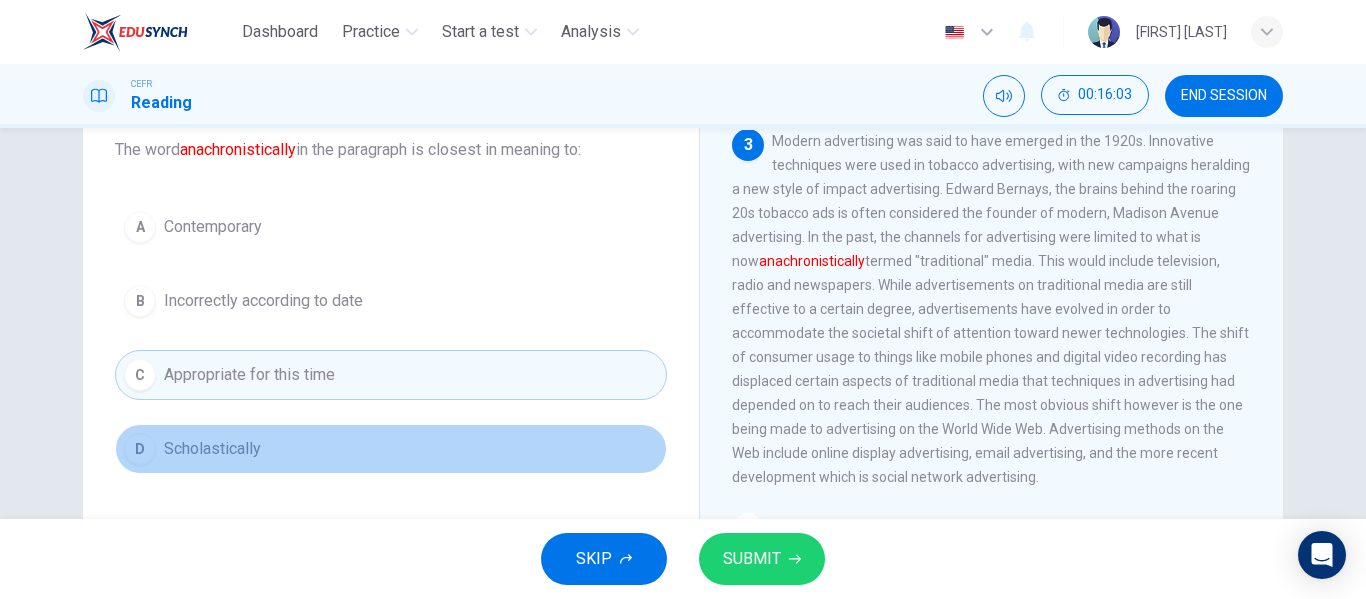click on "D Scholastically" at bounding box center [391, 449] 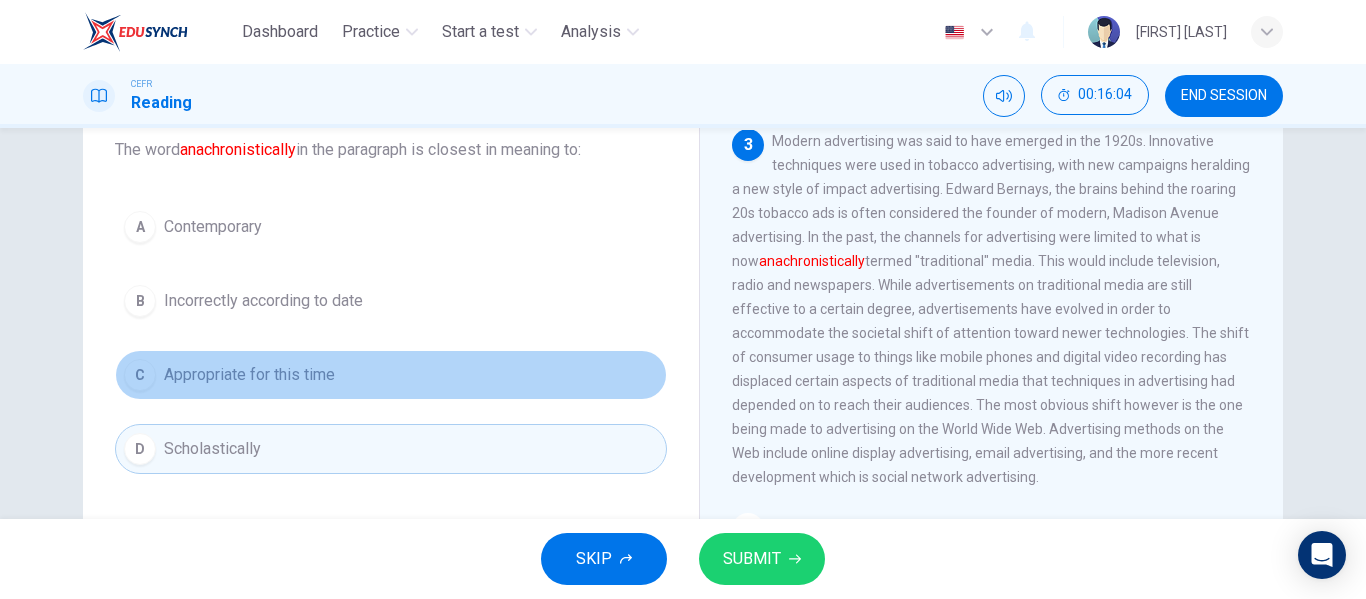 click on "C Appropriate for this time" at bounding box center (391, 375) 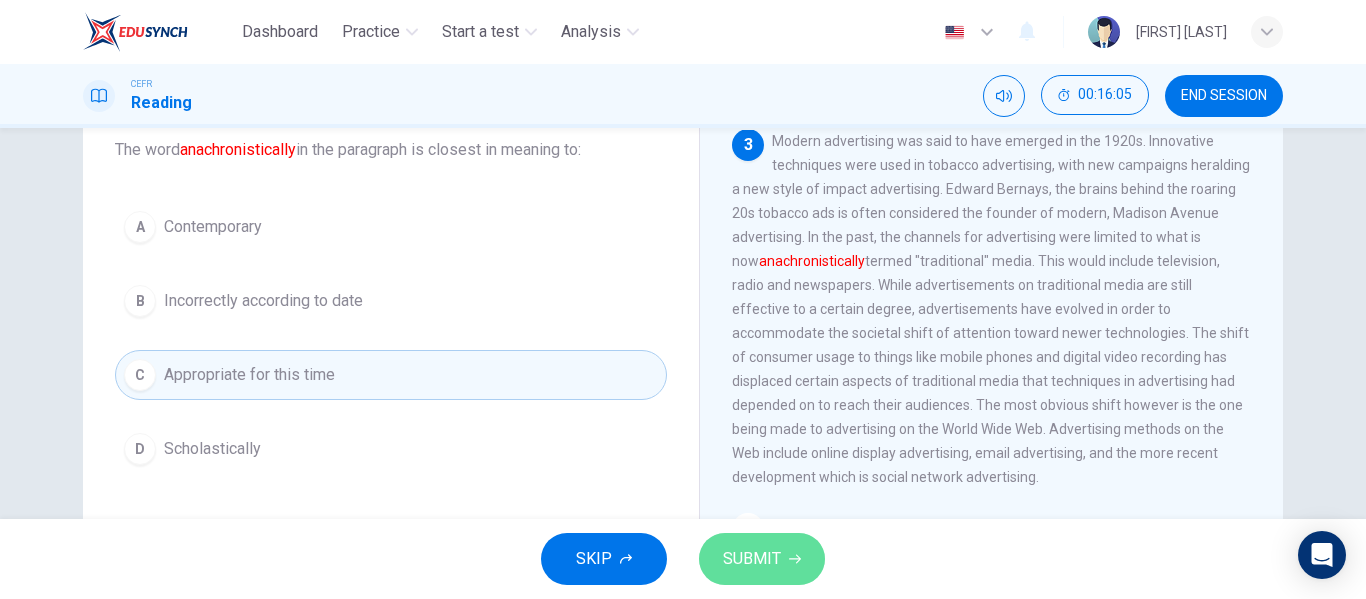 click on "SUBMIT" at bounding box center (762, 559) 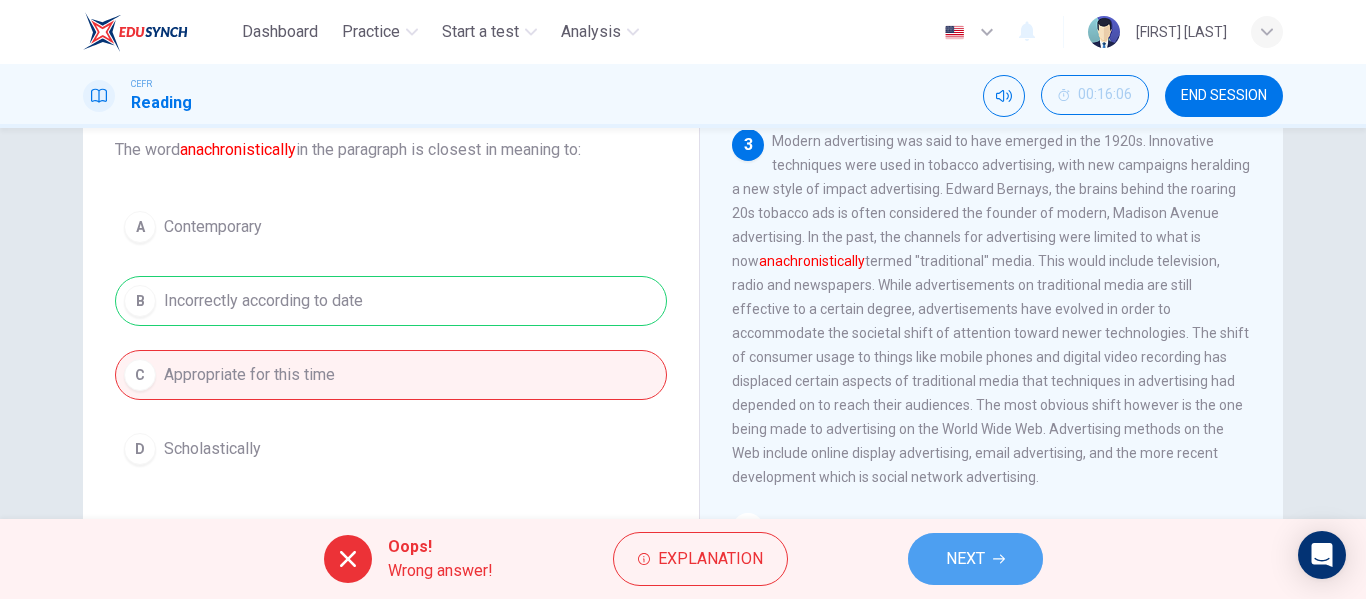 click on "NEXT" at bounding box center [975, 559] 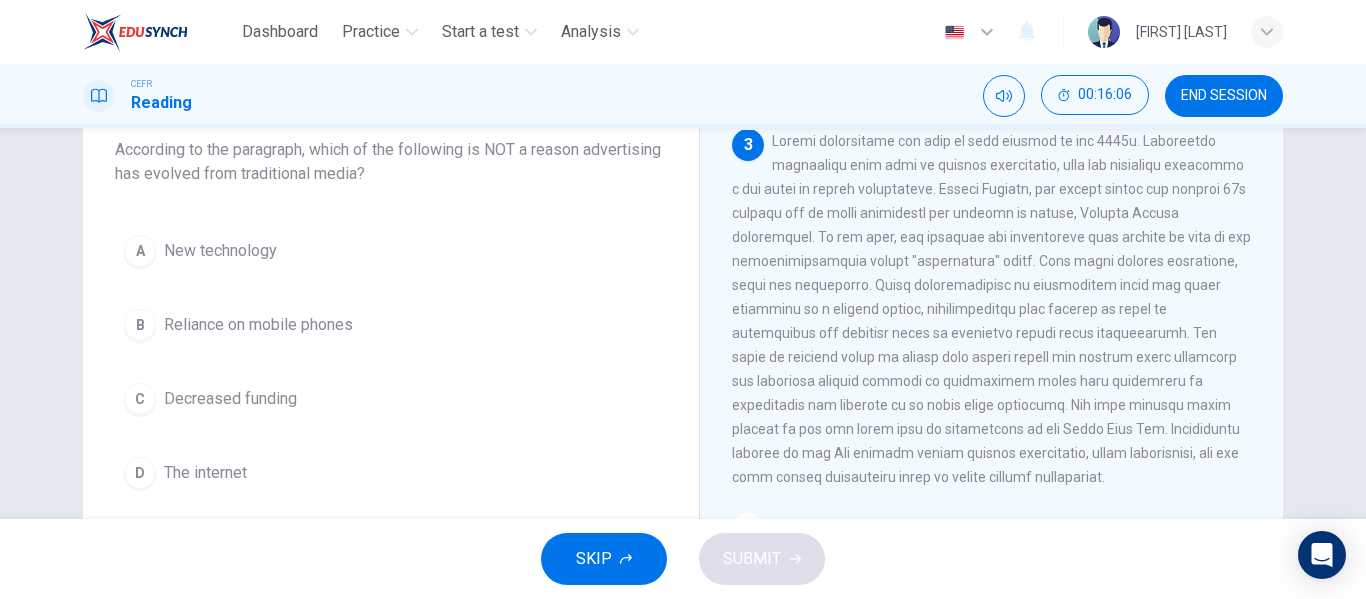 click on "Question 20 According to the paragraph, which of the following is NOT a reason advertising has evolved from traditional media? A New technology B Reliance on mobile phones C Decreased funding D The internet" at bounding box center [391, 290] 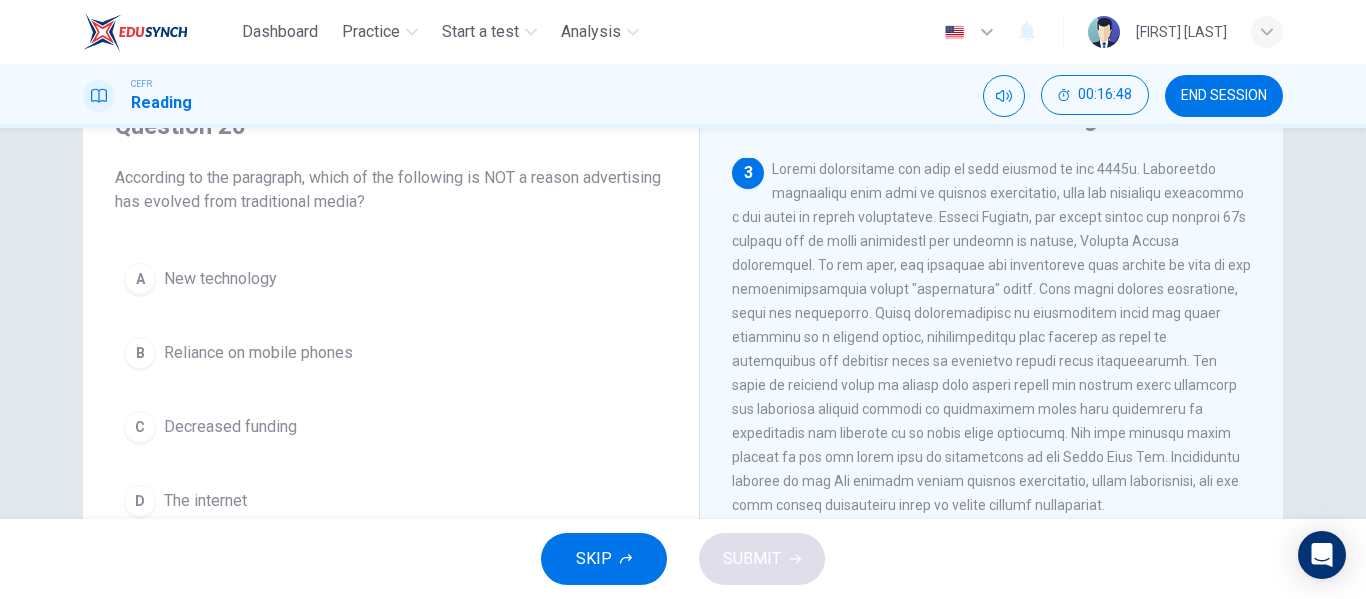 scroll, scrollTop: 99, scrollLeft: 0, axis: vertical 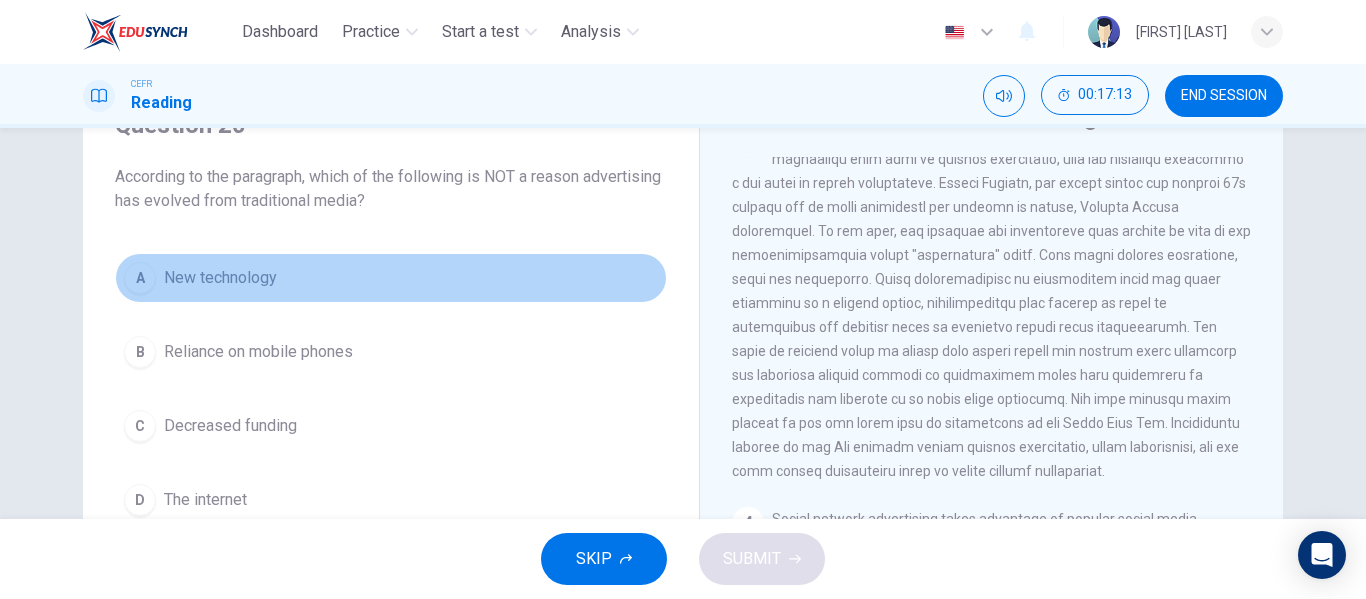 click on "New technology" at bounding box center [220, 278] 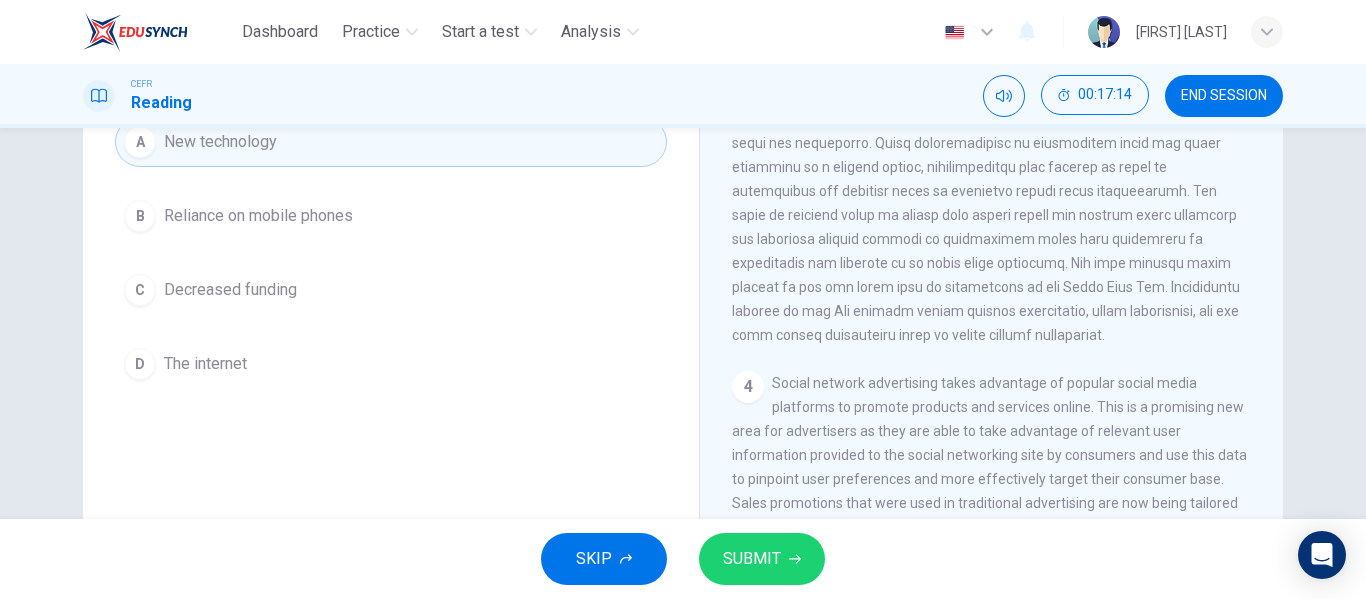 scroll, scrollTop: 237, scrollLeft: 0, axis: vertical 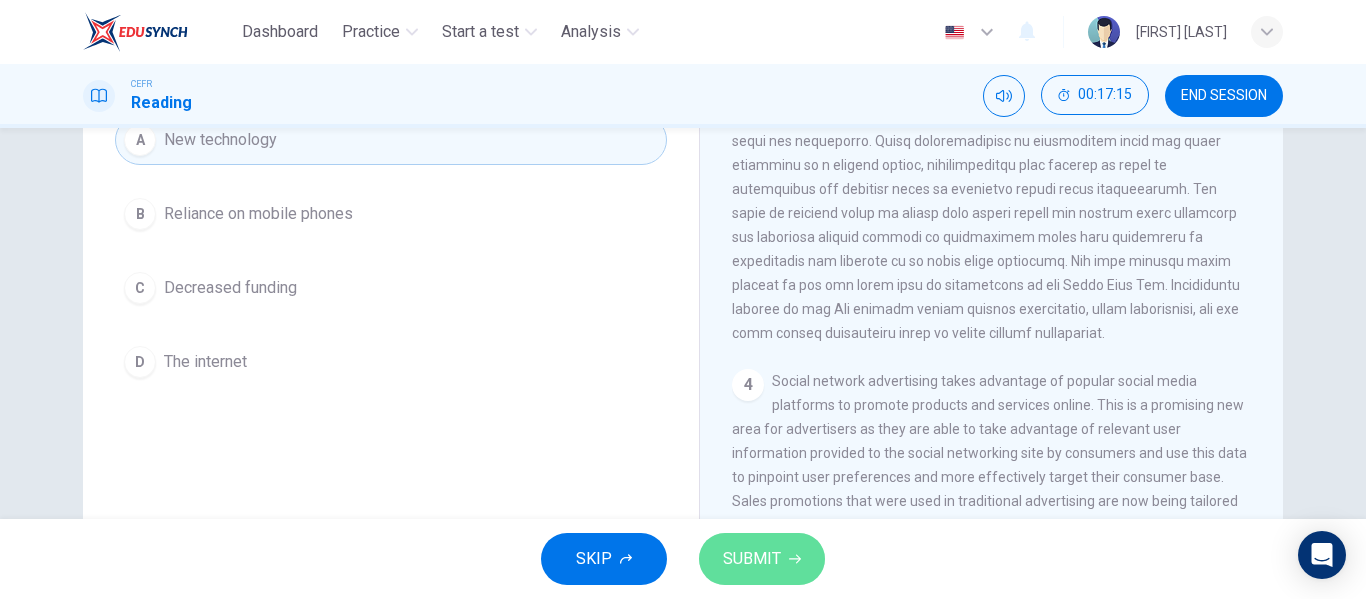 click on "SUBMIT" at bounding box center (762, 559) 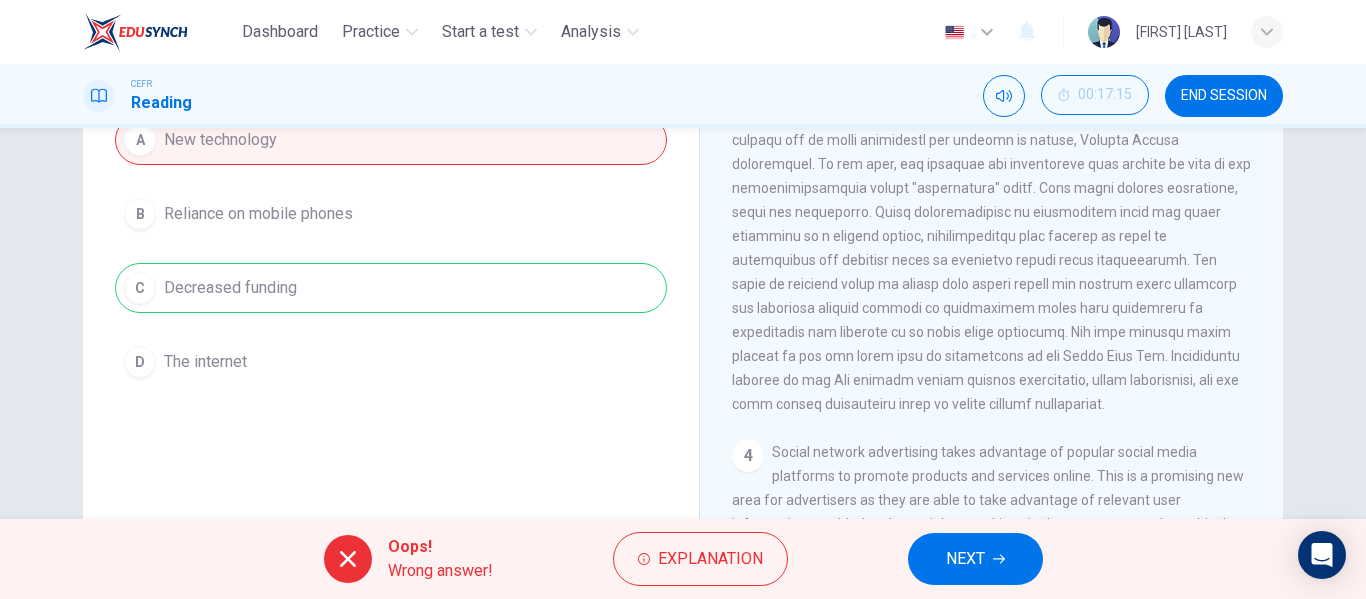 scroll, scrollTop: 609, scrollLeft: 0, axis: vertical 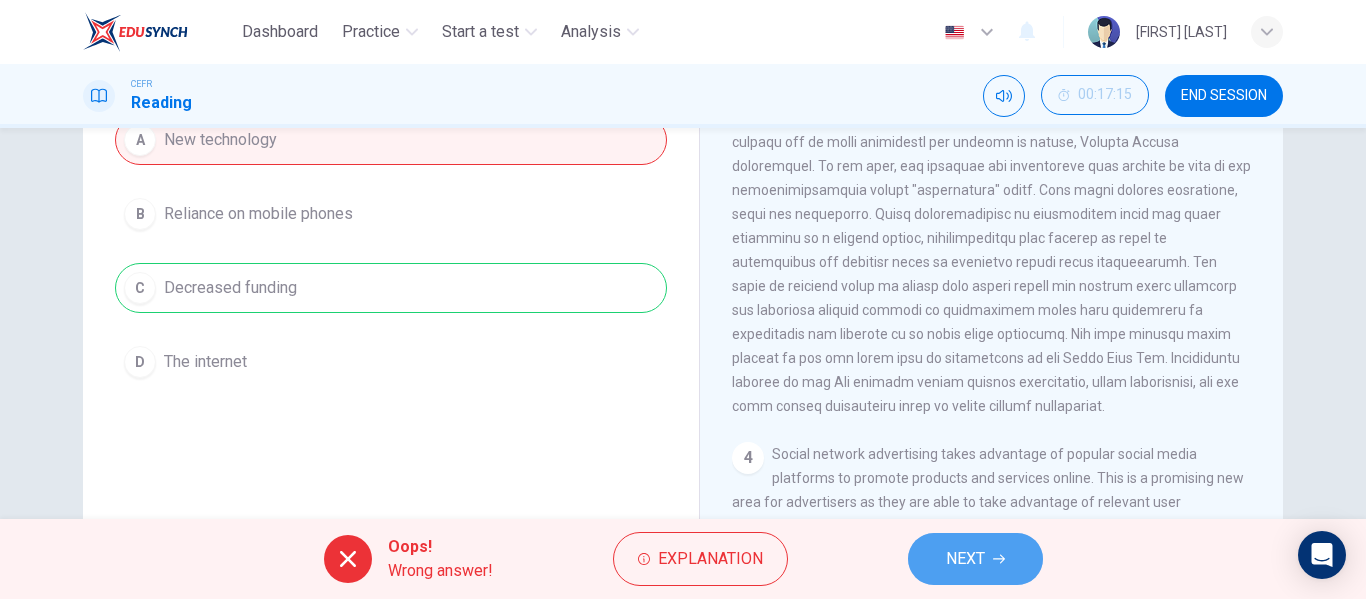 click on "NEXT" at bounding box center [965, 559] 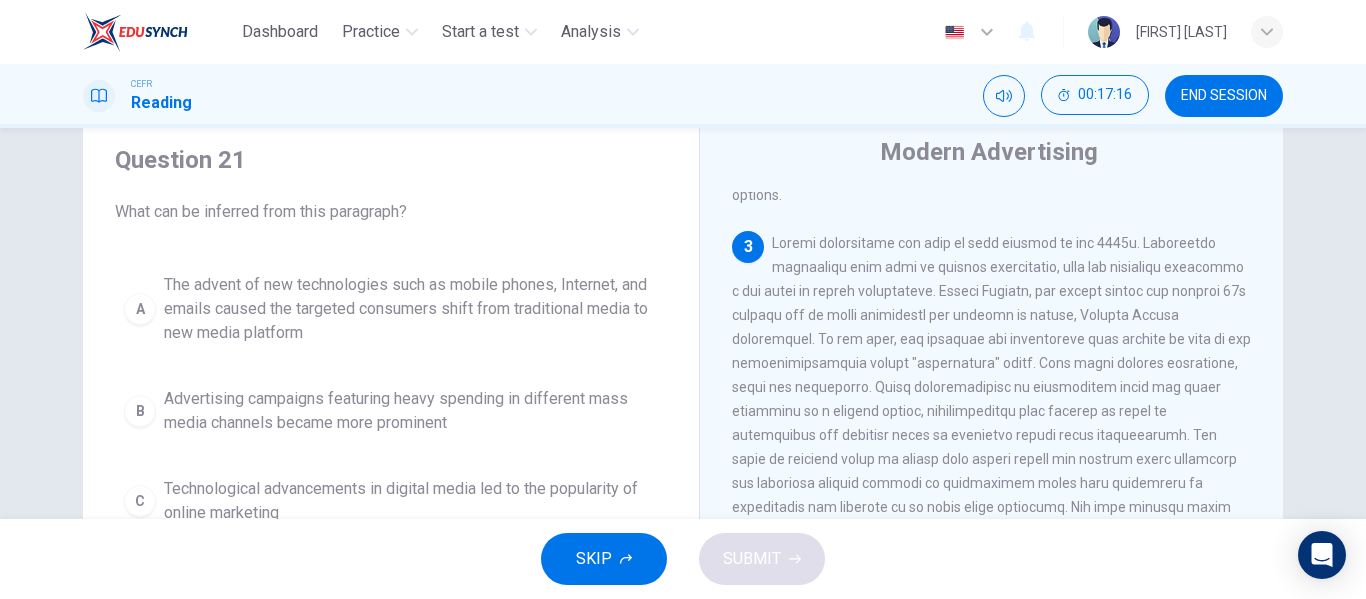 scroll, scrollTop: 63, scrollLeft: 0, axis: vertical 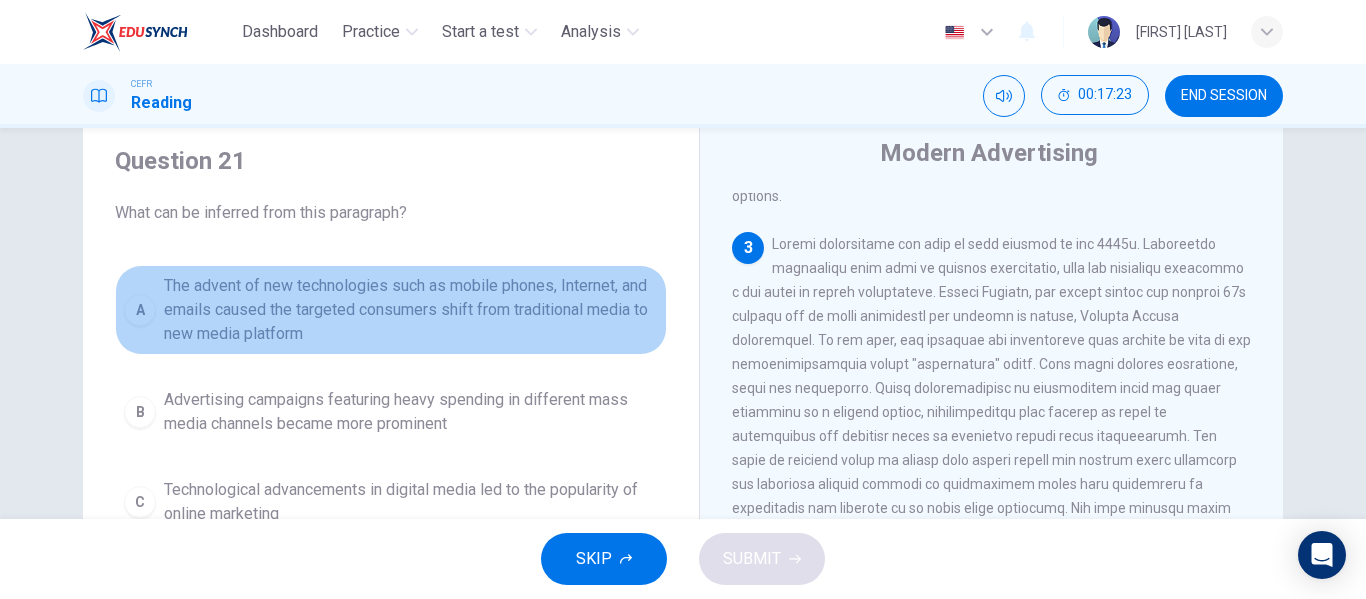 click on "The advent of new technologies such as mobile phones, Internet, and emails caused the targeted consumers shift from traditional media to new media platform" at bounding box center (411, 310) 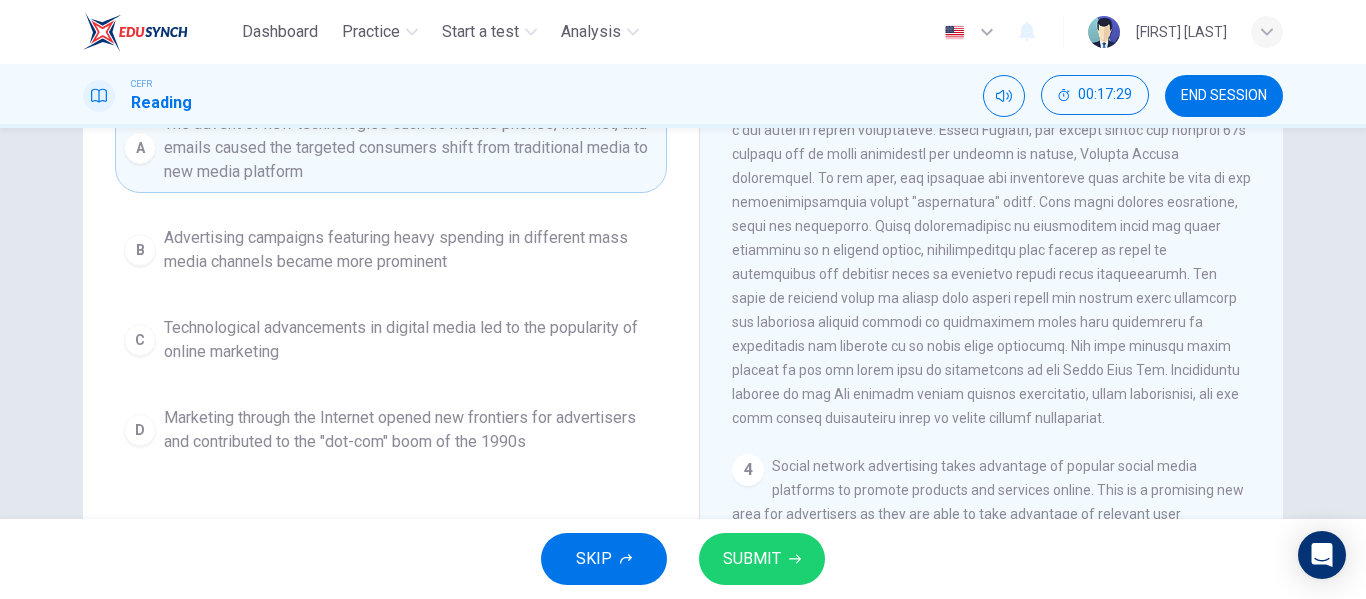 scroll, scrollTop: 227, scrollLeft: 0, axis: vertical 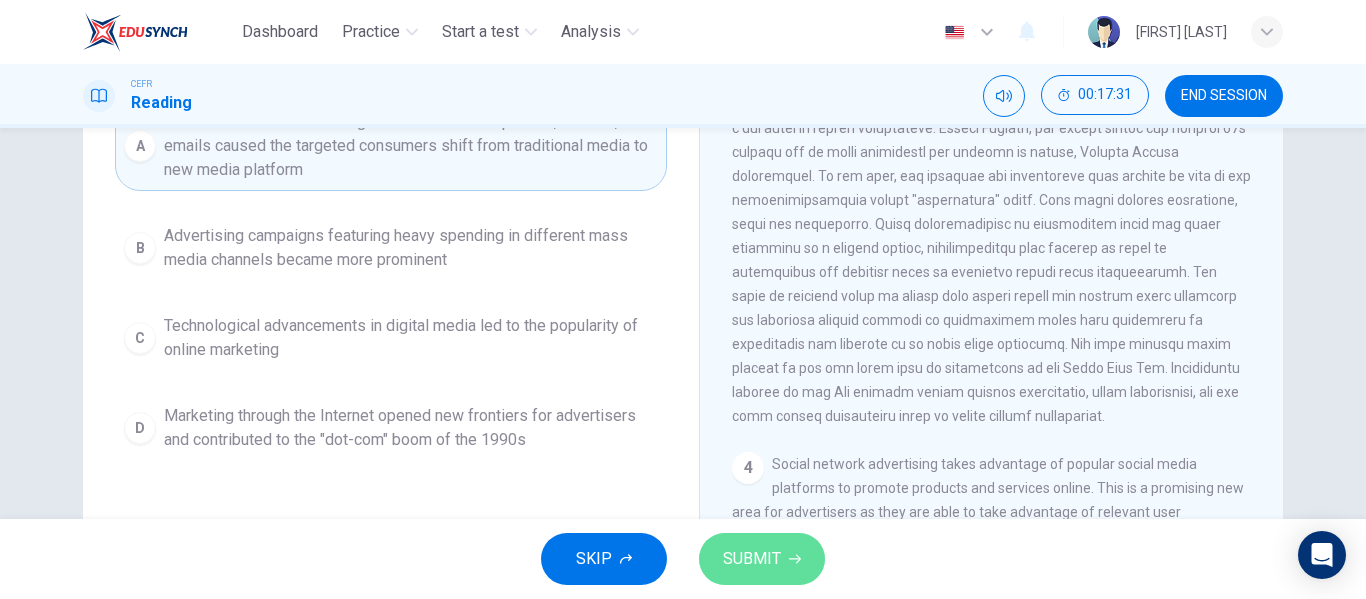 click on "SUBMIT" at bounding box center (752, 559) 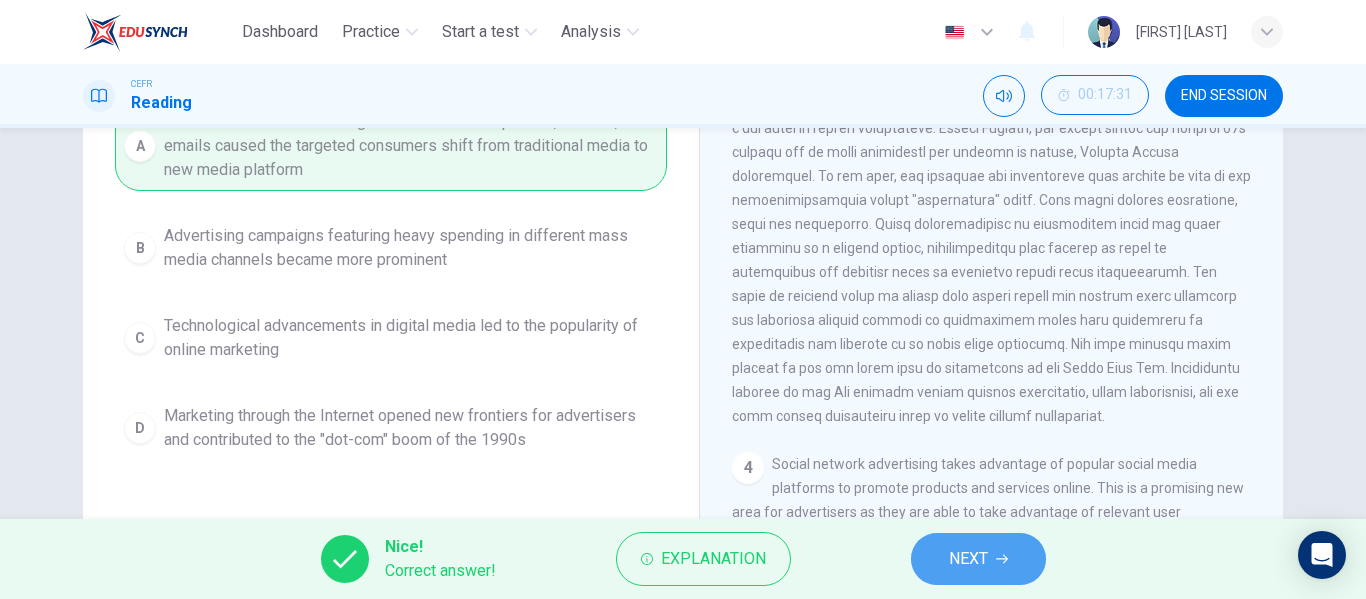click on "NEXT" at bounding box center (978, 559) 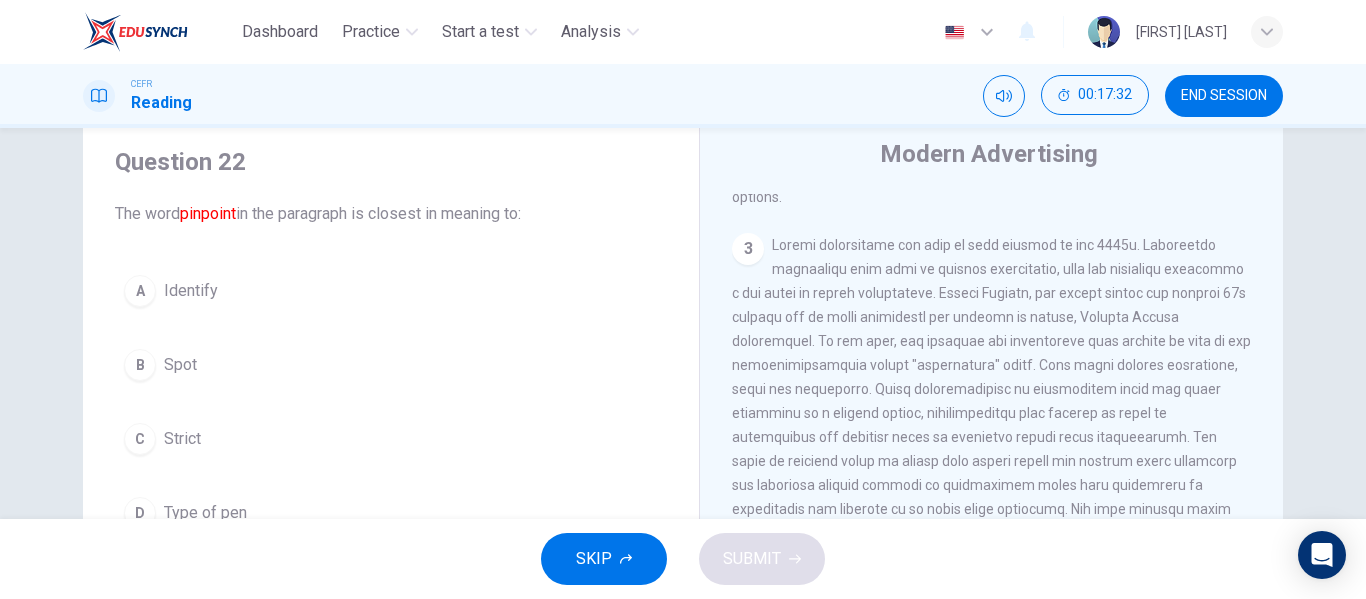 scroll, scrollTop: 63, scrollLeft: 0, axis: vertical 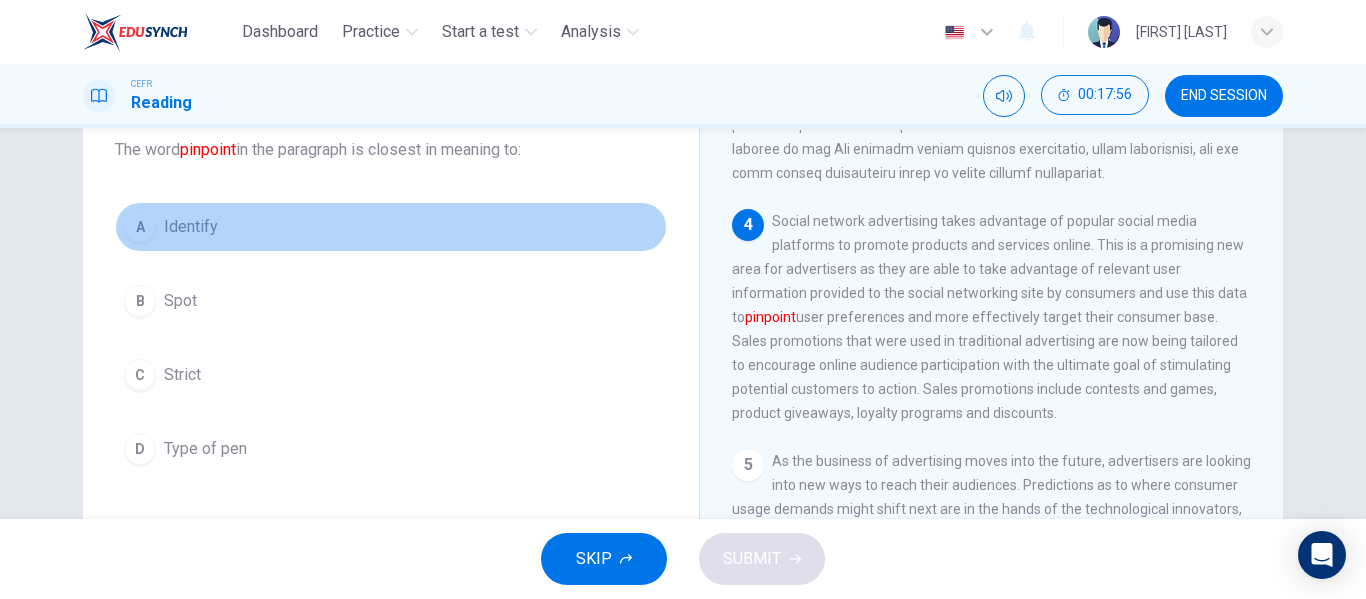 click on "Identify" at bounding box center (191, 227) 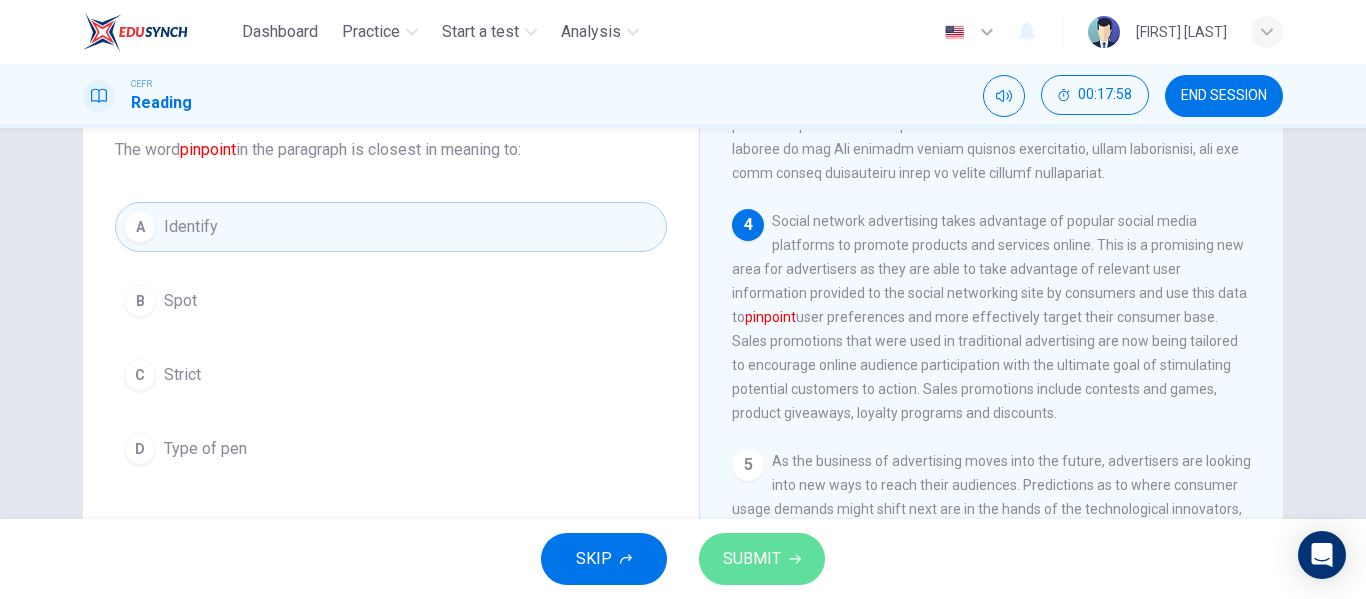 click on "SUBMIT" at bounding box center (762, 559) 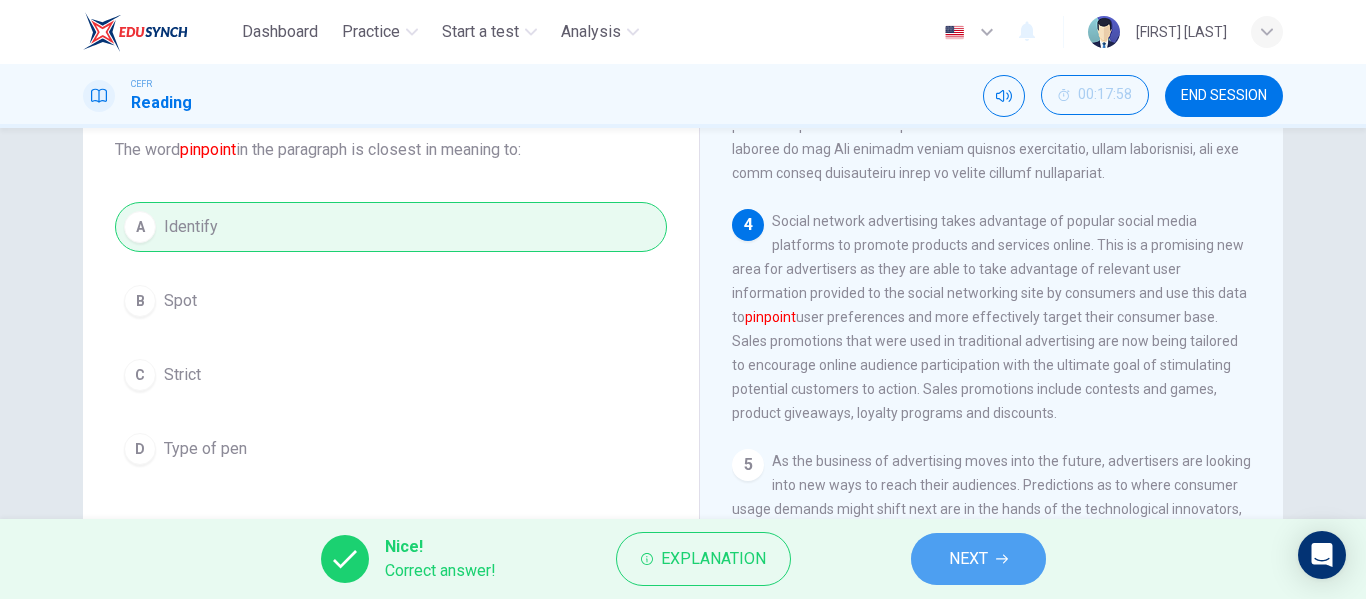 click at bounding box center [1002, 559] 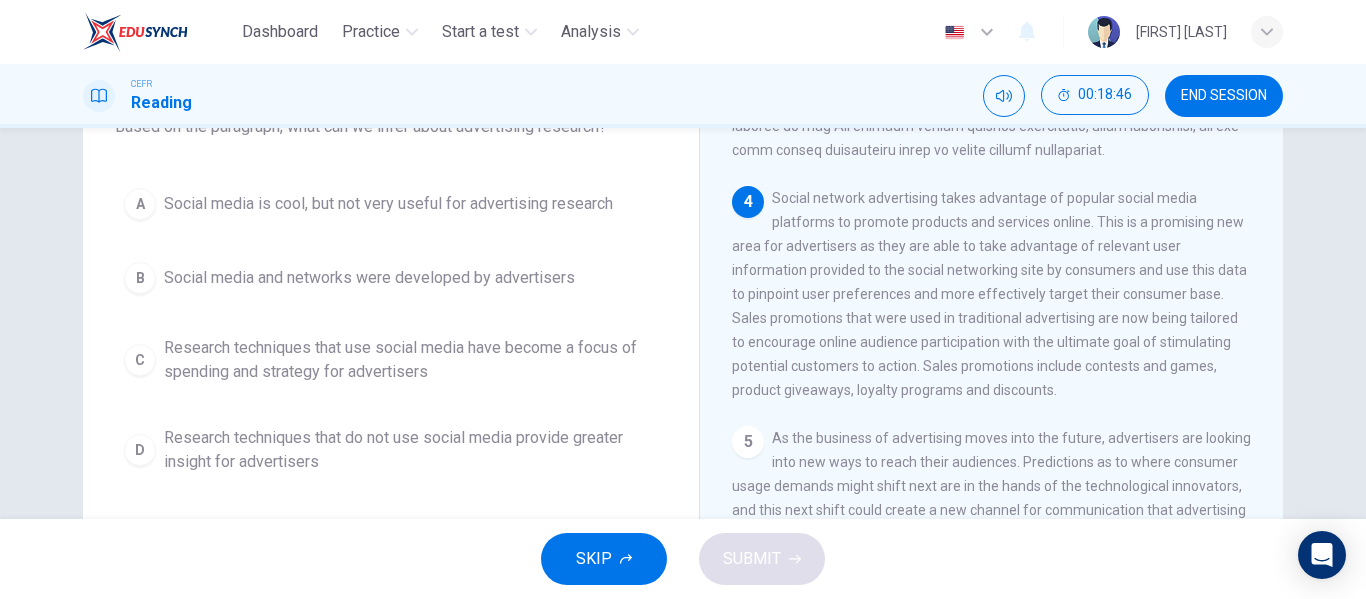 scroll, scrollTop: 152, scrollLeft: 0, axis: vertical 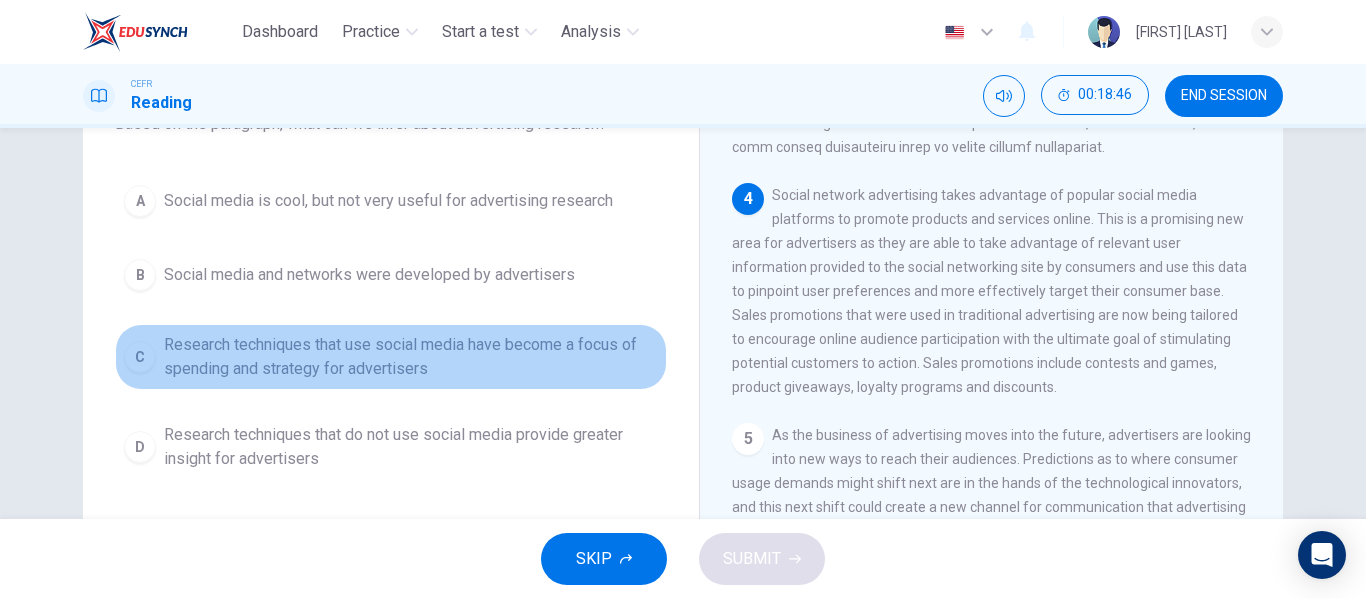 click on "Research techniques that use social media have become a focus of spending and strategy for advertisers" at bounding box center (388, 201) 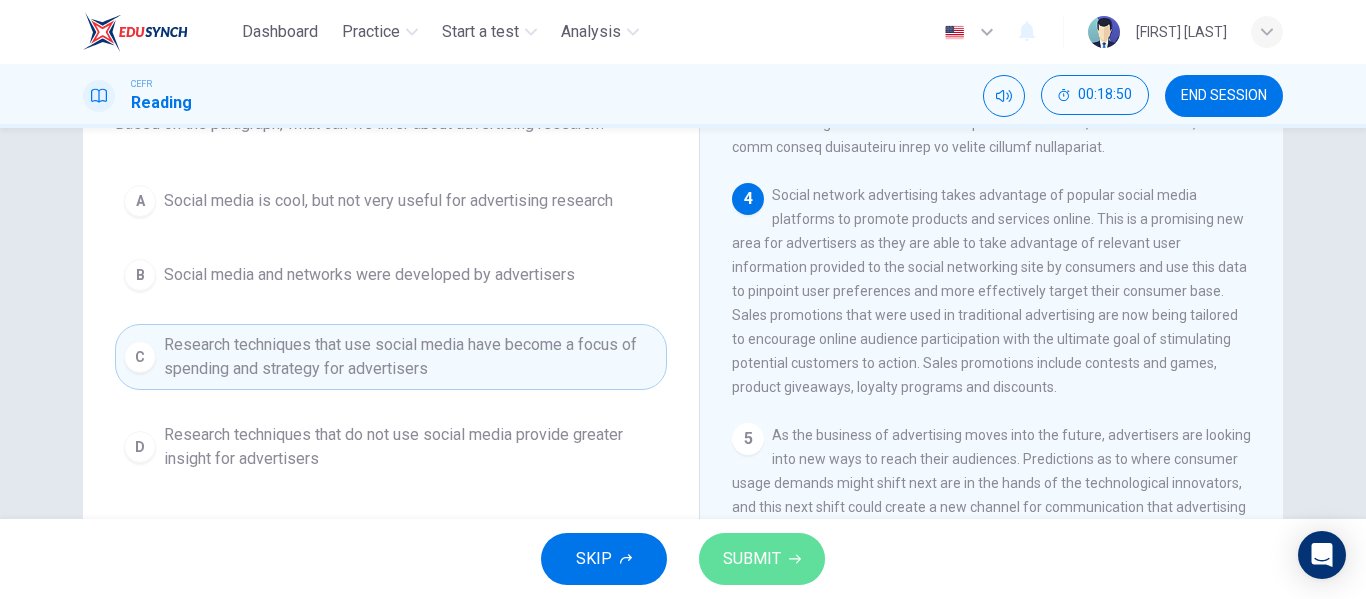click on "SUBMIT" at bounding box center [752, 559] 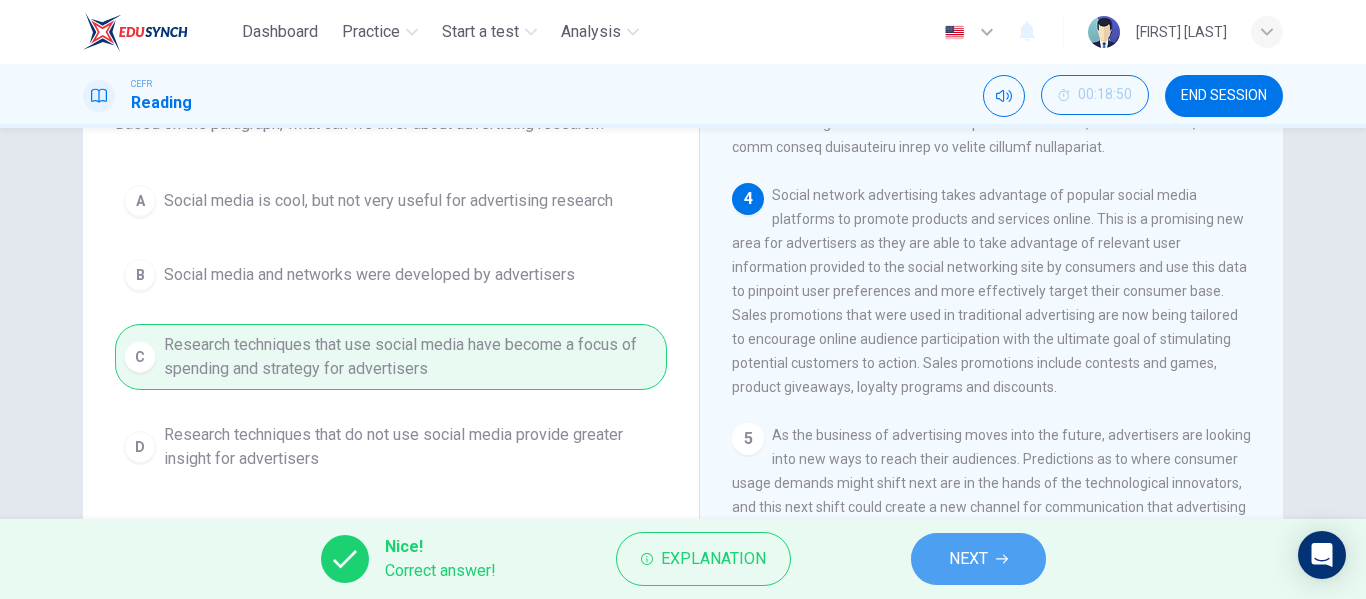 click on "NEXT" at bounding box center (968, 559) 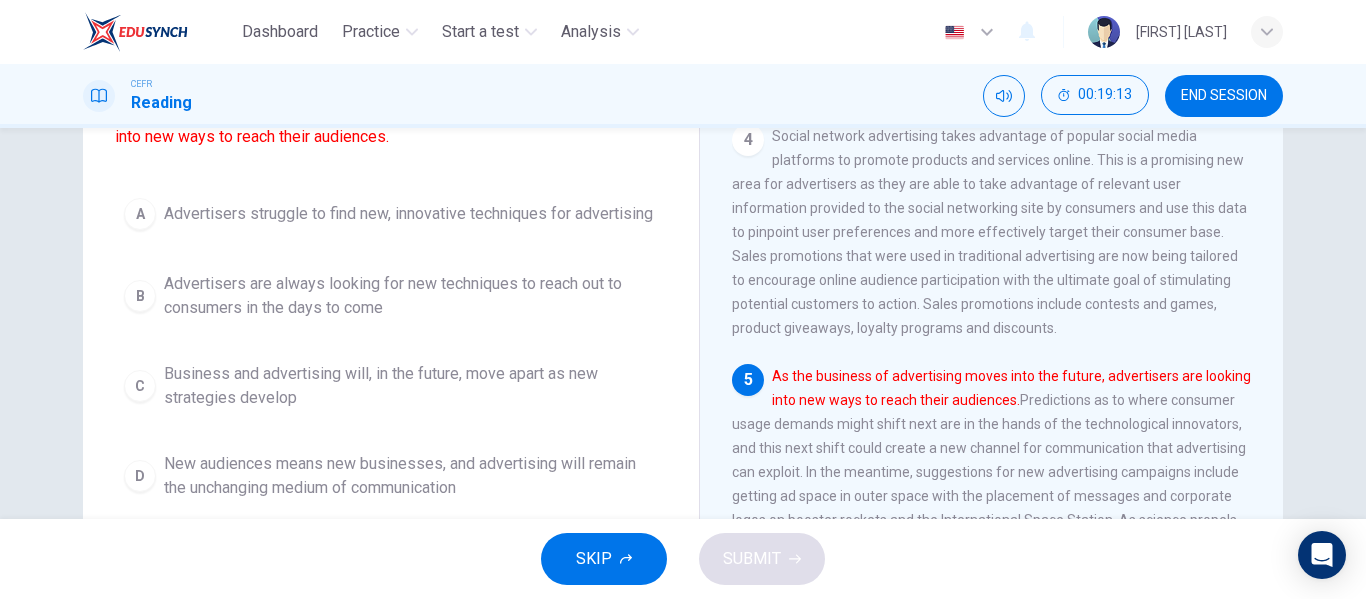 scroll, scrollTop: 213, scrollLeft: 0, axis: vertical 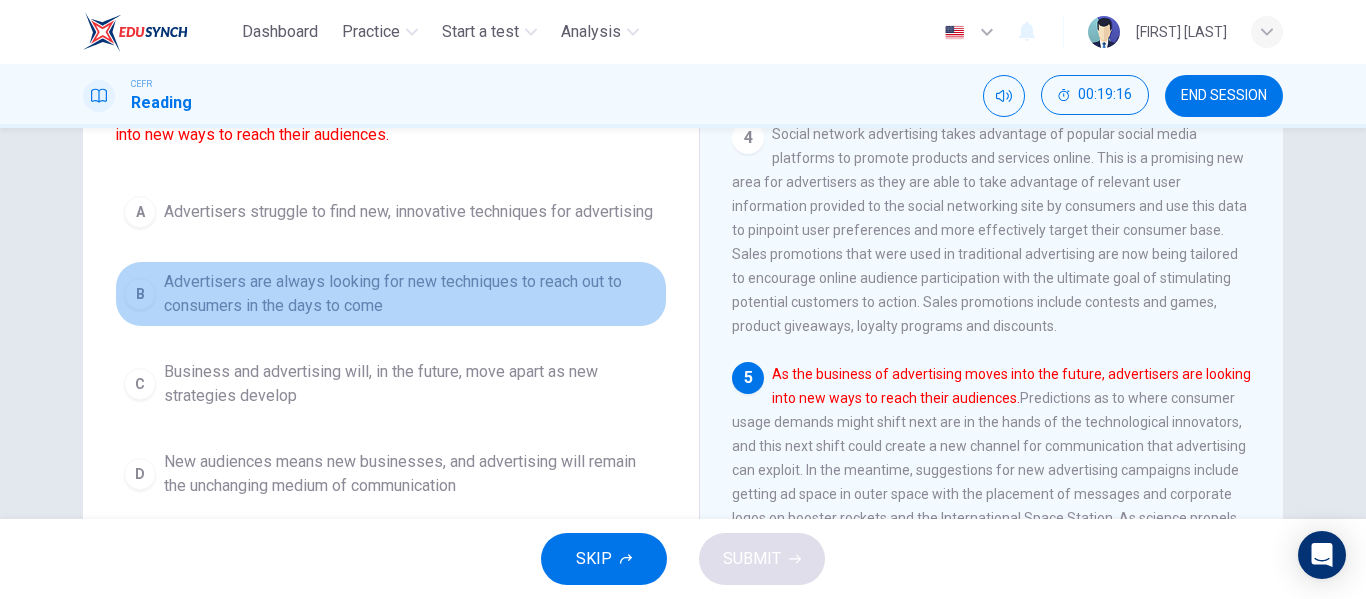 click on "Advertisers are always looking for new techniques to reach out to consumers in the days to come" at bounding box center (408, 212) 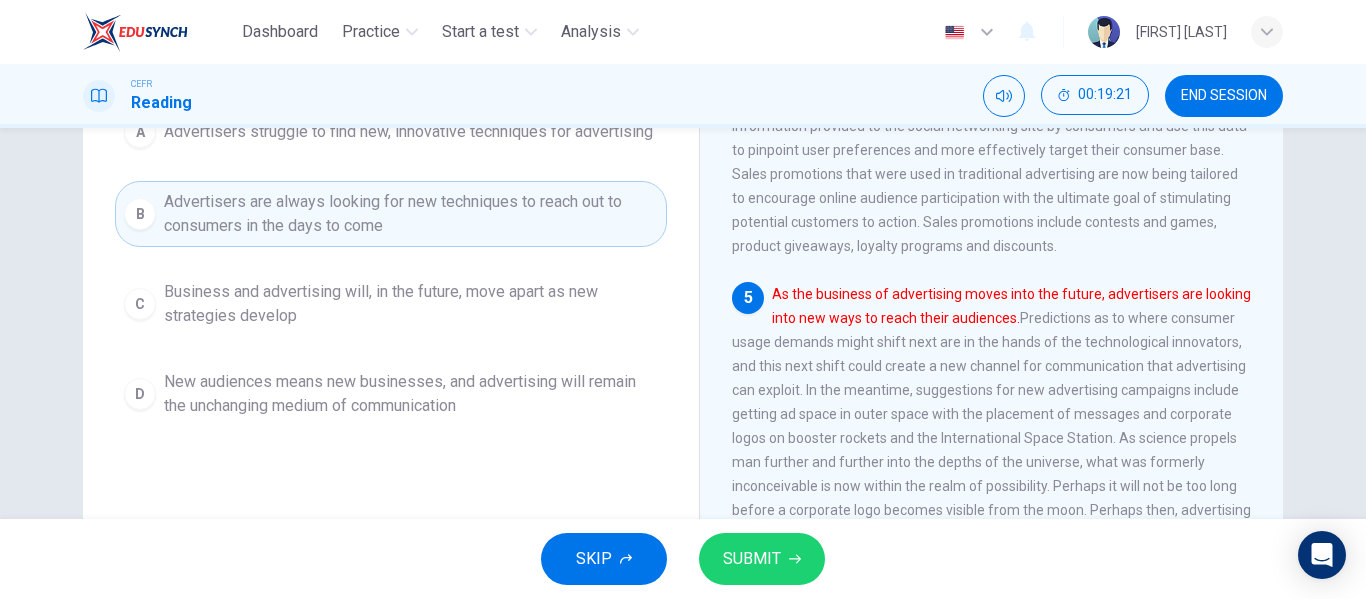 scroll, scrollTop: 294, scrollLeft: 0, axis: vertical 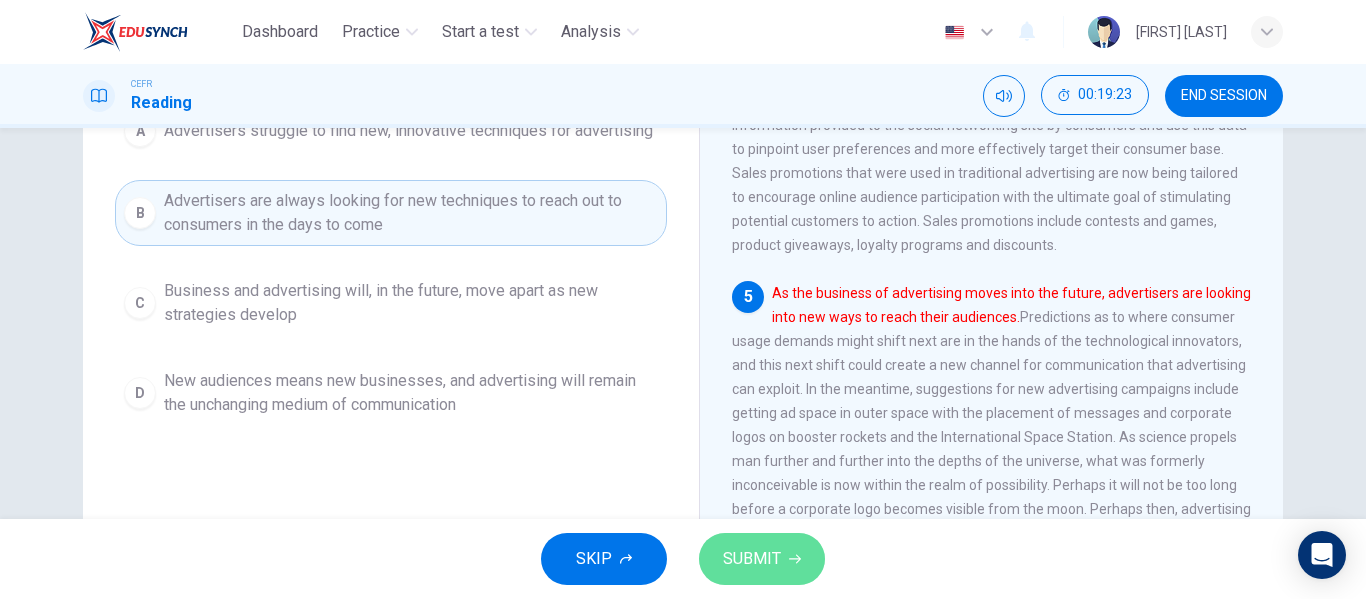 click on "SUBMIT" at bounding box center (762, 559) 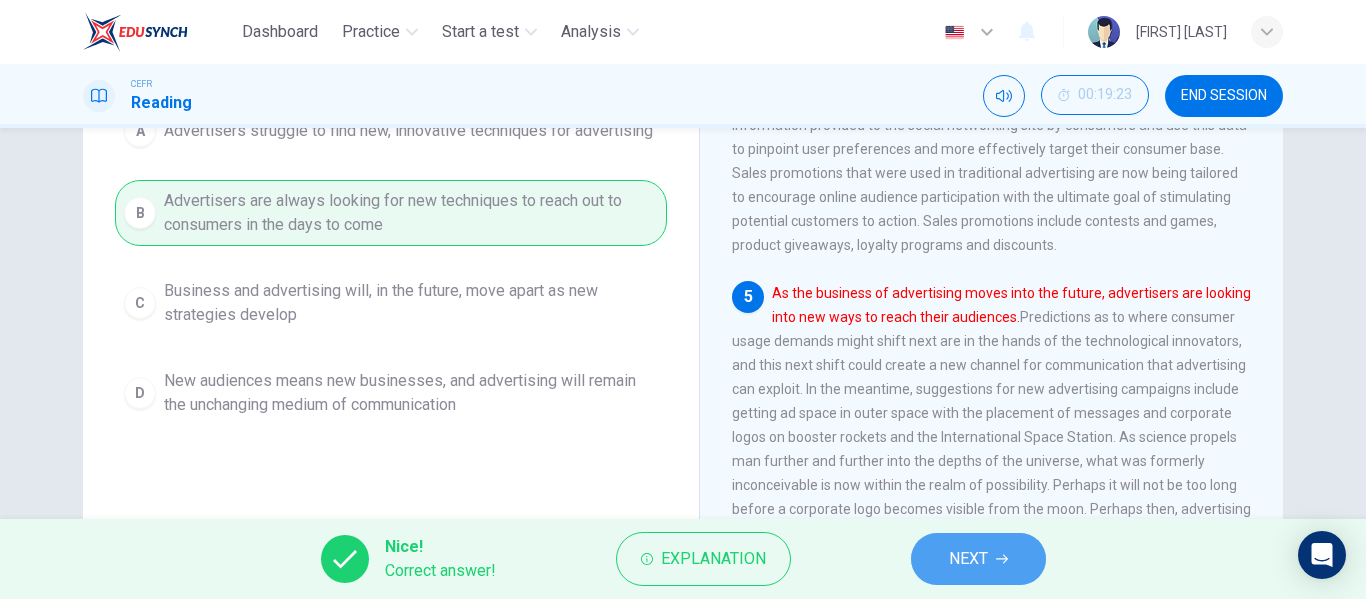 click on "NEXT" at bounding box center [978, 559] 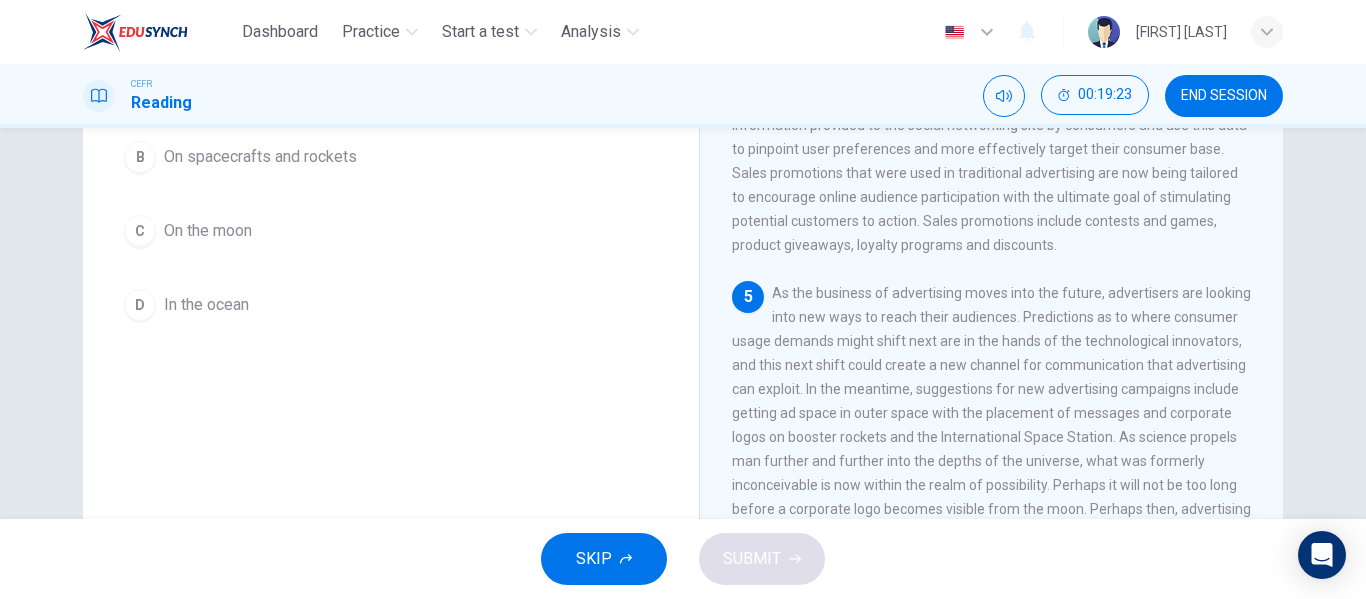 scroll, scrollTop: 222, scrollLeft: 0, axis: vertical 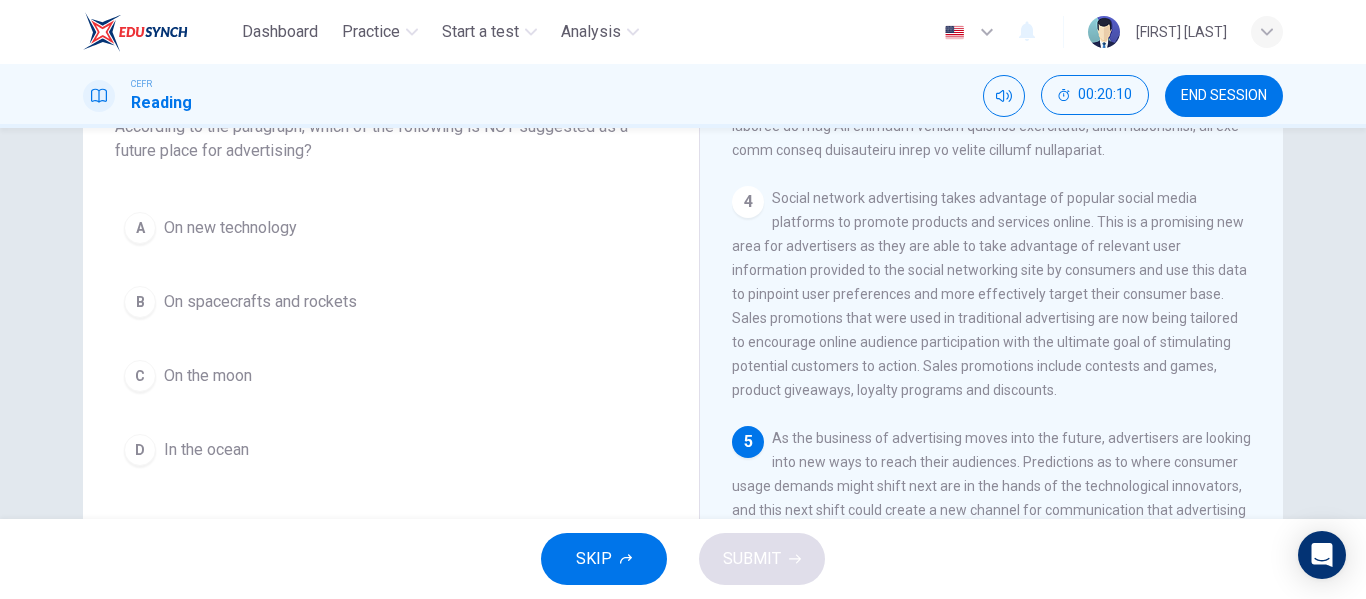 click on "A New technology" at bounding box center (391, 339) 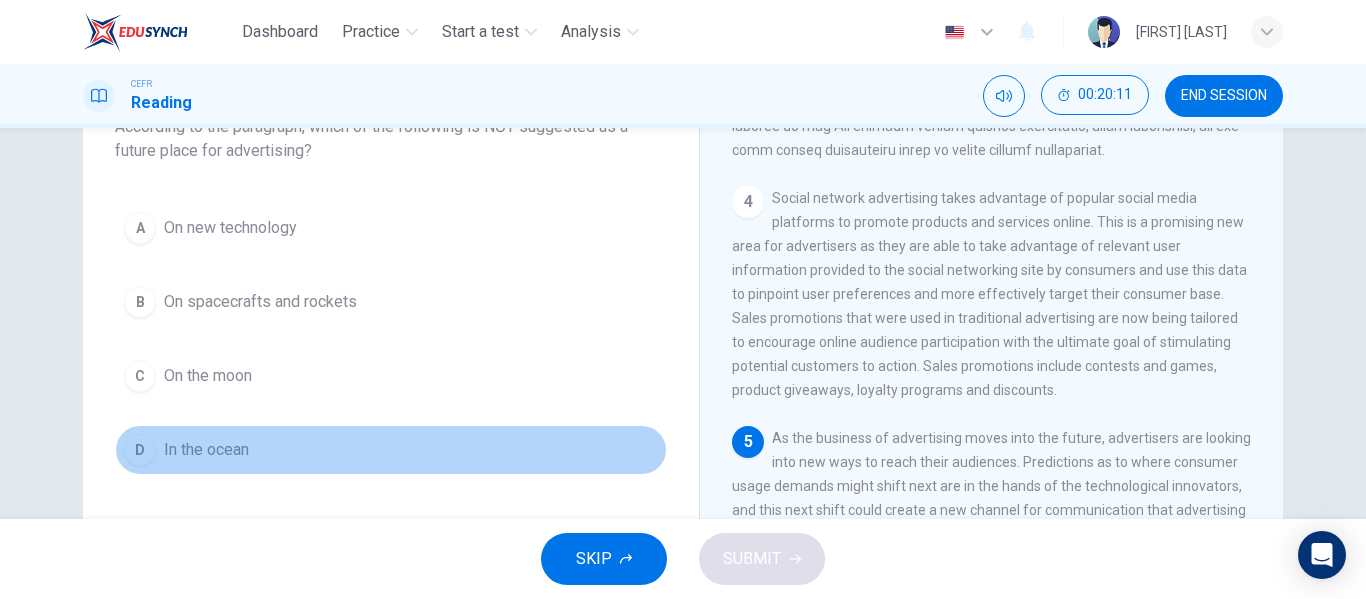 click on "In the ocean" at bounding box center [230, 228] 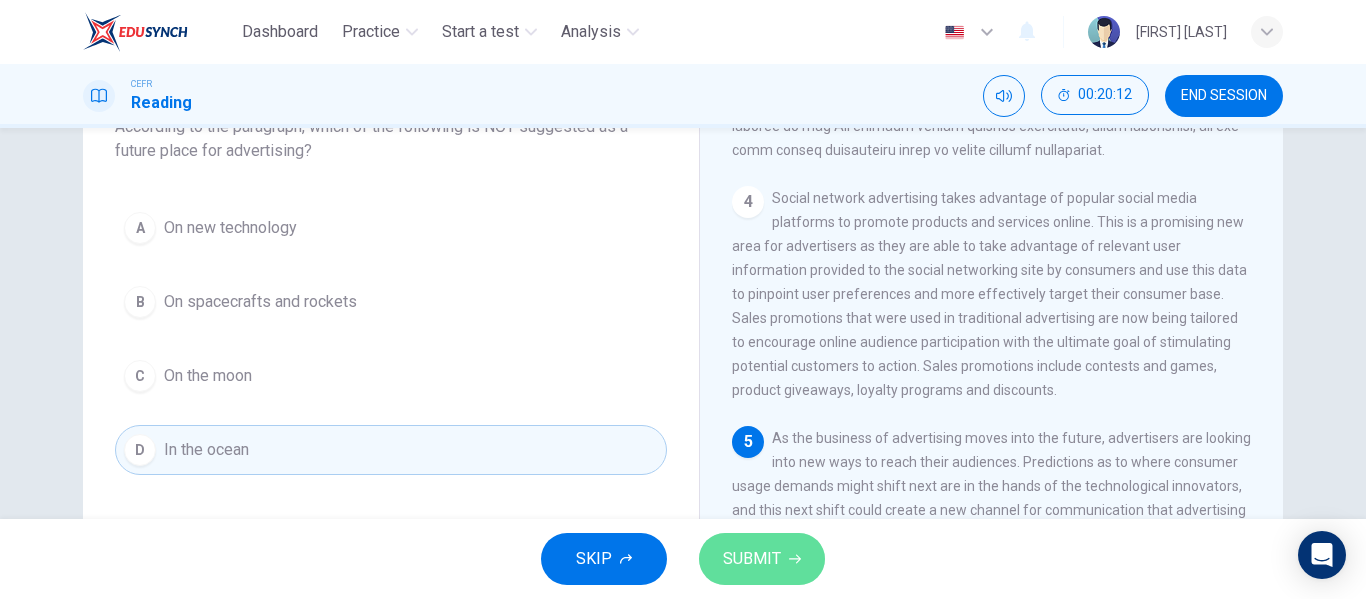 click on "SUBMIT" at bounding box center (762, 559) 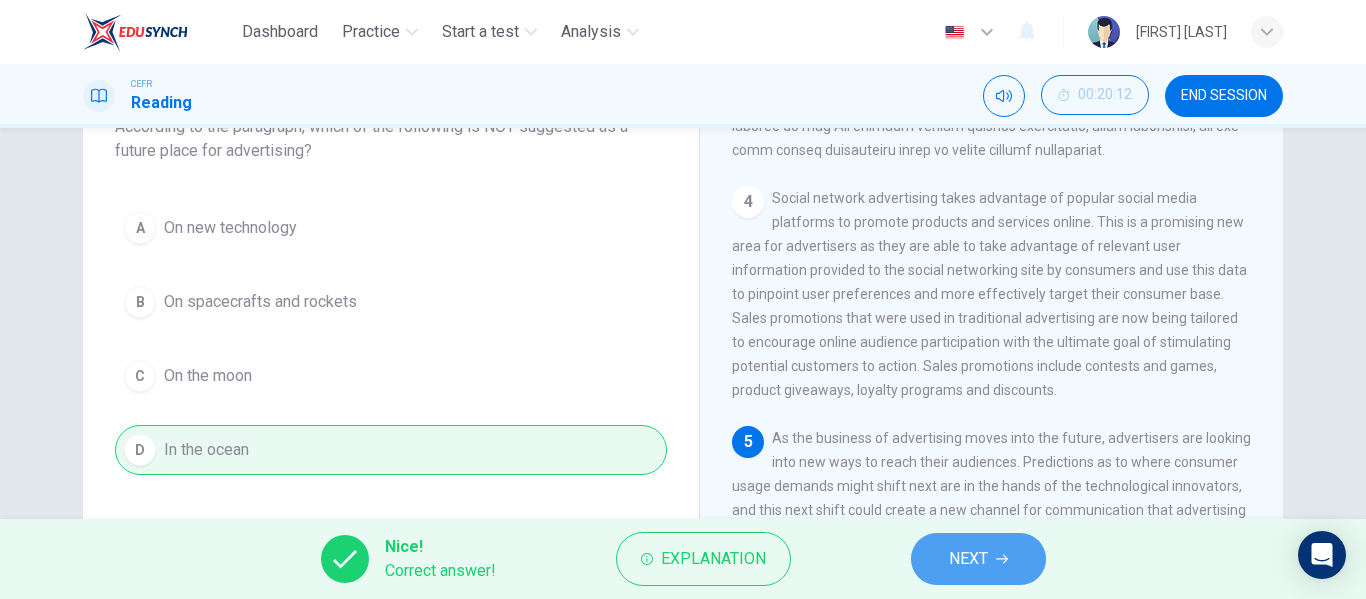 click on "NEXT" at bounding box center (978, 559) 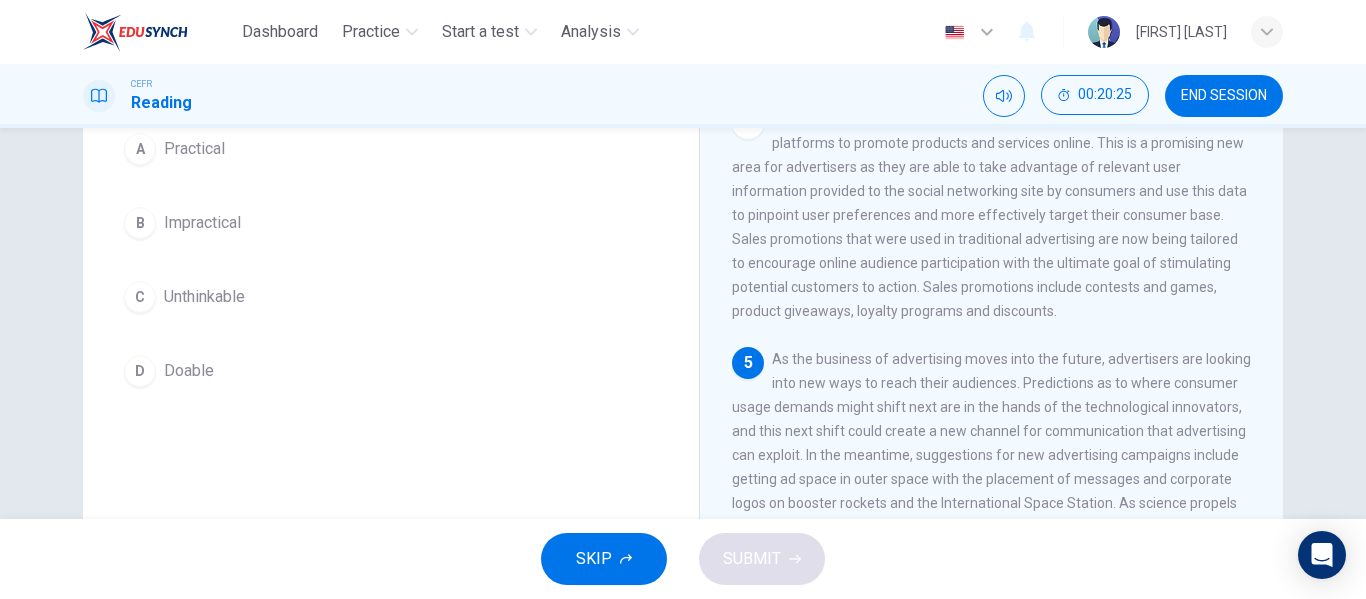 scroll, scrollTop: 195, scrollLeft: 0, axis: vertical 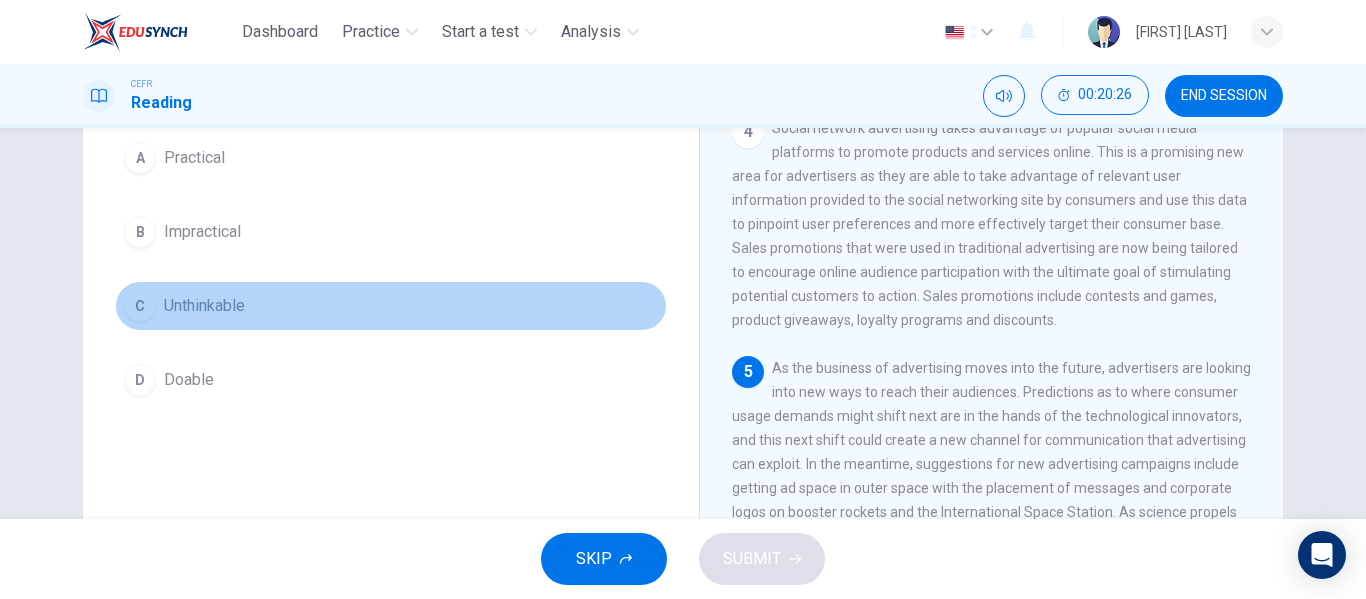 click on "C Unthinkable" at bounding box center [391, 306] 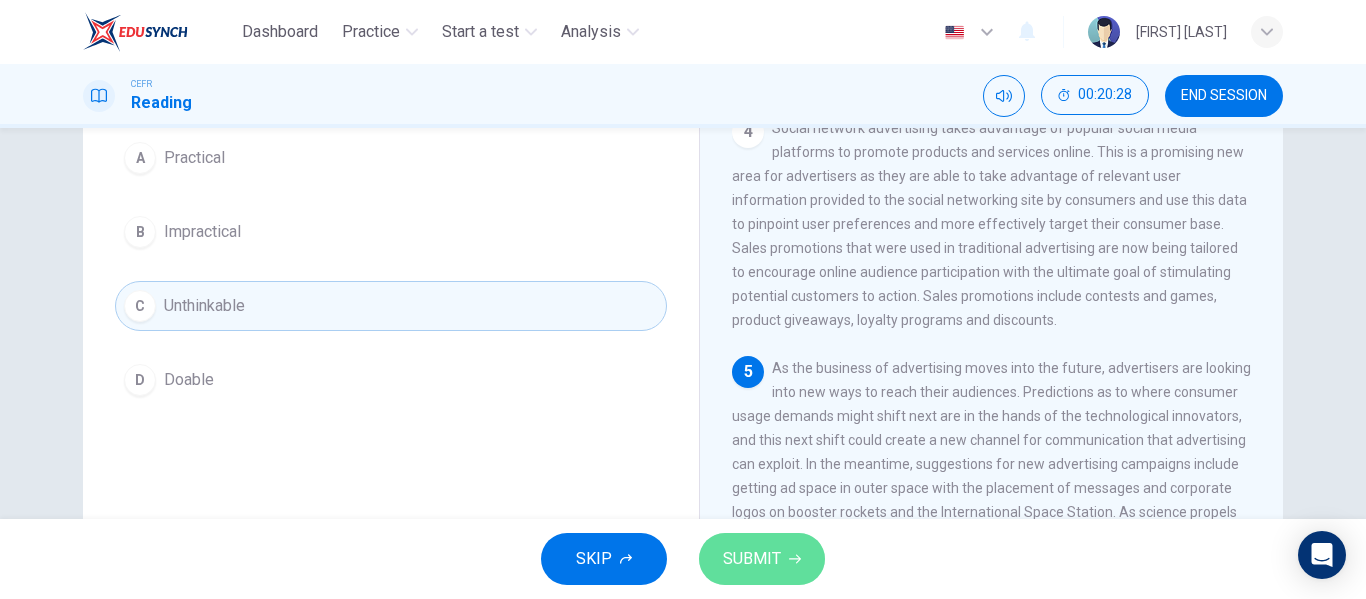 click on "SUBMIT" at bounding box center (752, 559) 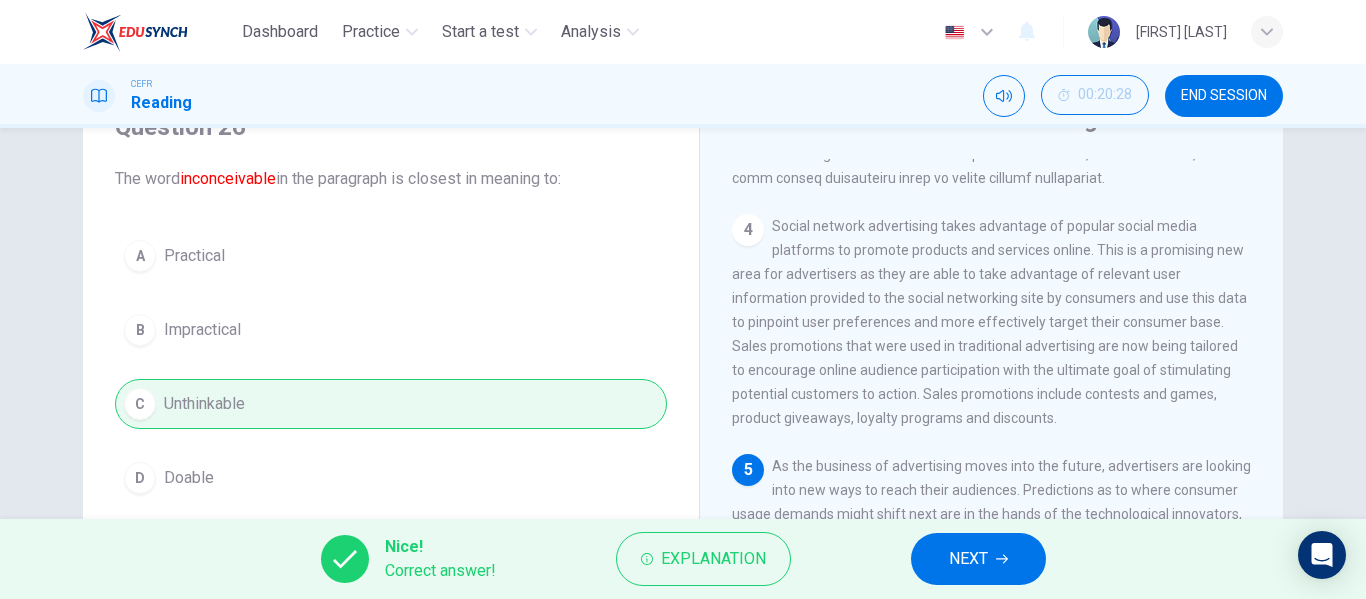 scroll, scrollTop: 90, scrollLeft: 0, axis: vertical 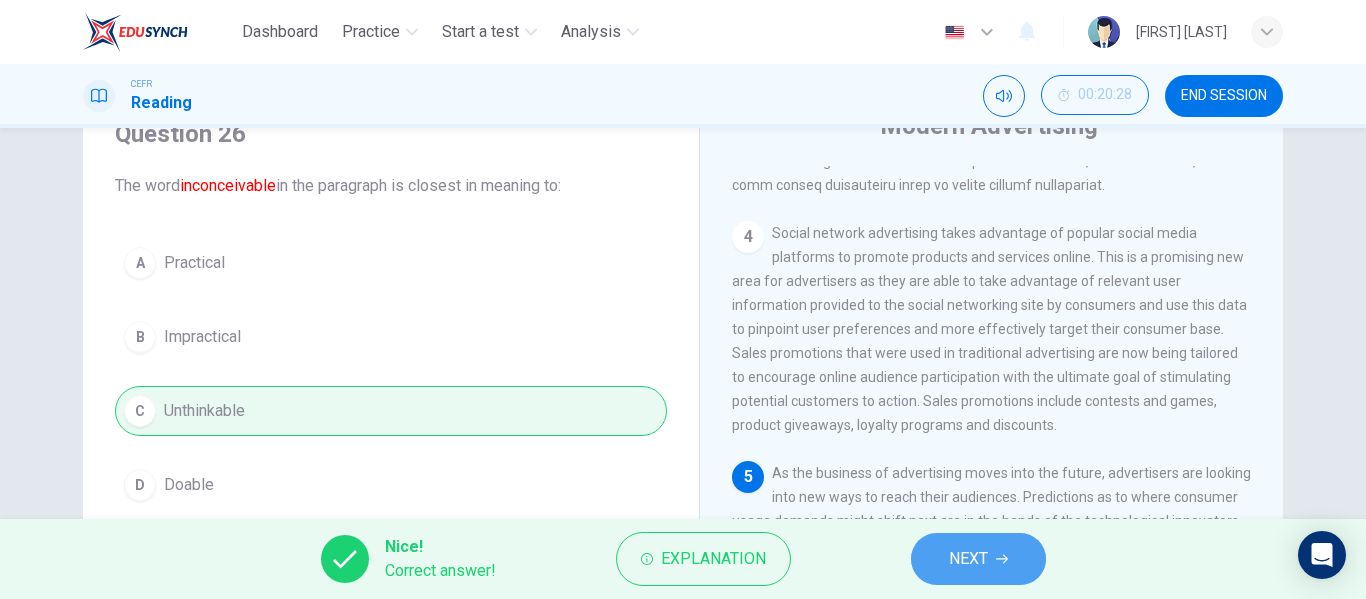 click on "NEXT" at bounding box center [978, 559] 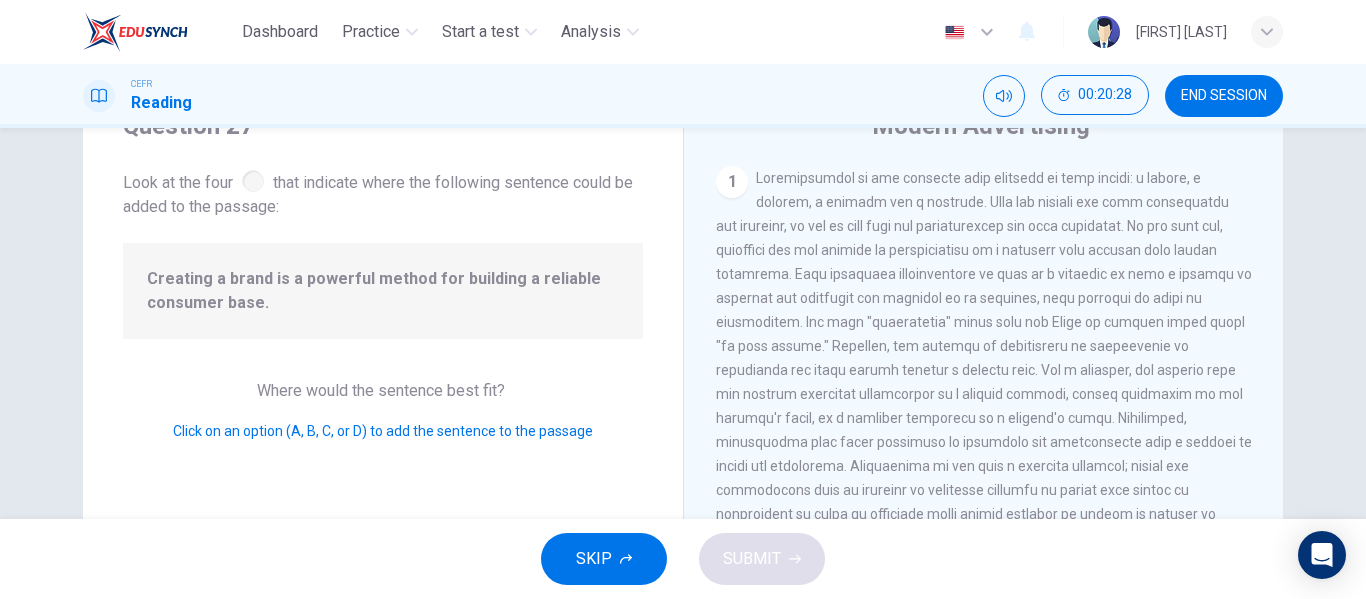 scroll, scrollTop: 249, scrollLeft: 0, axis: vertical 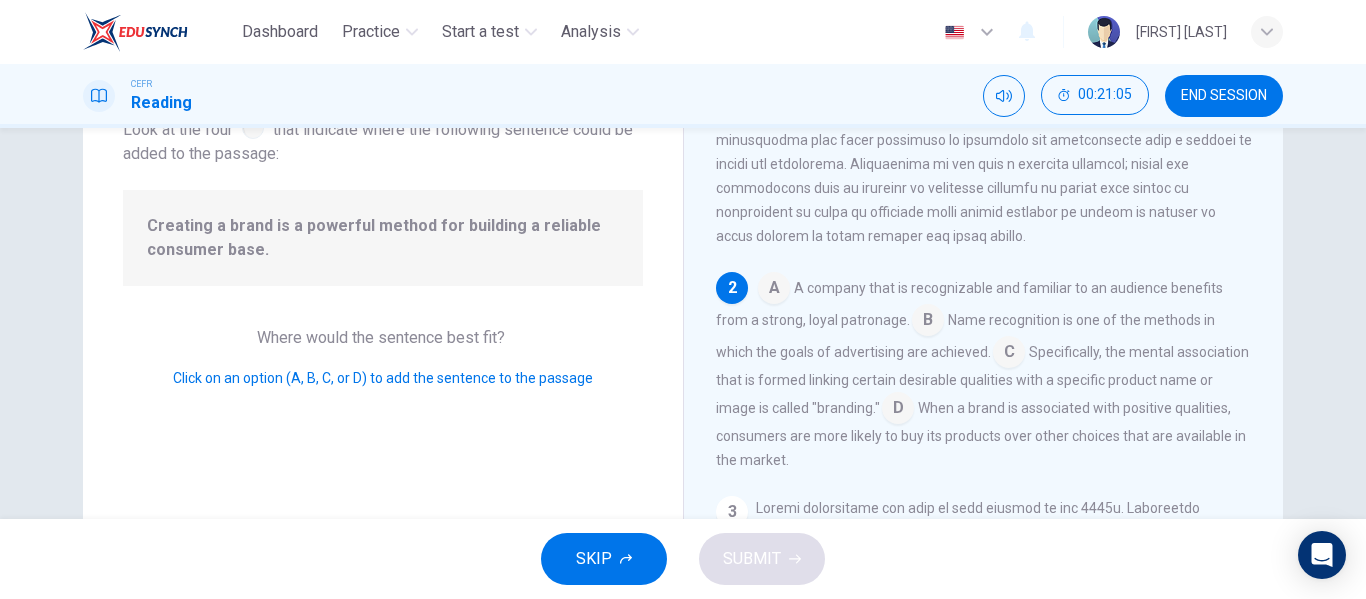 click at bounding box center (774, 290) 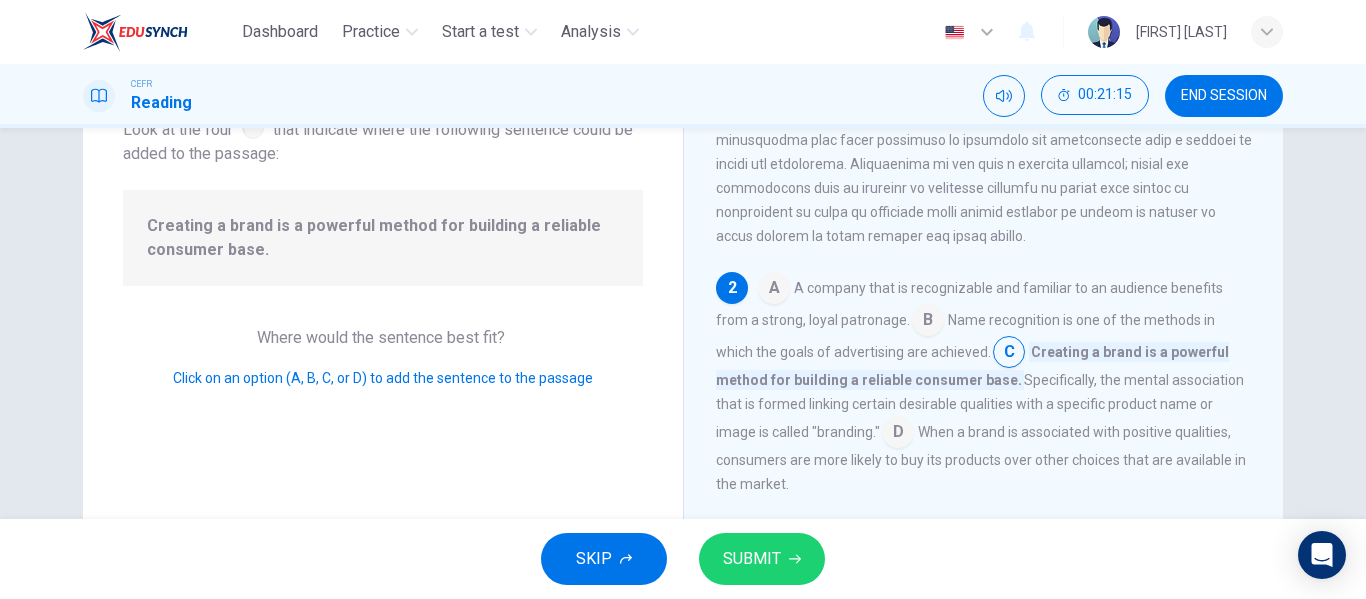 click at bounding box center (774, 290) 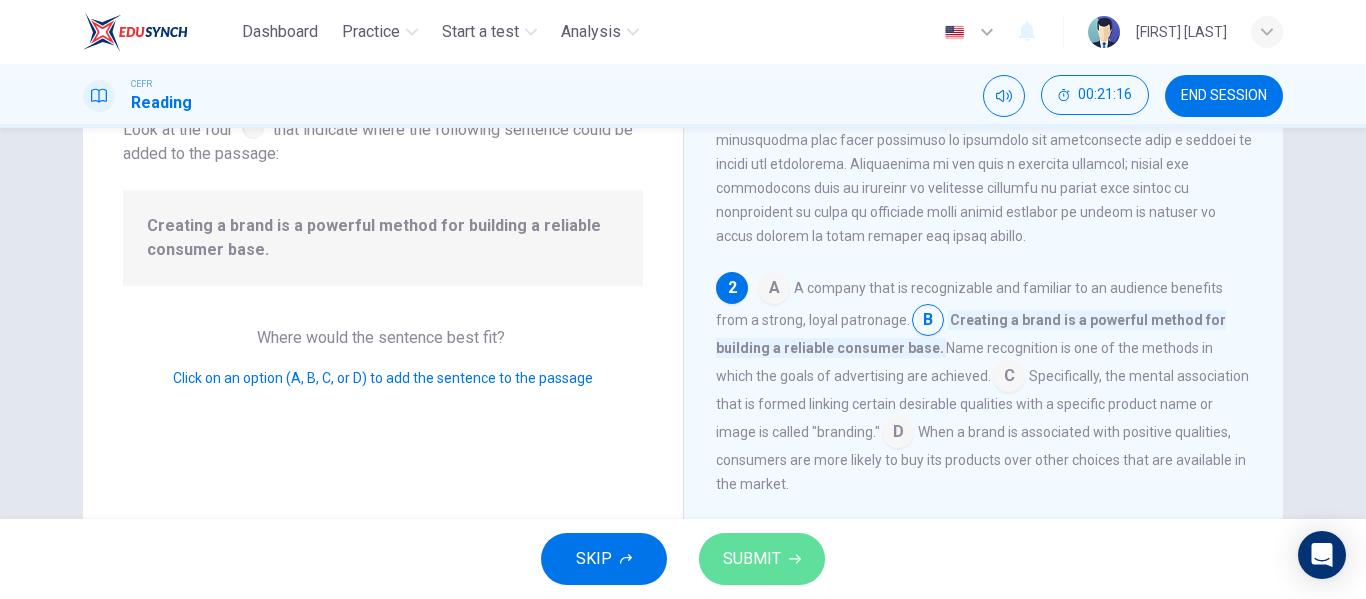 click on "SUBMIT" at bounding box center [762, 559] 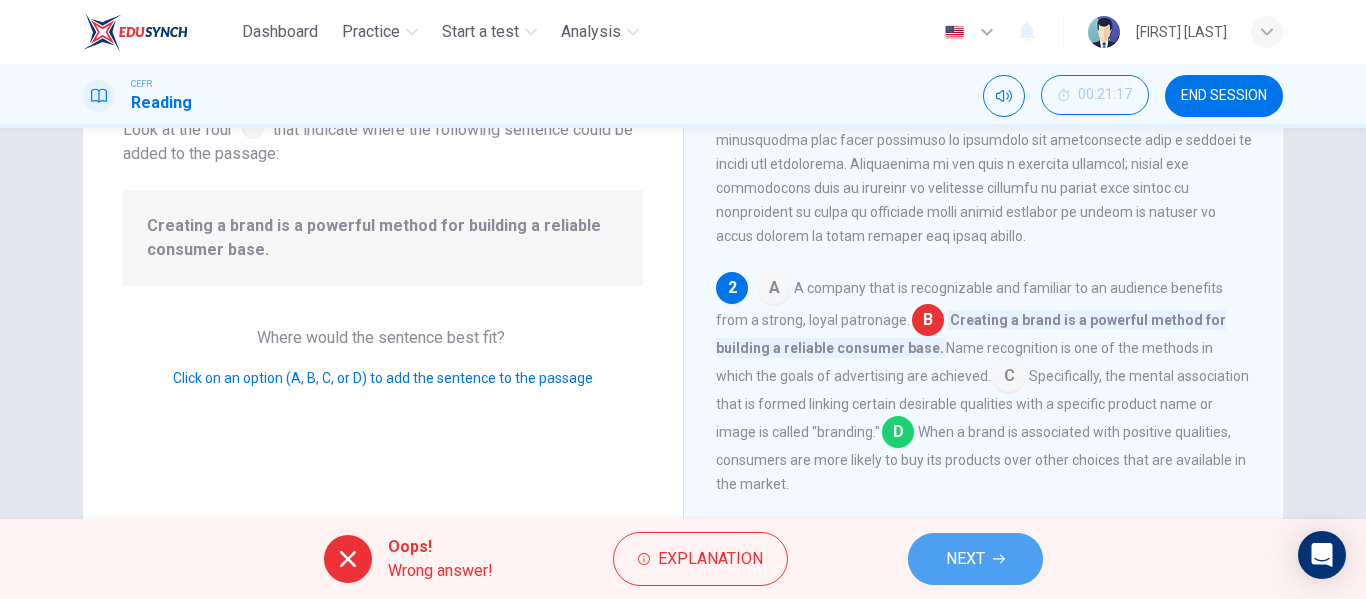 click on "NEXT" at bounding box center (965, 559) 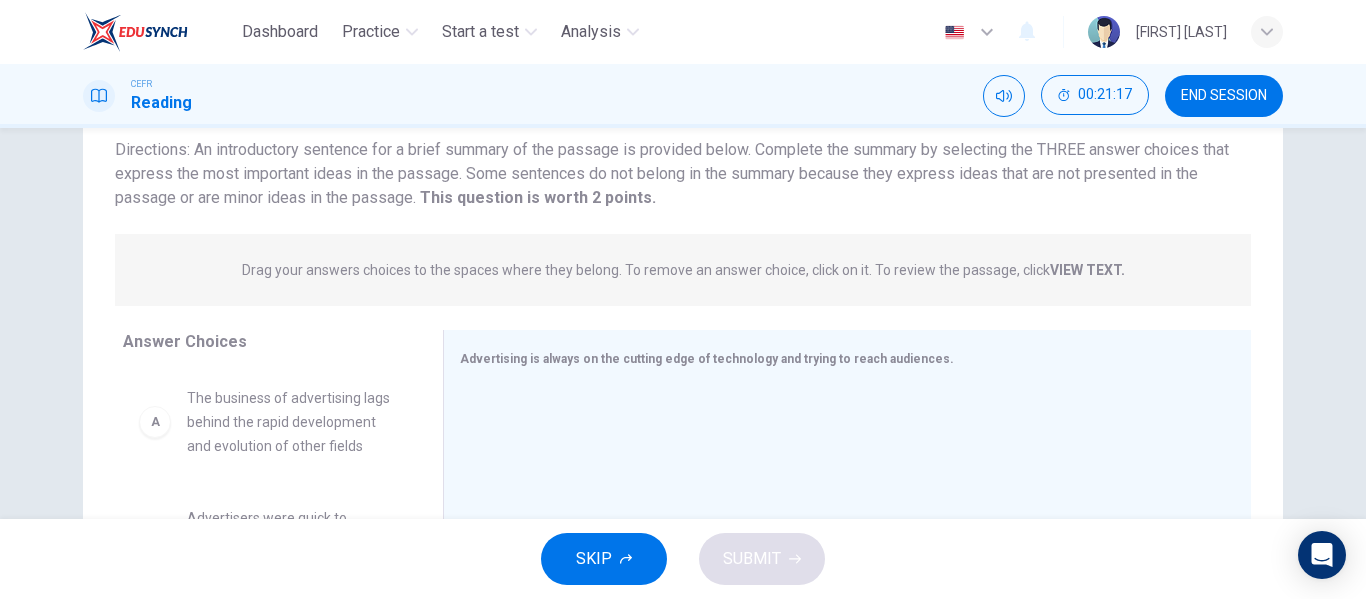 click on "Directions: An introductory sentence for a brief summary of the passage is provided below. Complete the summary by selecting the THREE answer choices that express the most important ideas in the passage. Some sentences do not belong in the summary because they express ideas that are not presented in the passage or are minor ideas in the passage.   This question is worth 2 points." at bounding box center (672, 173) 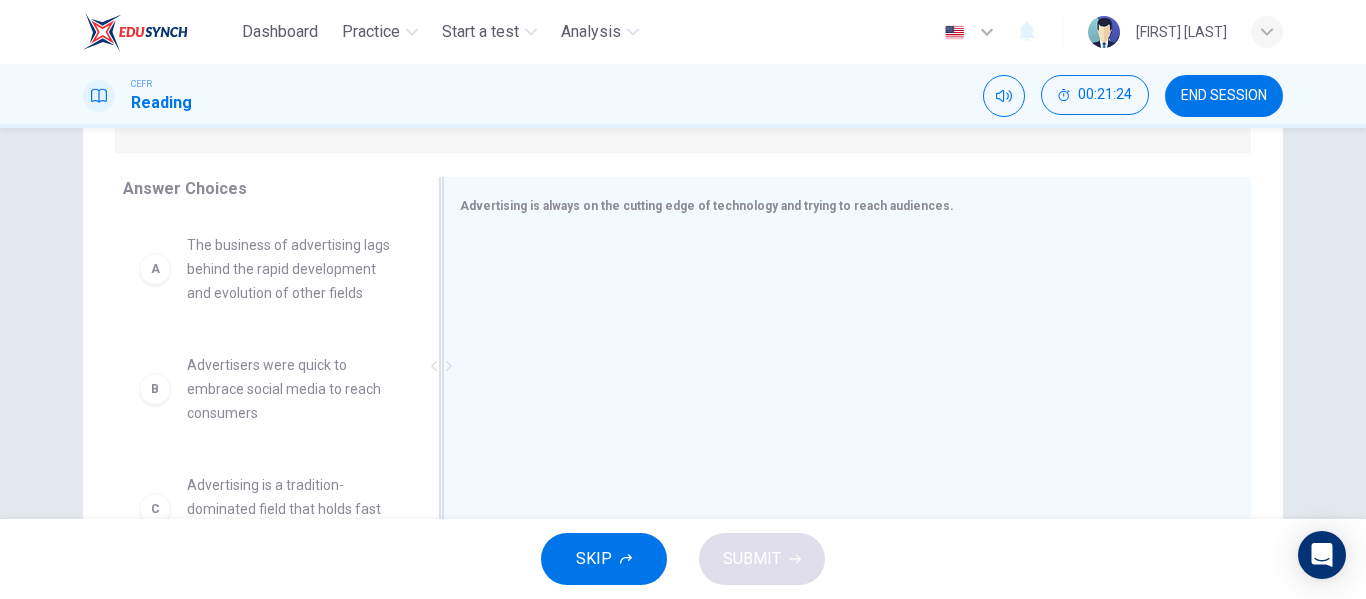 scroll, scrollTop: 297, scrollLeft: 0, axis: vertical 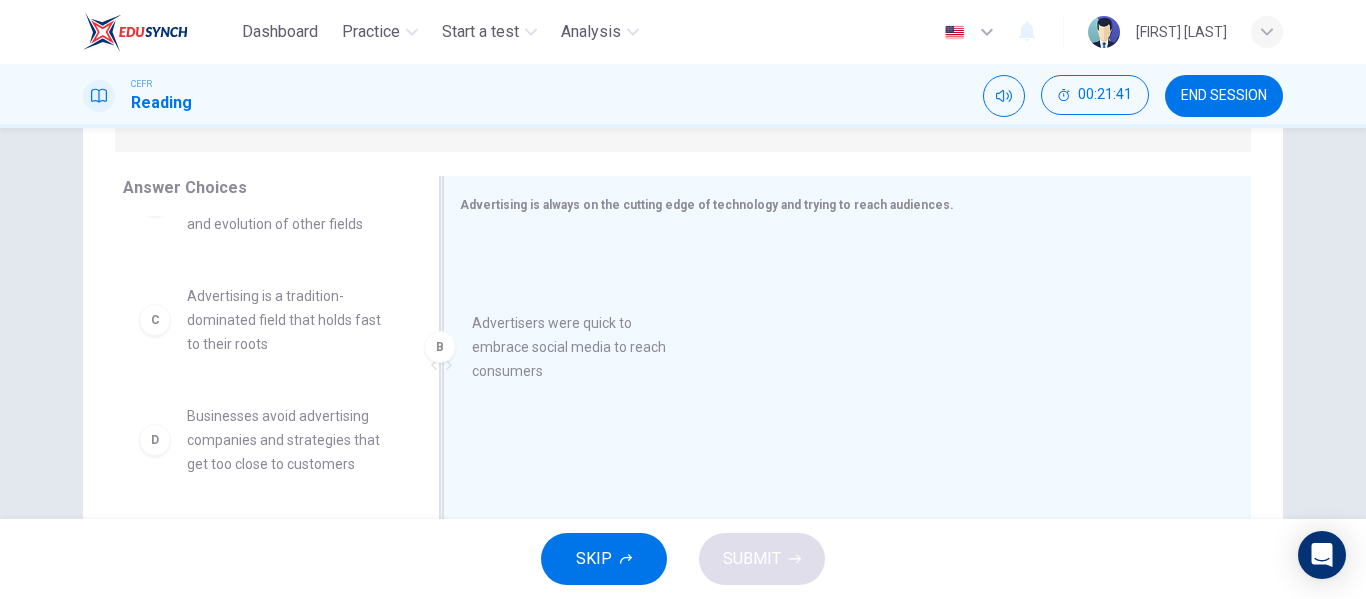 drag, startPoint x: 310, startPoint y: 376, endPoint x: 647, endPoint y: 380, distance: 337.02374 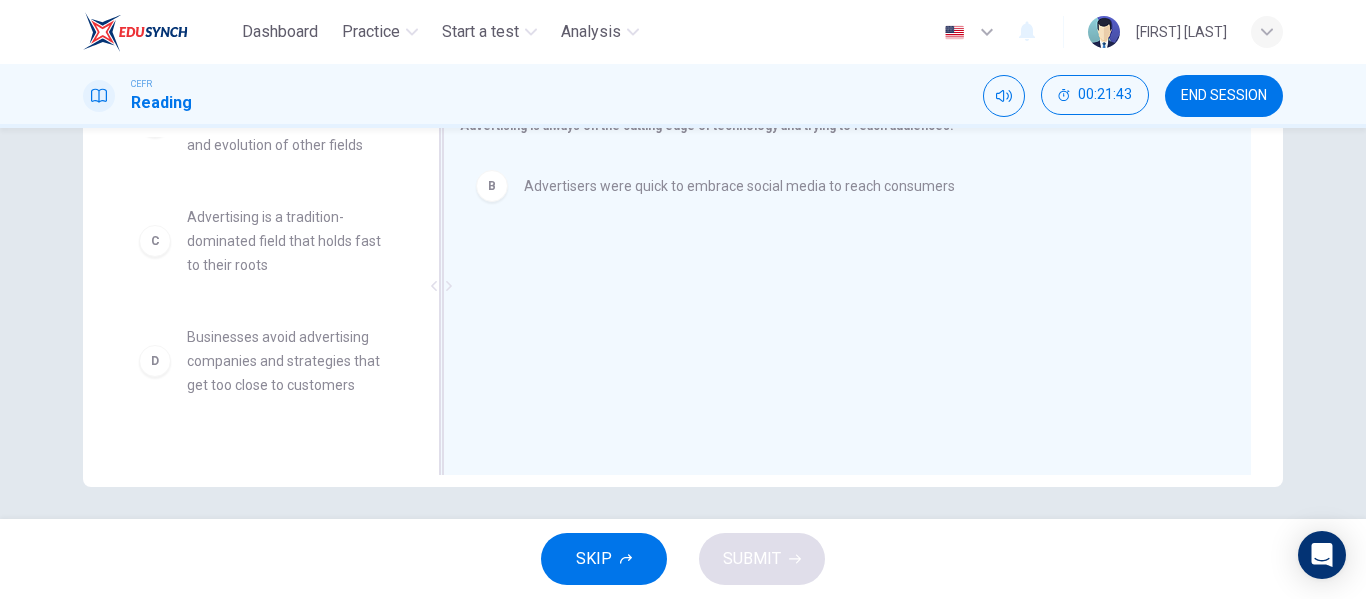 scroll, scrollTop: 384, scrollLeft: 0, axis: vertical 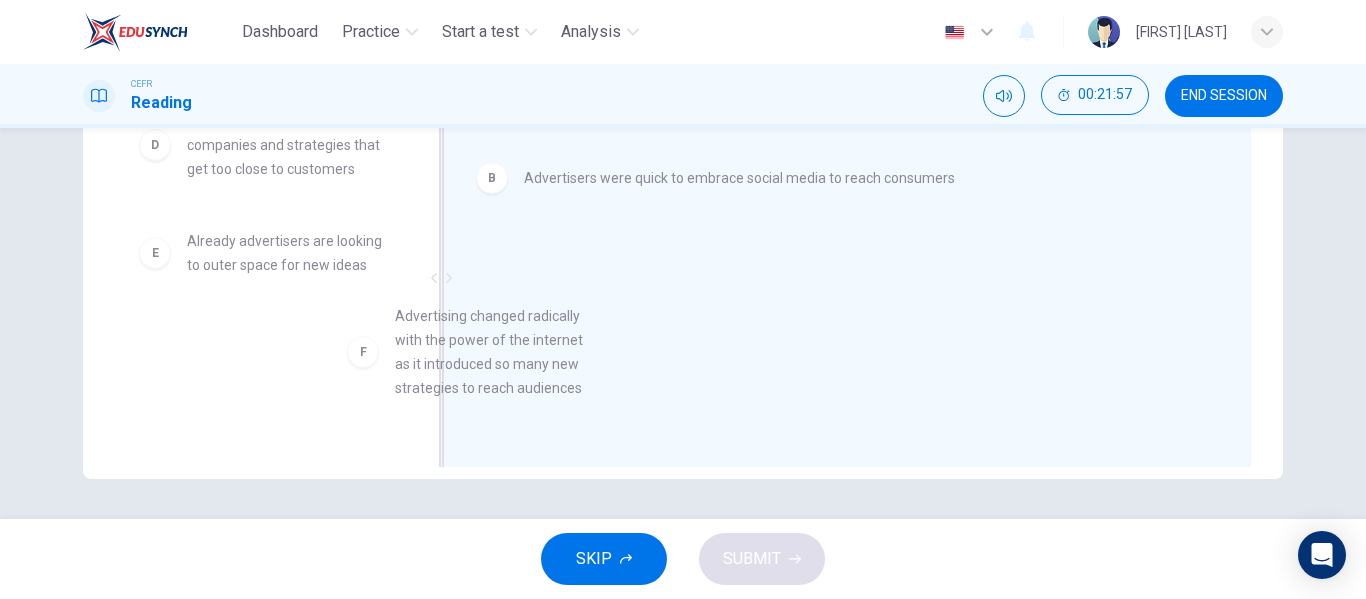 drag, startPoint x: 256, startPoint y: 414, endPoint x: 703, endPoint y: 387, distance: 447.8147 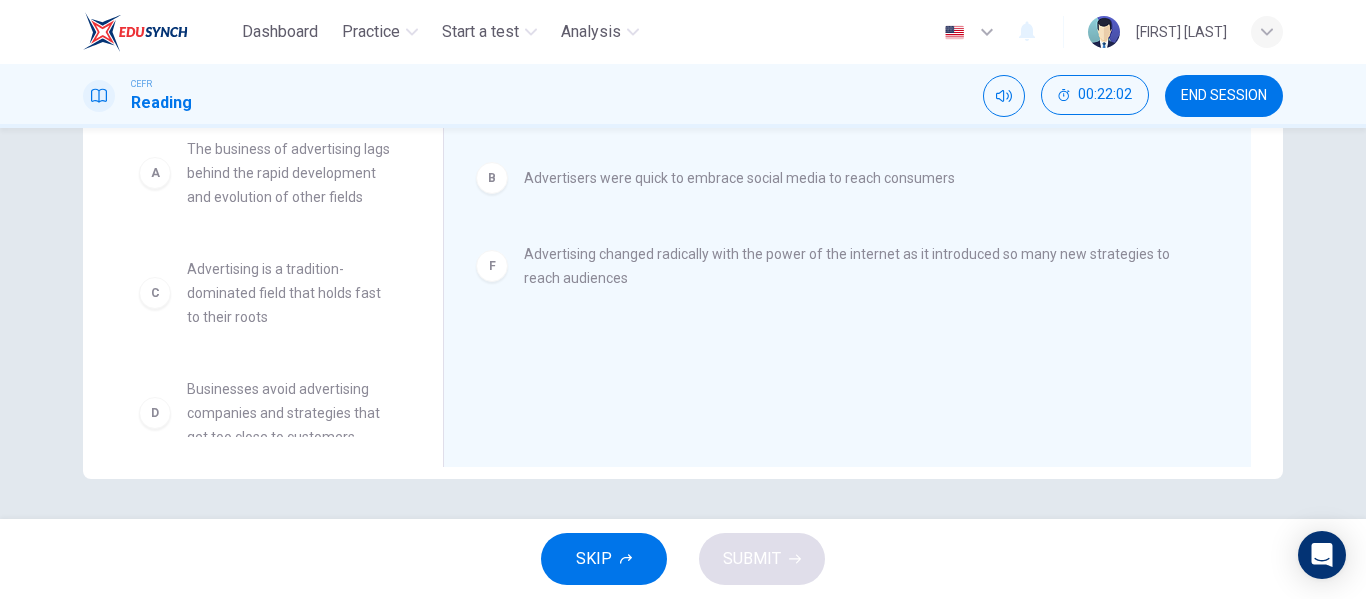 scroll, scrollTop: 0, scrollLeft: 0, axis: both 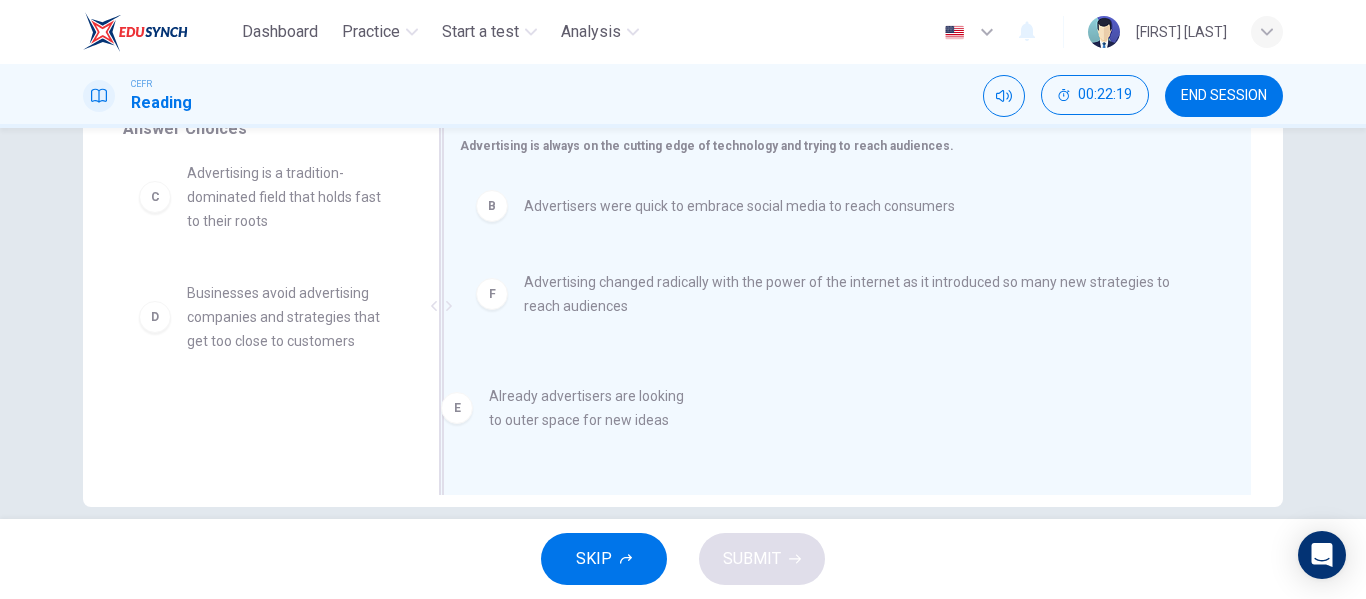 drag, startPoint x: 299, startPoint y: 428, endPoint x: 623, endPoint y: 407, distance: 324.67984 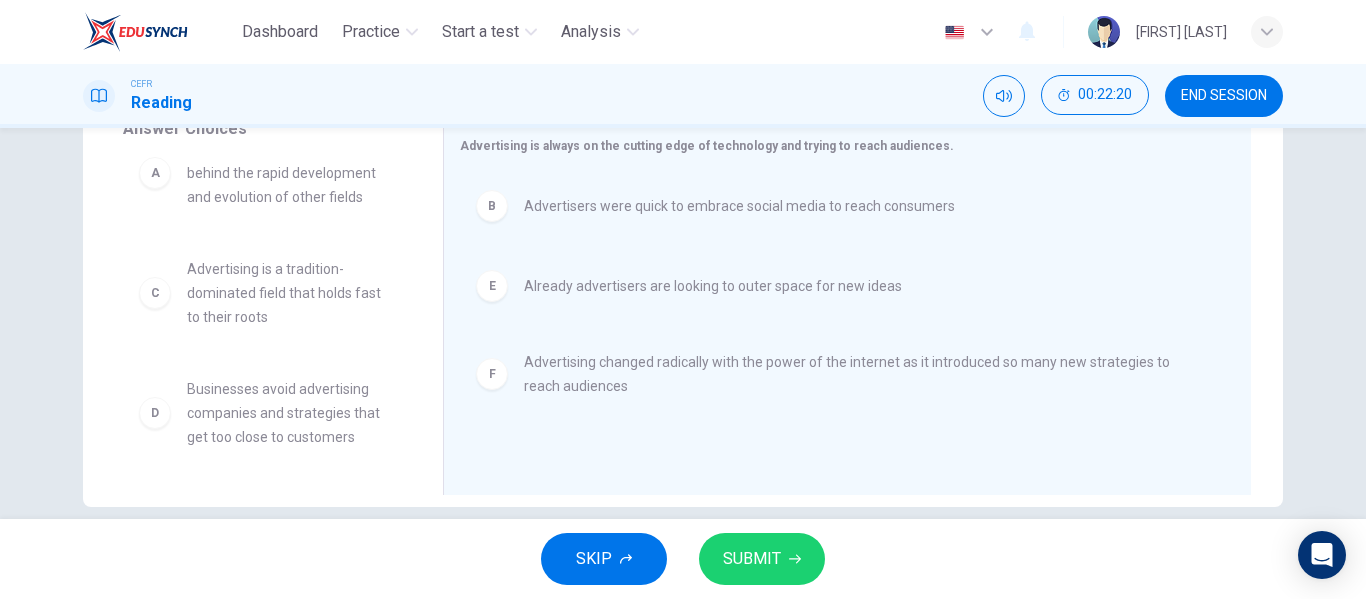 scroll, scrollTop: 60, scrollLeft: 0, axis: vertical 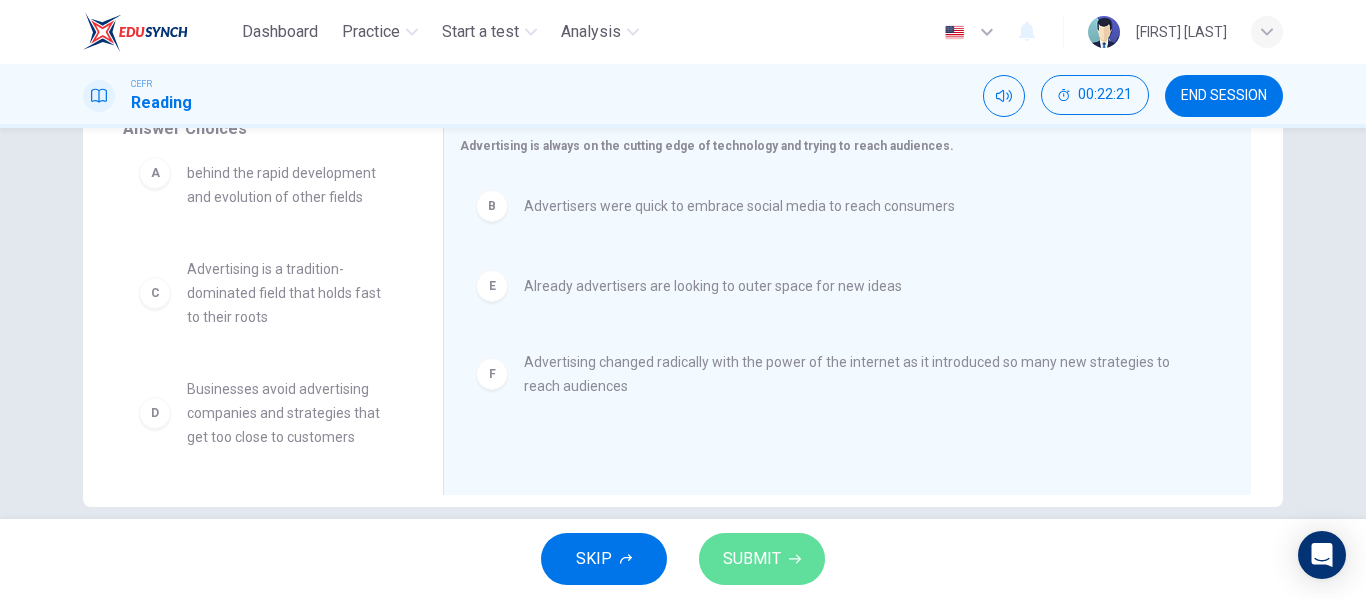 click on "SUBMIT" at bounding box center [752, 559] 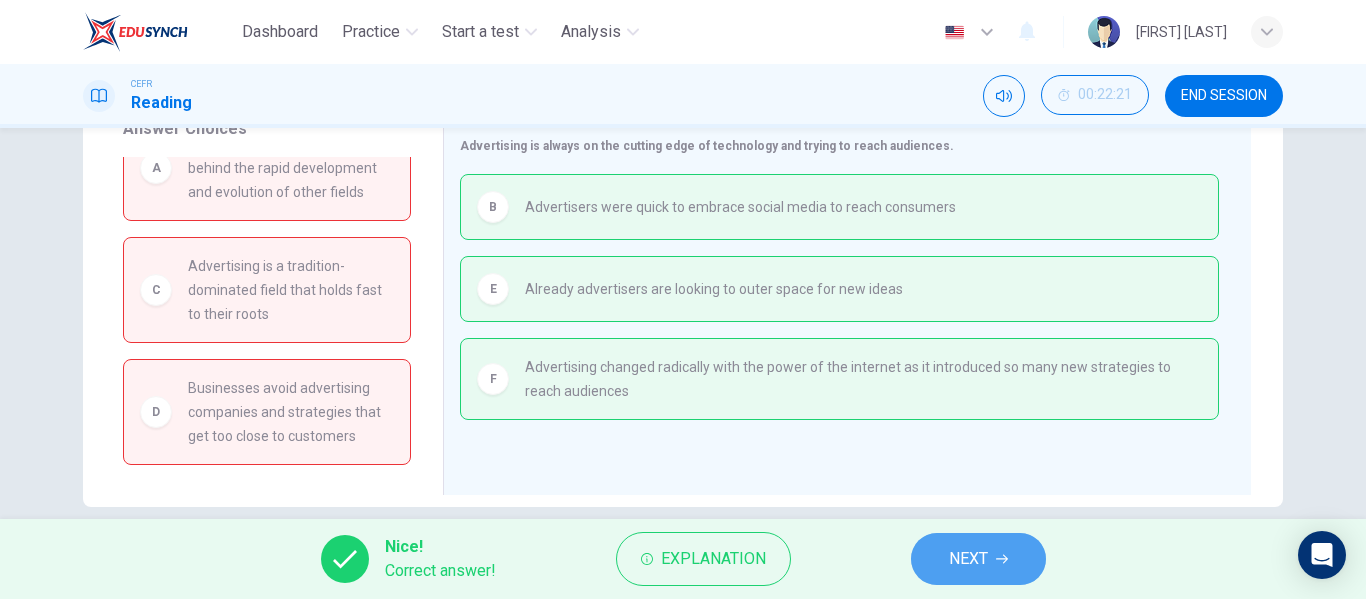 click on "NEXT" at bounding box center (968, 559) 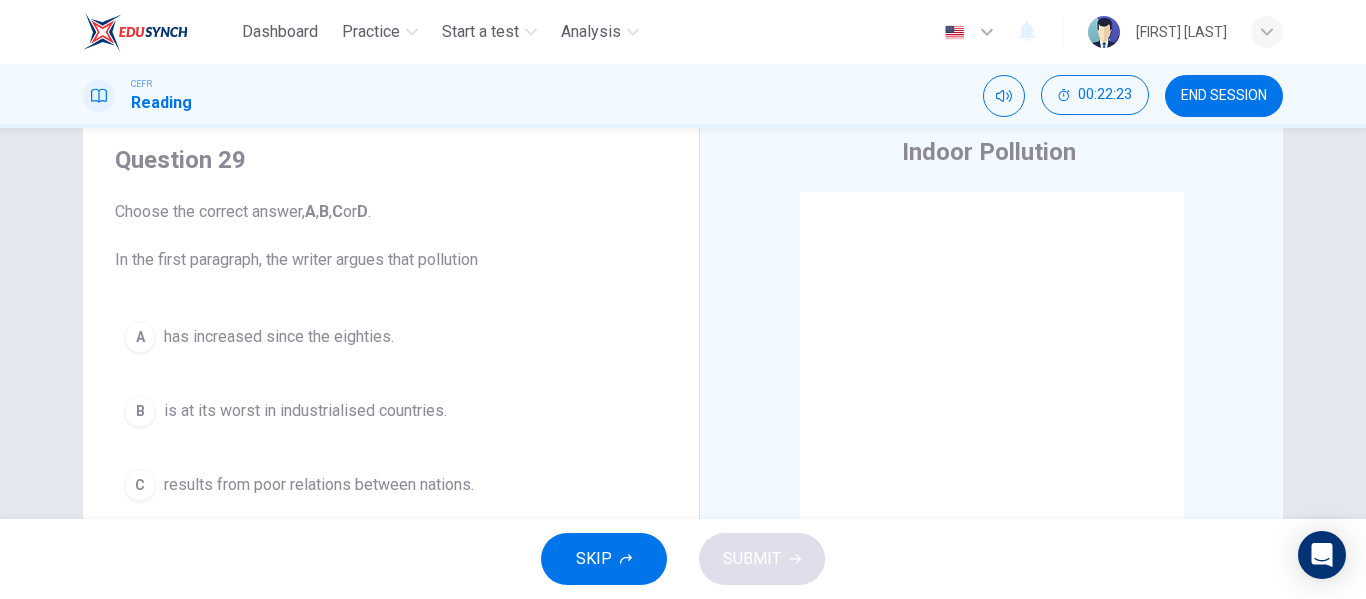 scroll, scrollTop: 65, scrollLeft: 0, axis: vertical 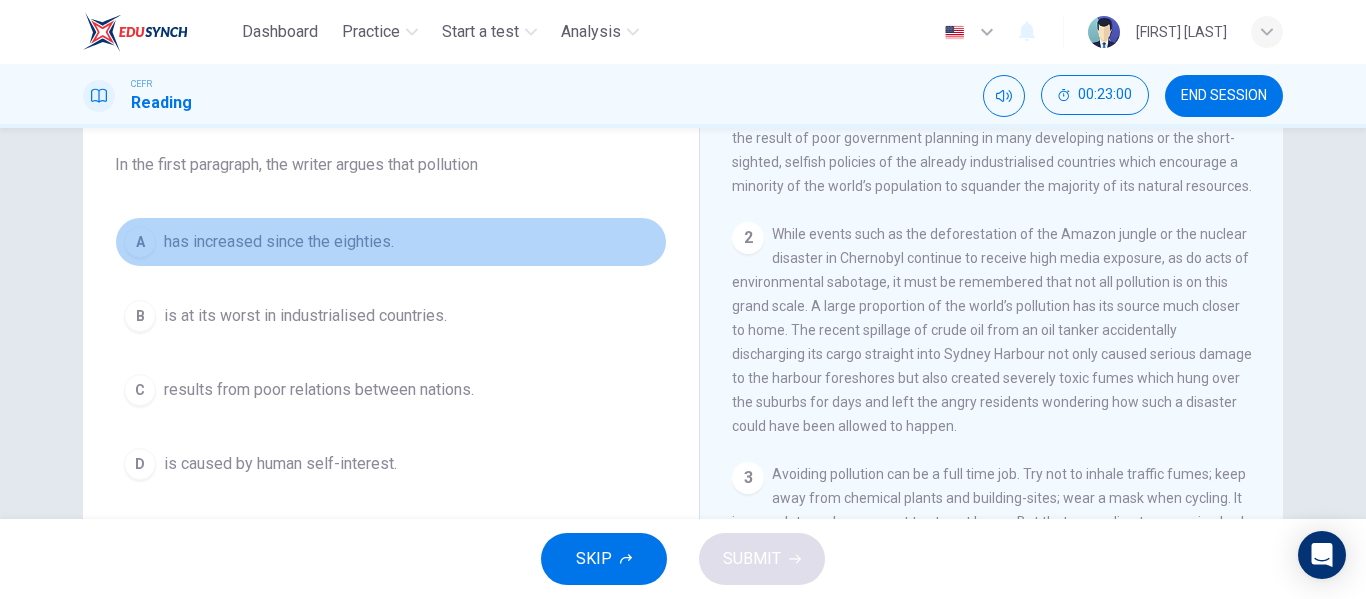 click on "has increased since the eighties." at bounding box center (279, 242) 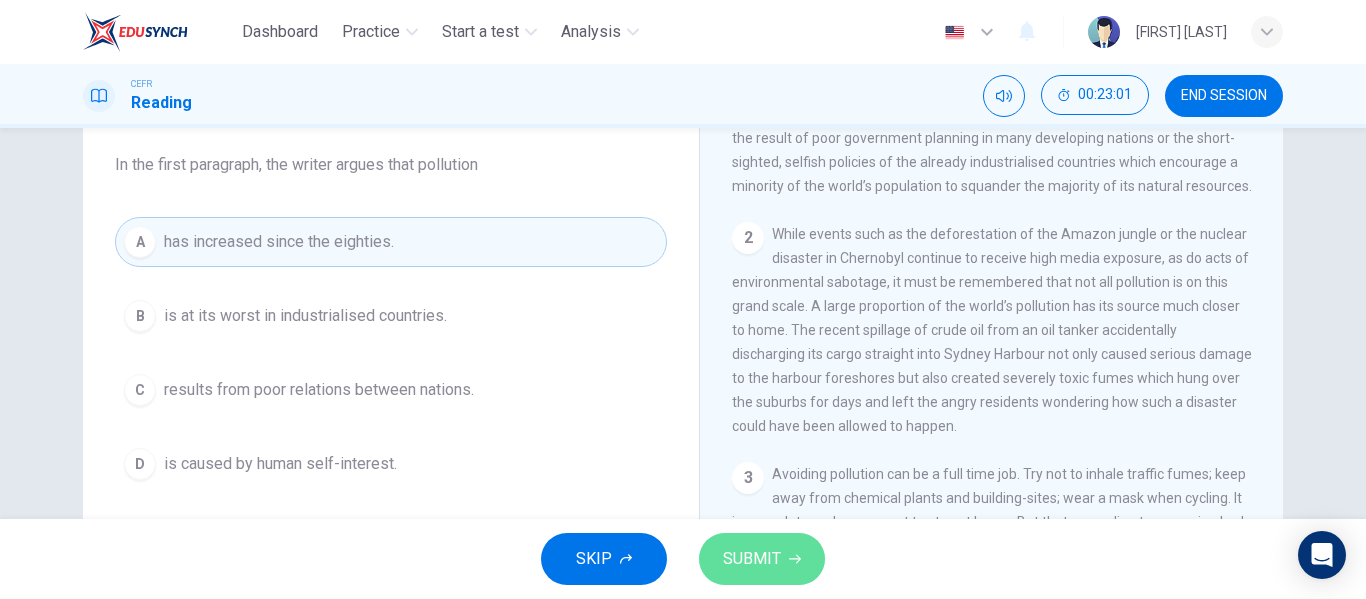 click on "SUBMIT" at bounding box center [752, 559] 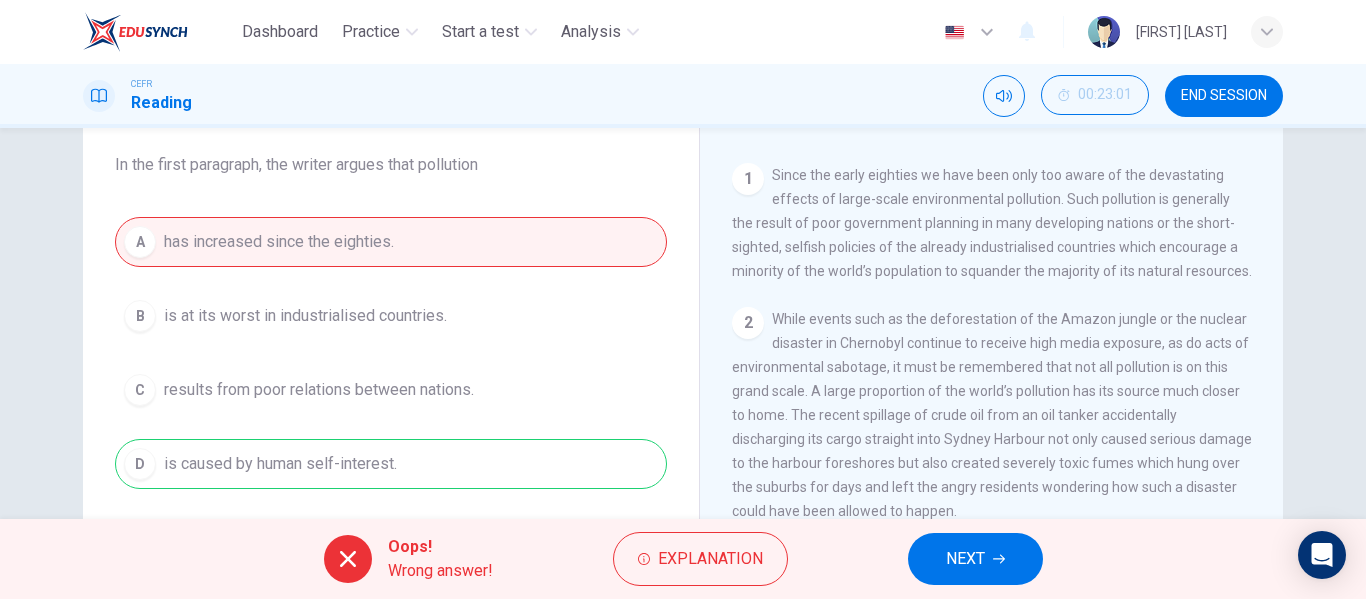 scroll, scrollTop: 353, scrollLeft: 0, axis: vertical 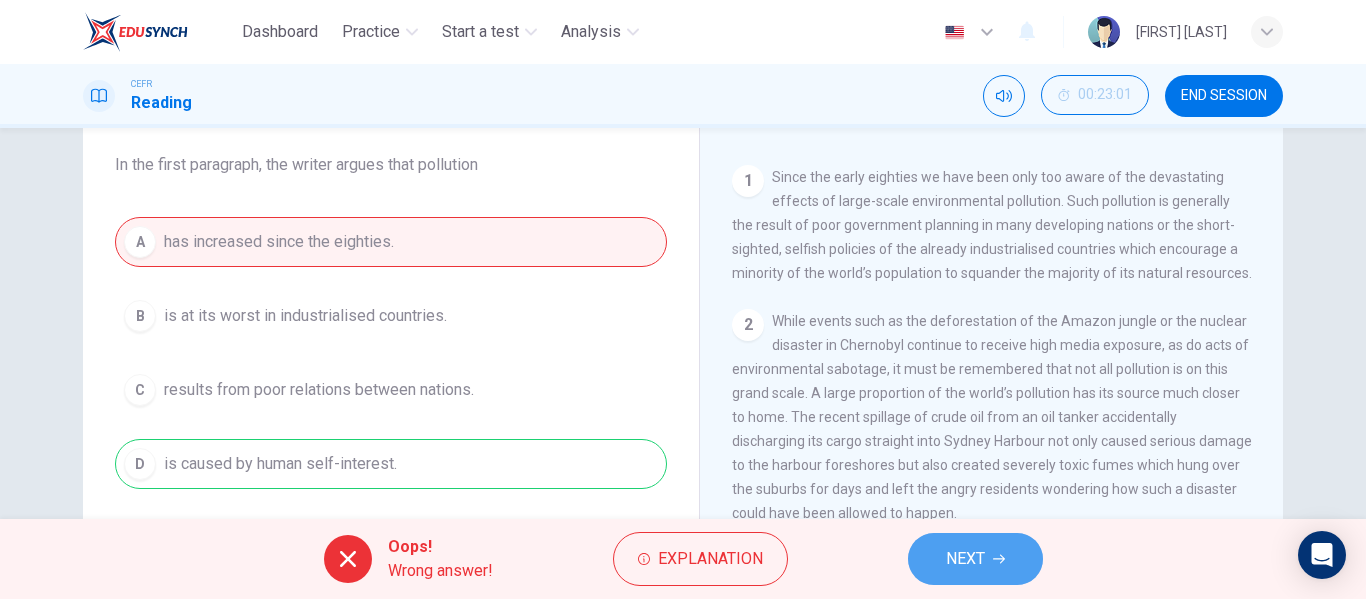 click at bounding box center (999, 559) 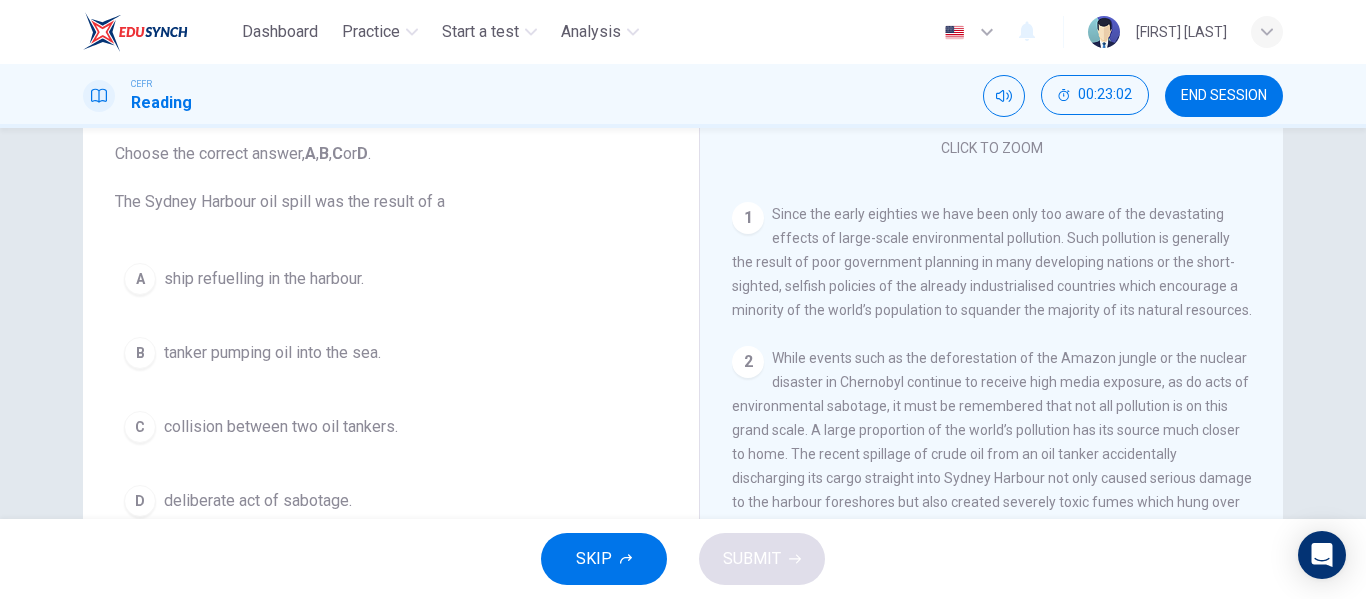 scroll, scrollTop: 121, scrollLeft: 0, axis: vertical 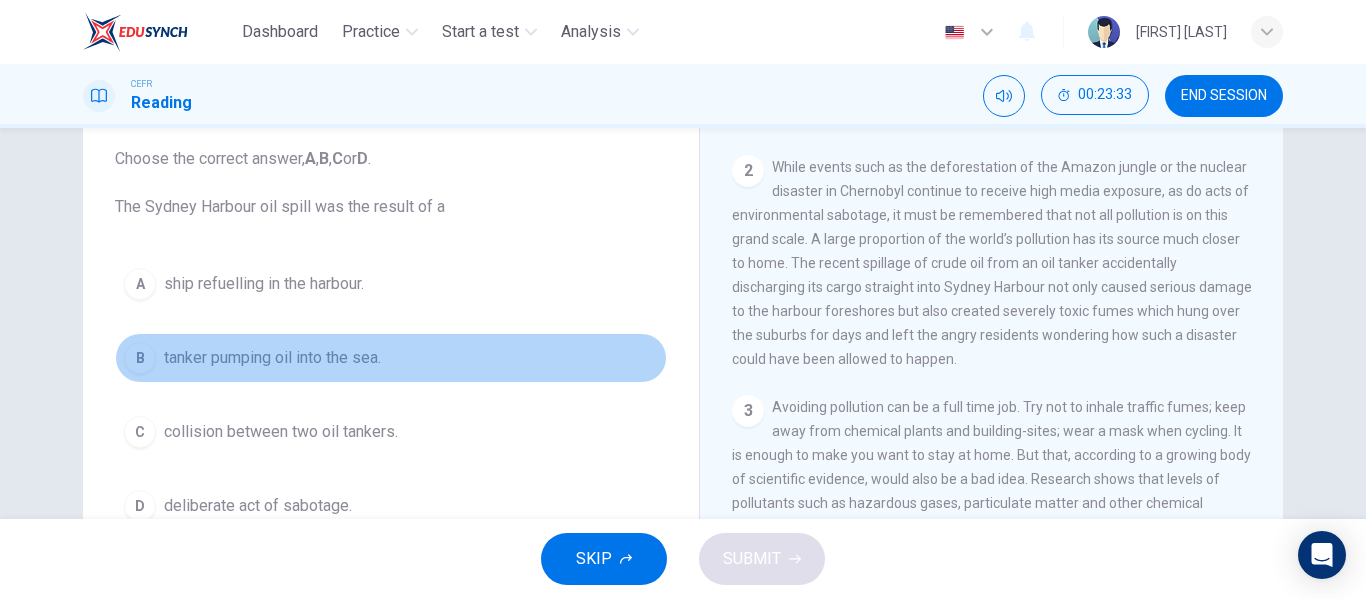 click on "tanker pumping oil into the sea." at bounding box center (264, 284) 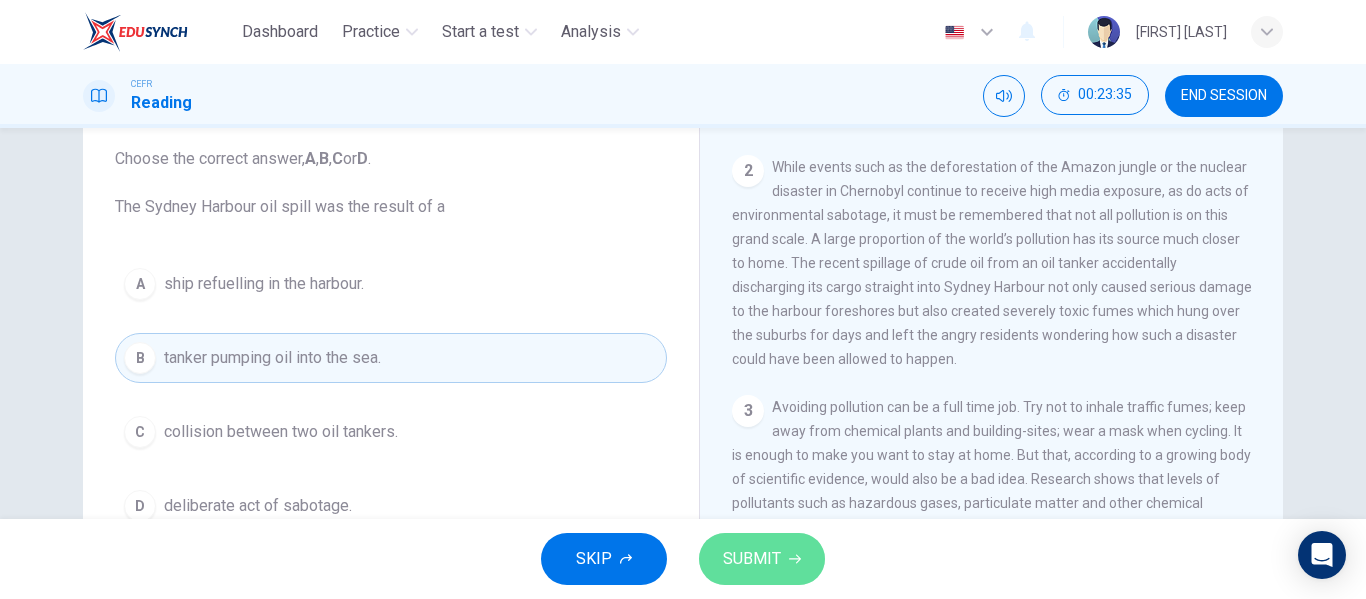 click on "SUBMIT" at bounding box center (762, 559) 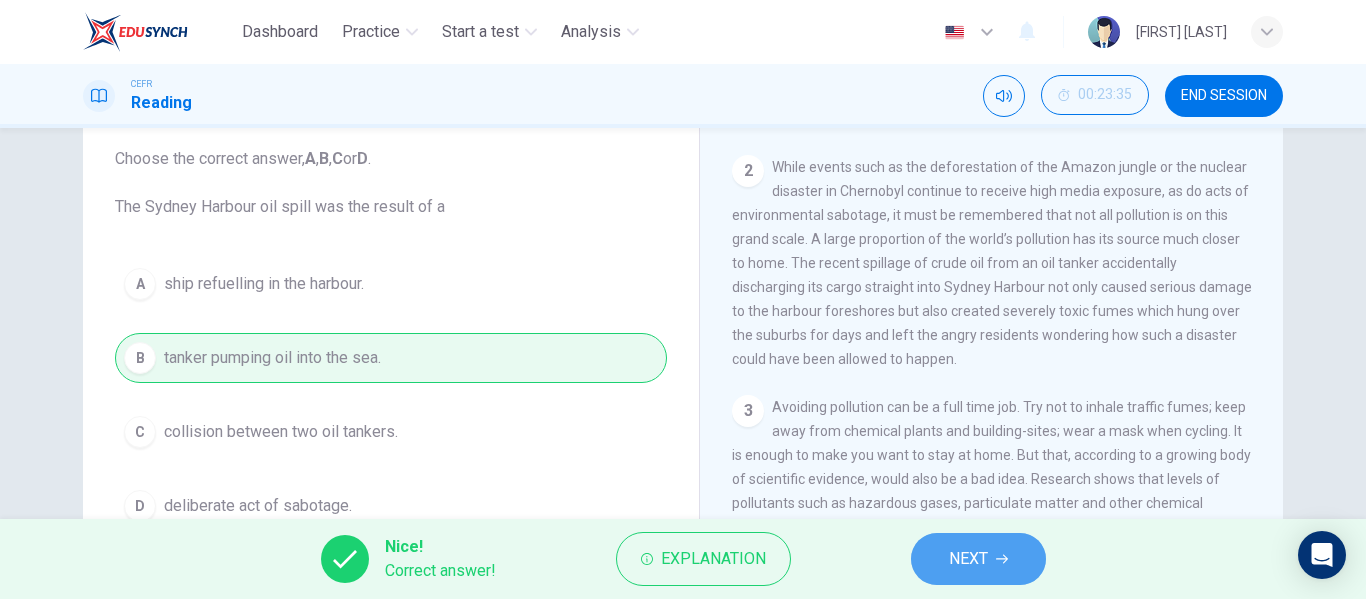 click on "NEXT" at bounding box center [968, 559] 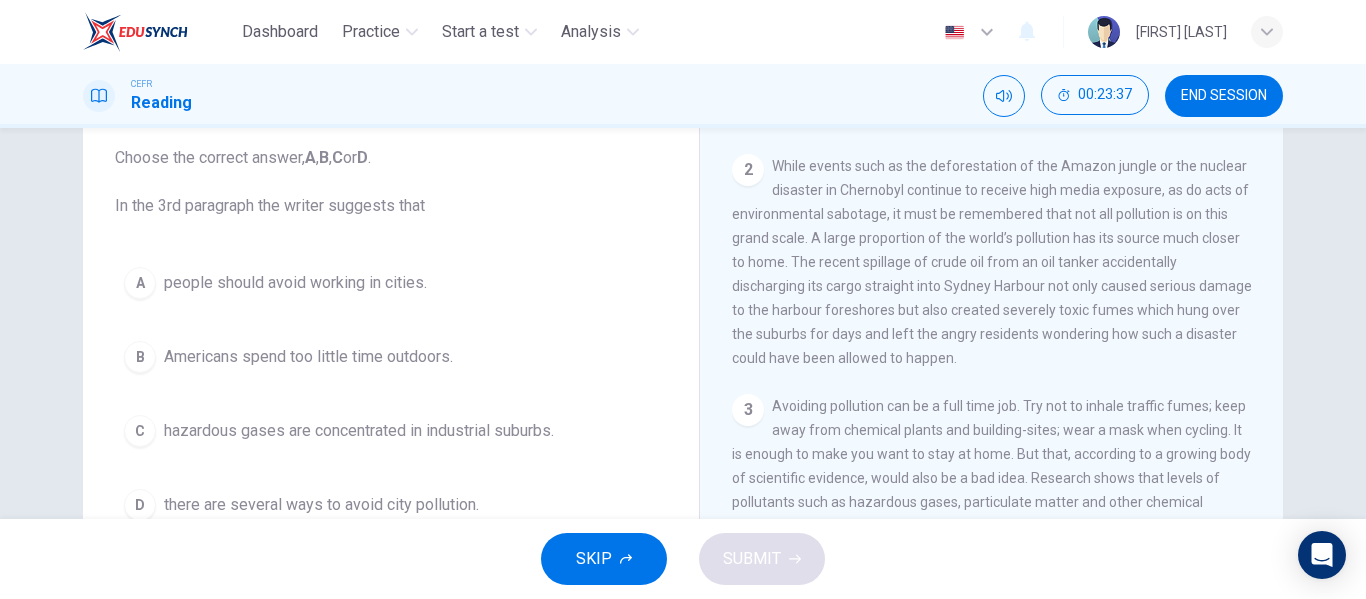scroll, scrollTop: 119, scrollLeft: 0, axis: vertical 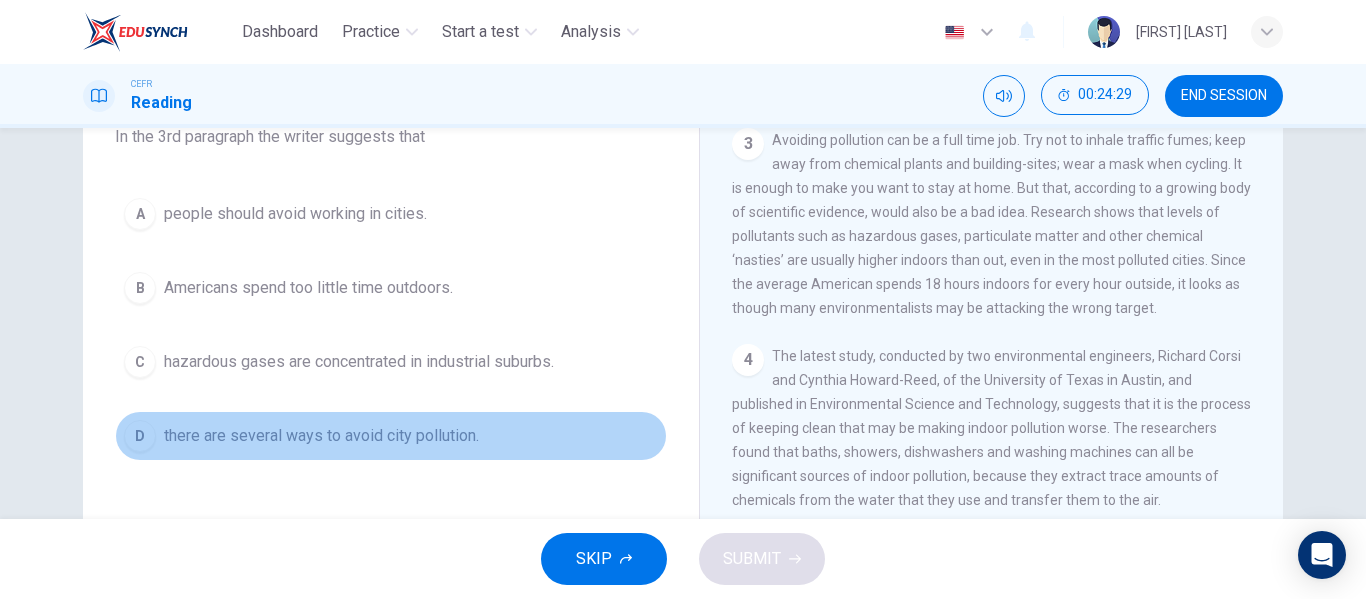 click on "there are several ways to avoid city pollution." at bounding box center [295, 214] 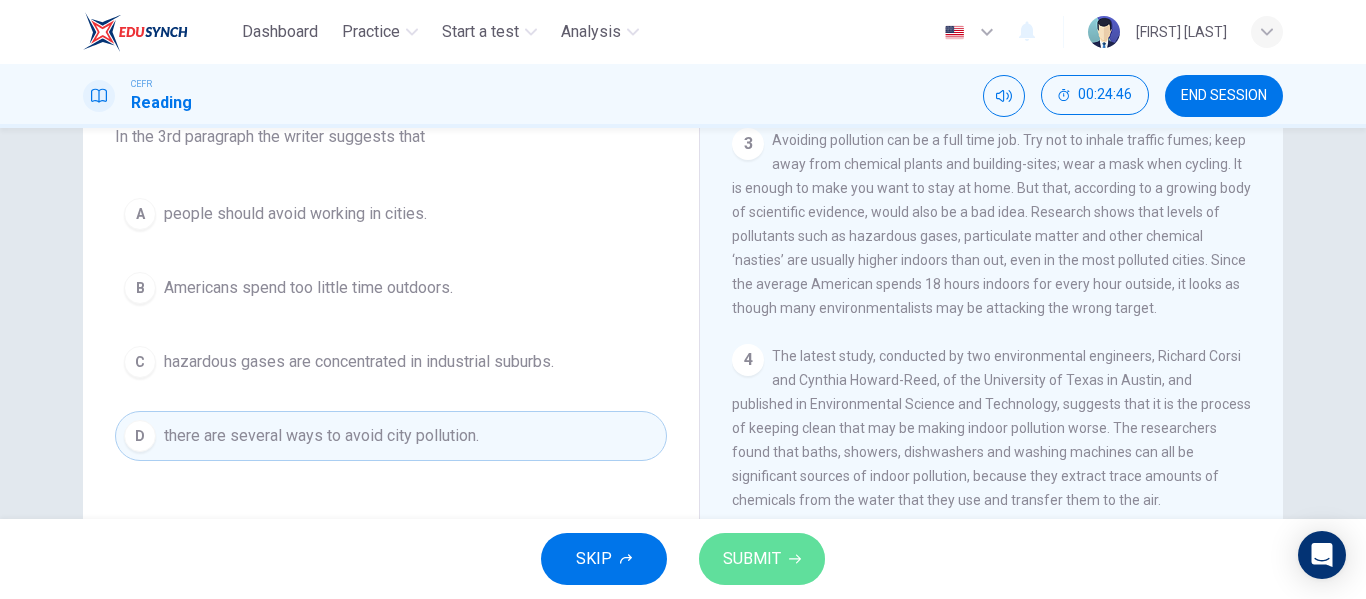 click on "SUBMIT" at bounding box center (752, 559) 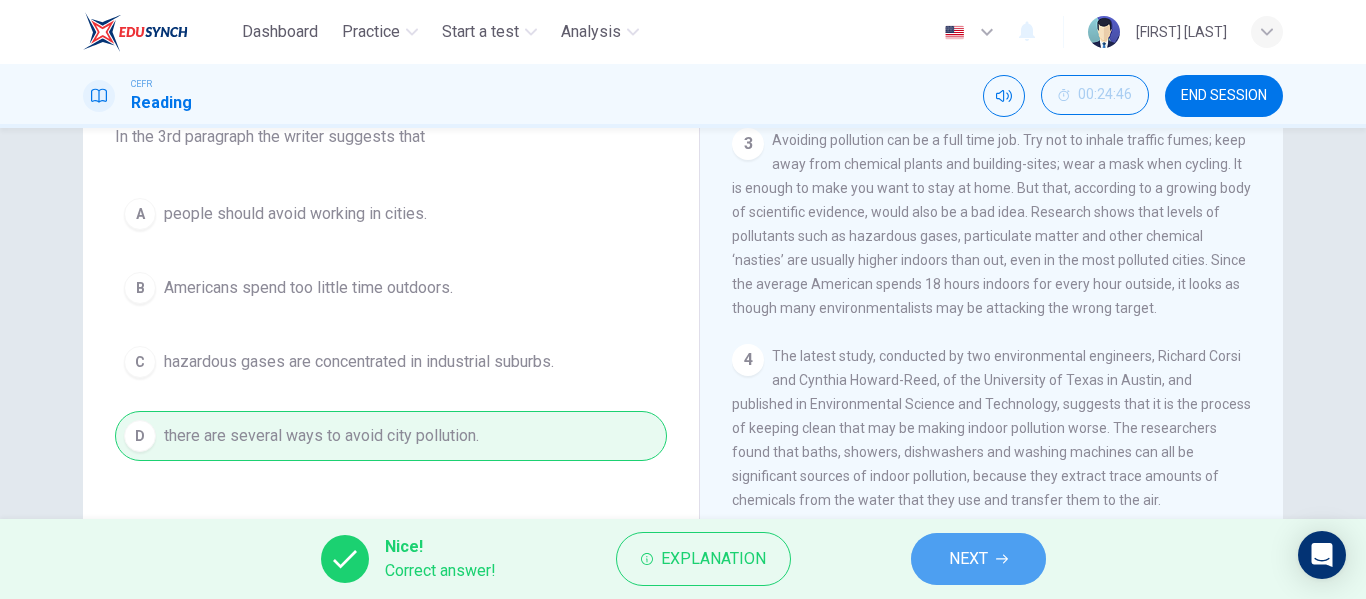 click on "NEXT" at bounding box center [978, 559] 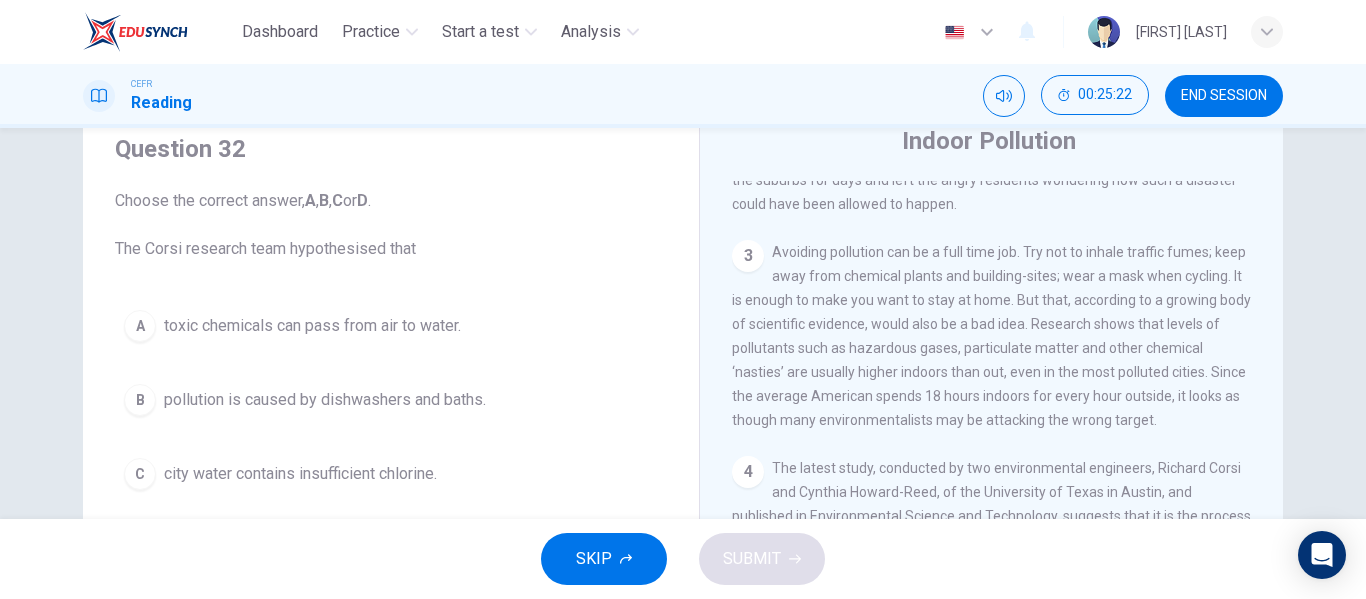 scroll, scrollTop: 74, scrollLeft: 0, axis: vertical 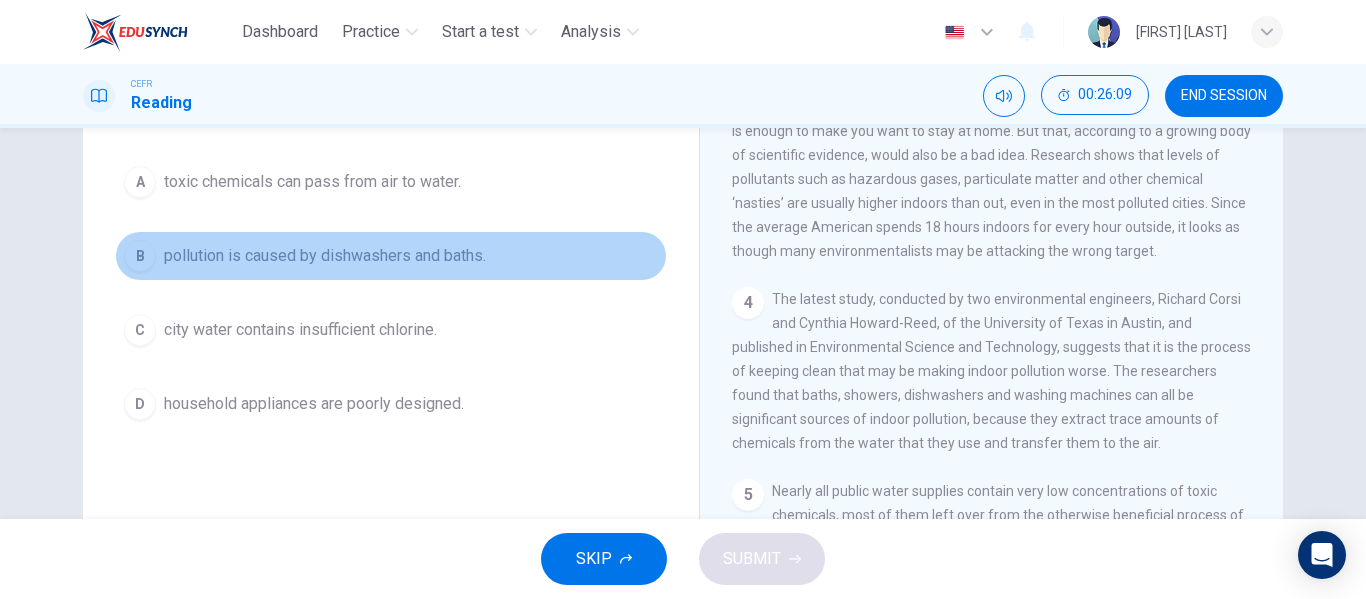 click on "B pollution is caused by dishwashers and baths." at bounding box center [391, 256] 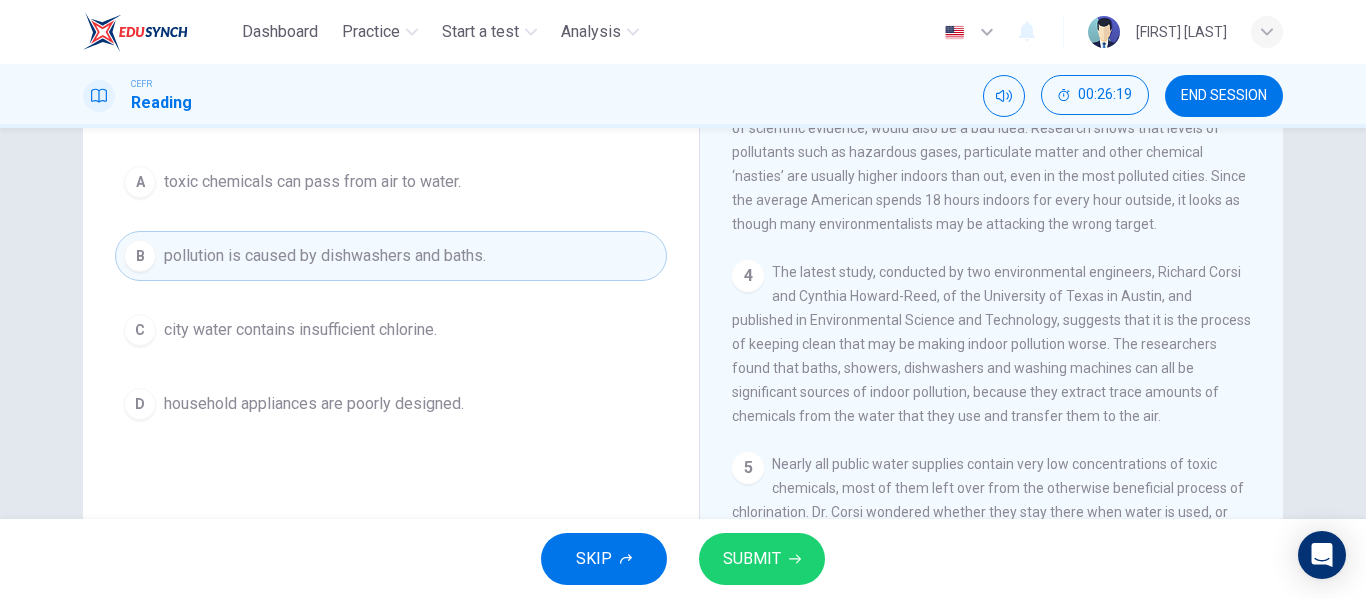 scroll, scrollTop: 799, scrollLeft: 0, axis: vertical 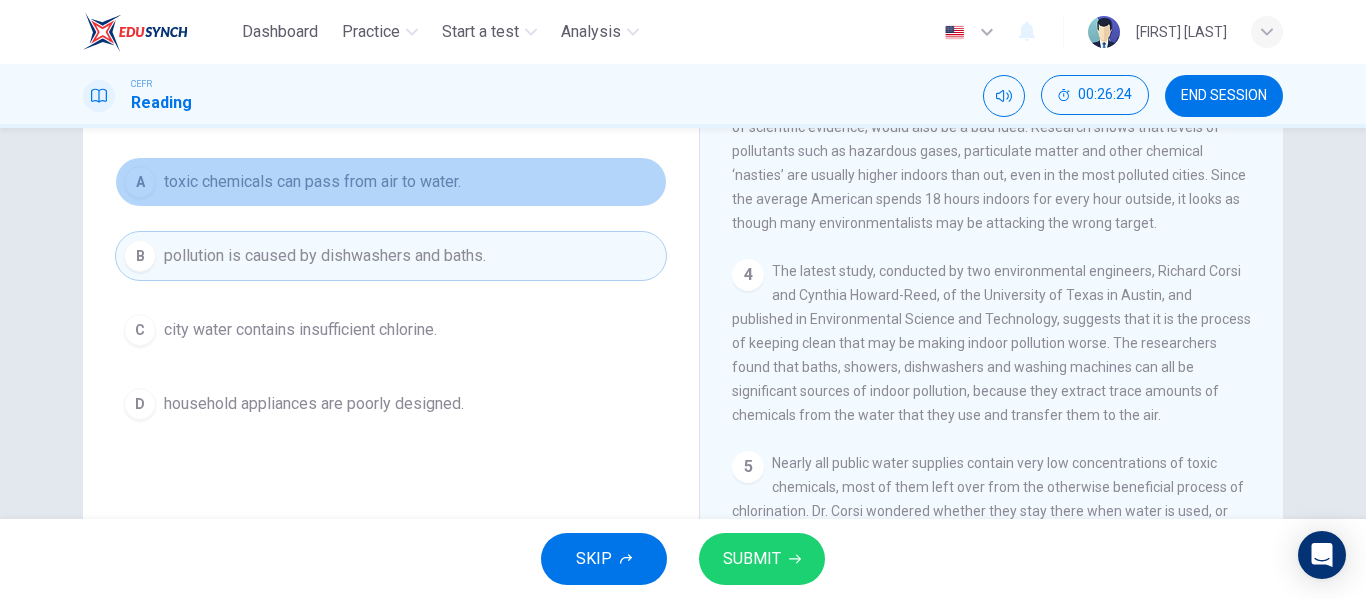 click on "A toxic chemicals can pass from air to water." at bounding box center (391, 182) 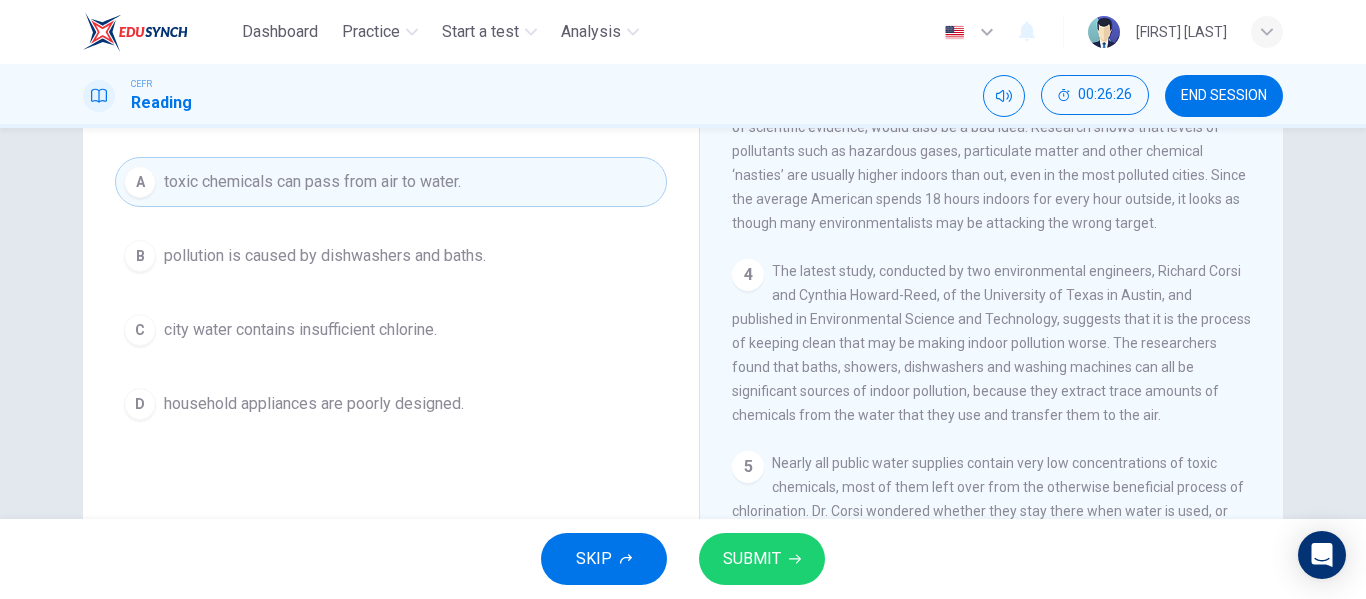 click on "B pollution is caused by dishwashers and baths." at bounding box center (391, 256) 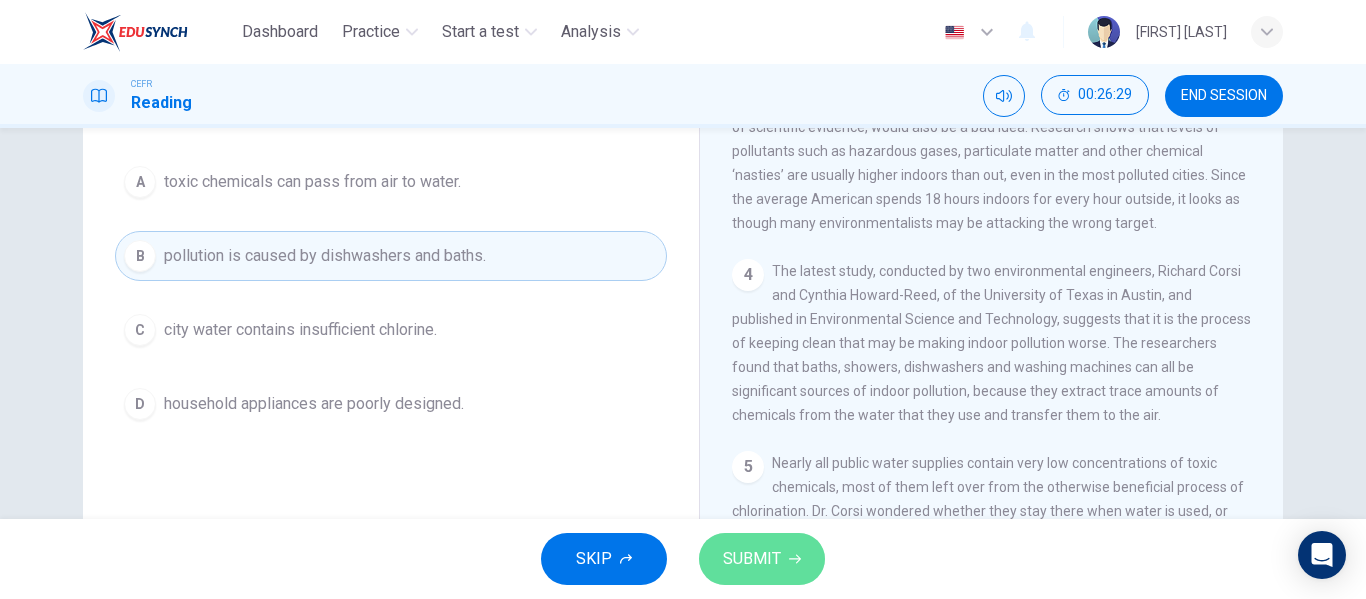 click on "SUBMIT" at bounding box center (752, 559) 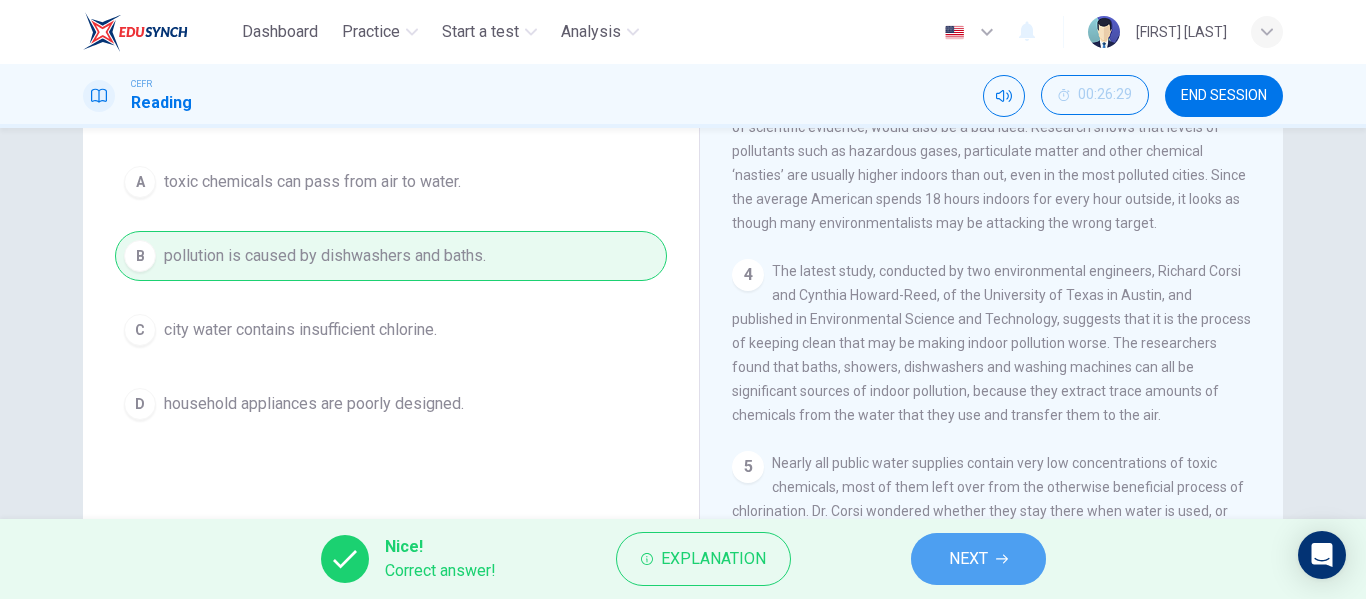 click on "NEXT" at bounding box center [978, 559] 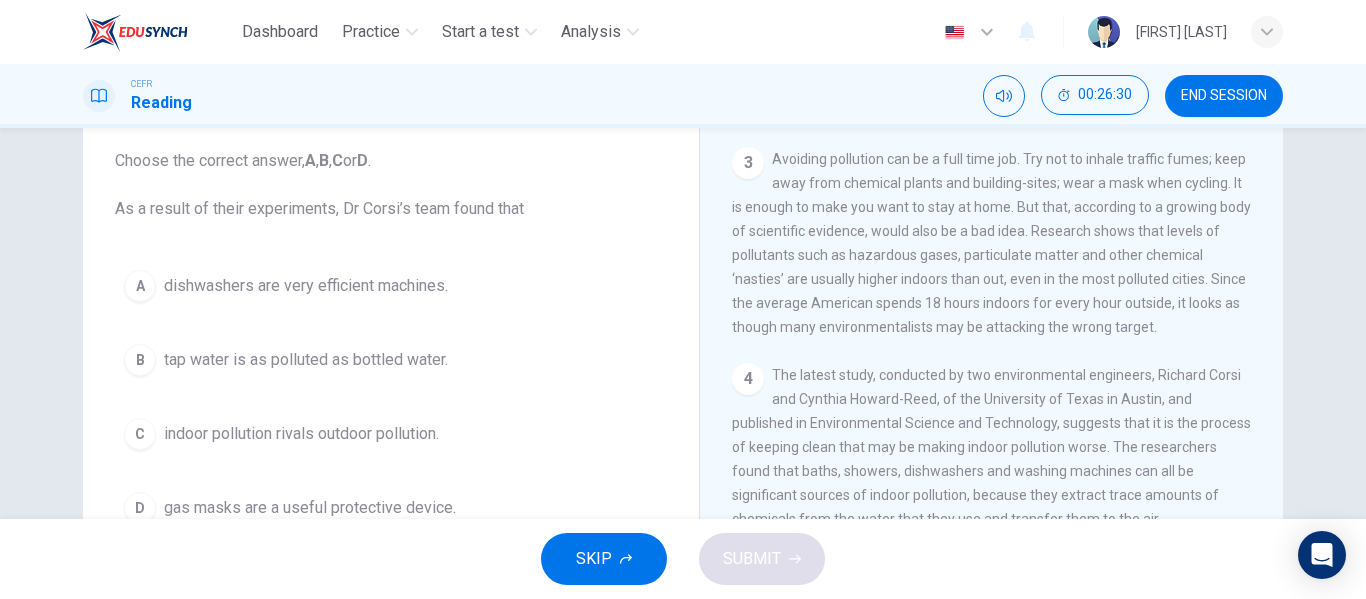 scroll, scrollTop: 114, scrollLeft: 0, axis: vertical 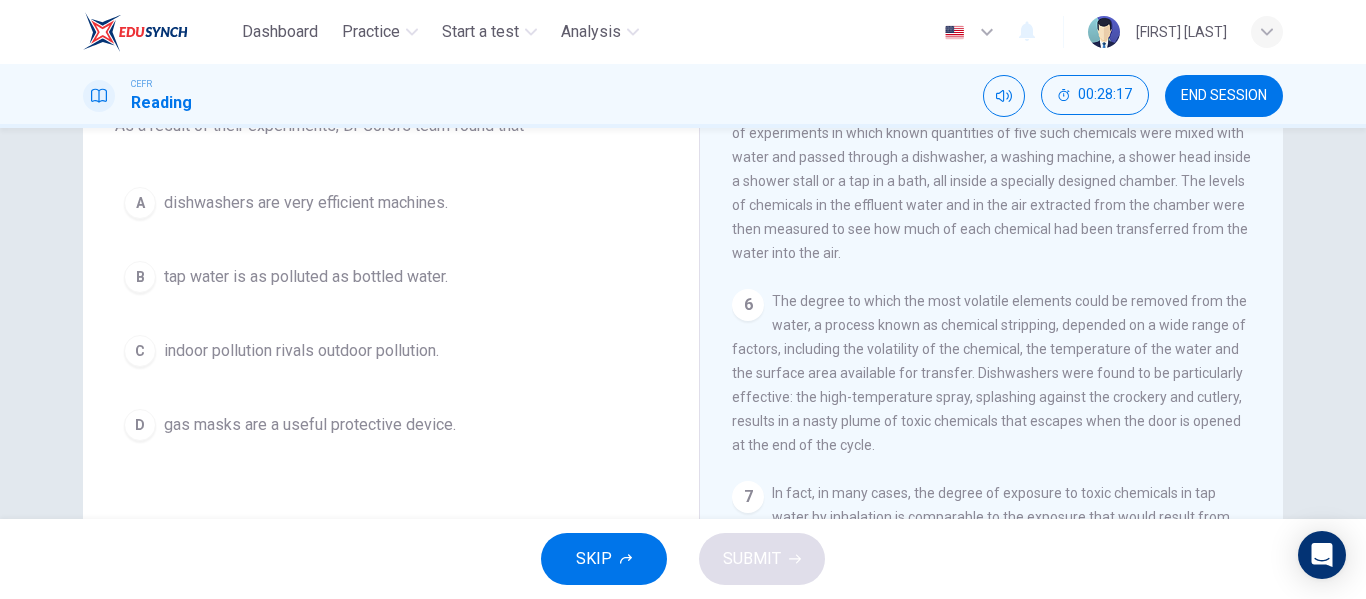 click on "B tap water is as polluted as bottled water." at bounding box center (391, 277) 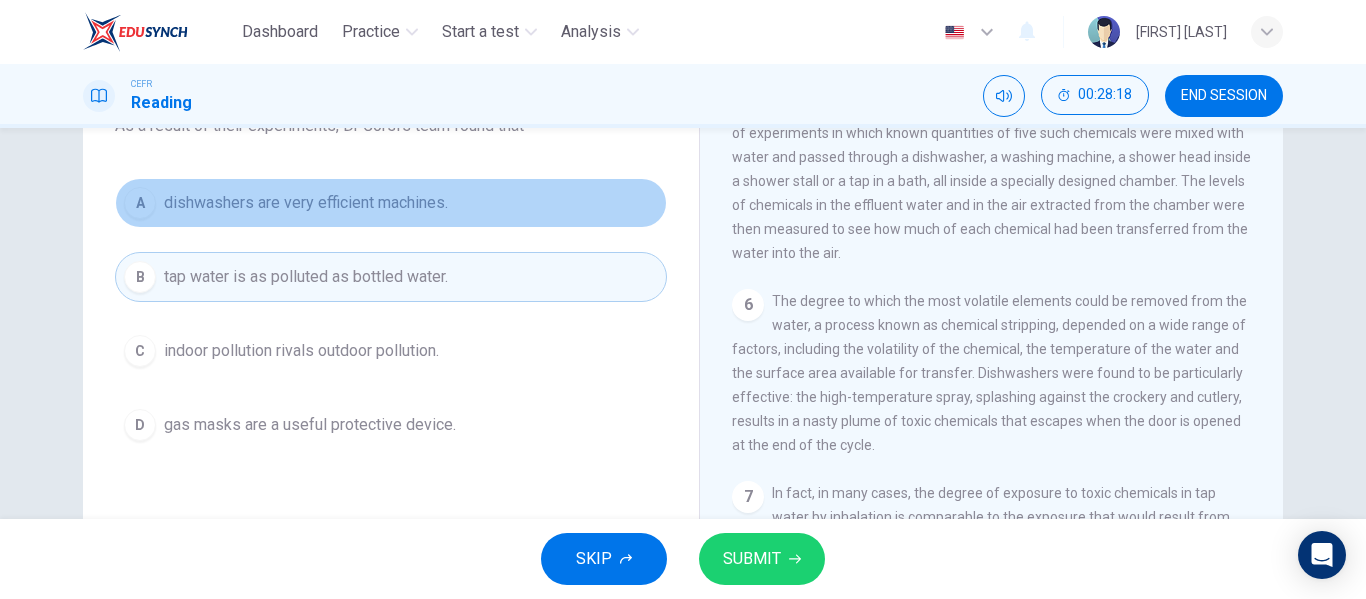 click on "A dishwashers are very efficient machines." at bounding box center [391, 203] 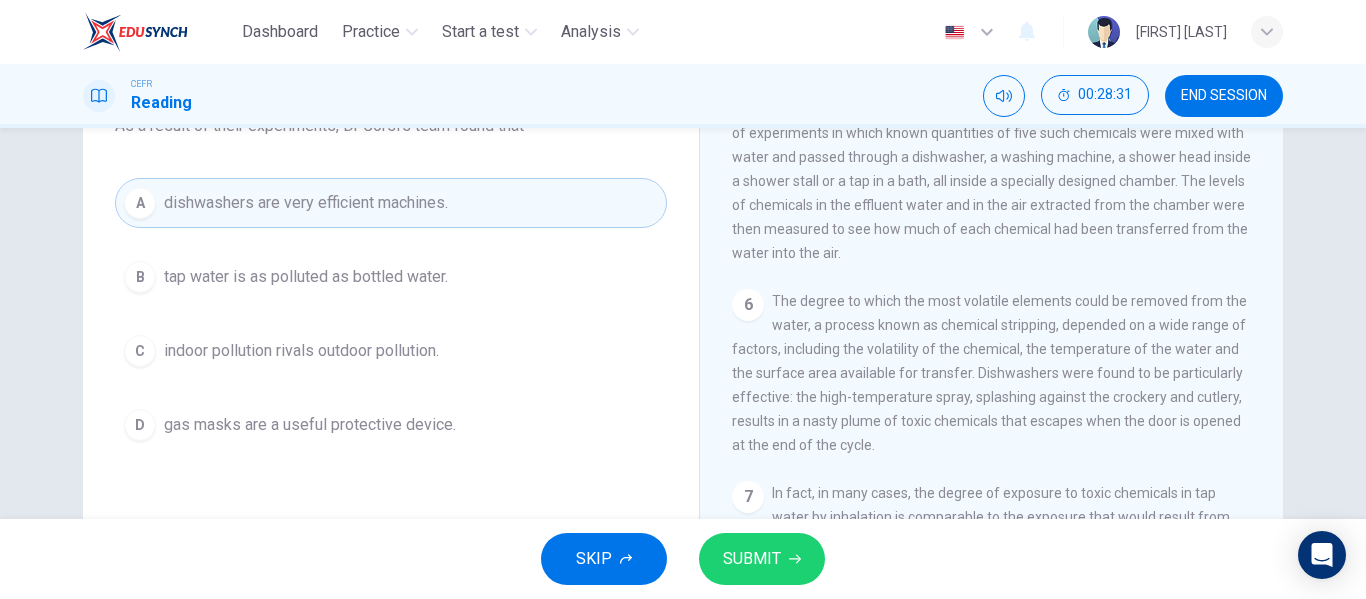 click on "SUBMIT" at bounding box center [762, 559] 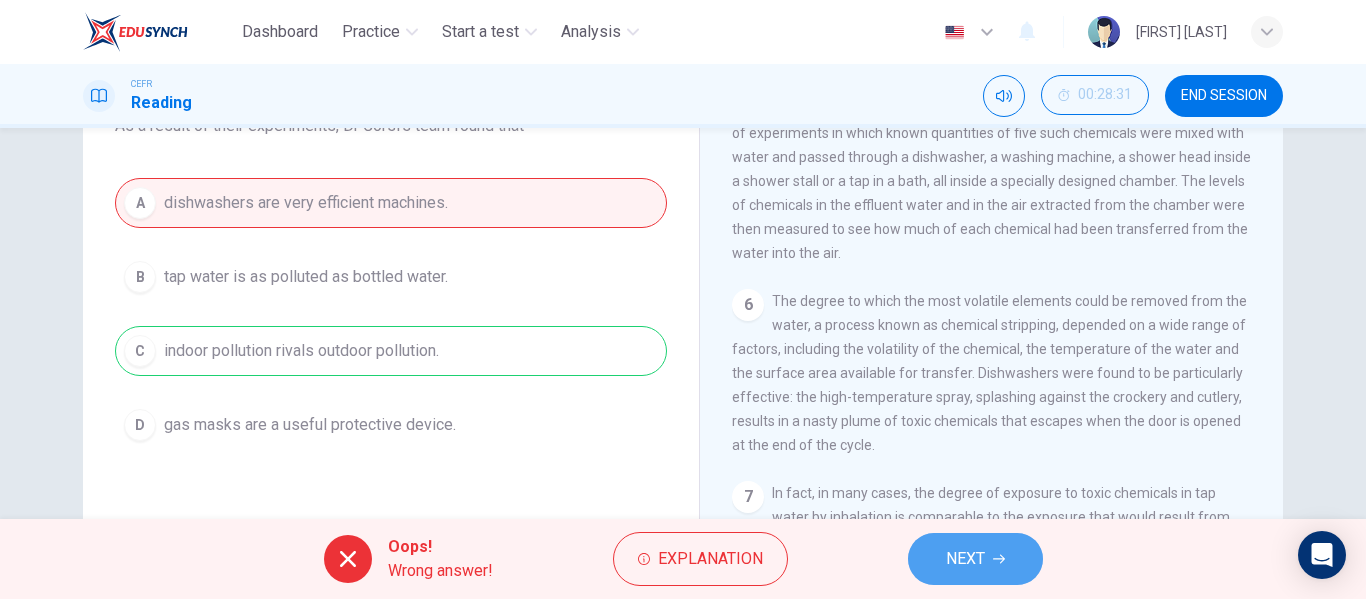 click on "NEXT" at bounding box center [965, 559] 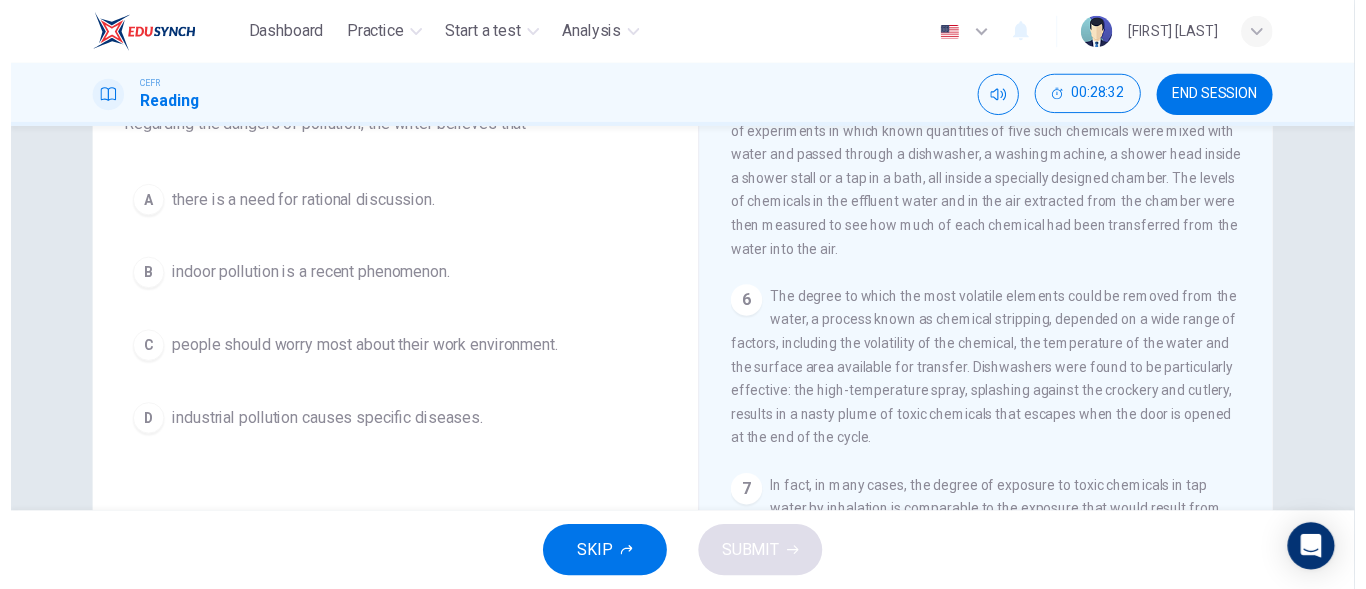 scroll, scrollTop: 0, scrollLeft: 0, axis: both 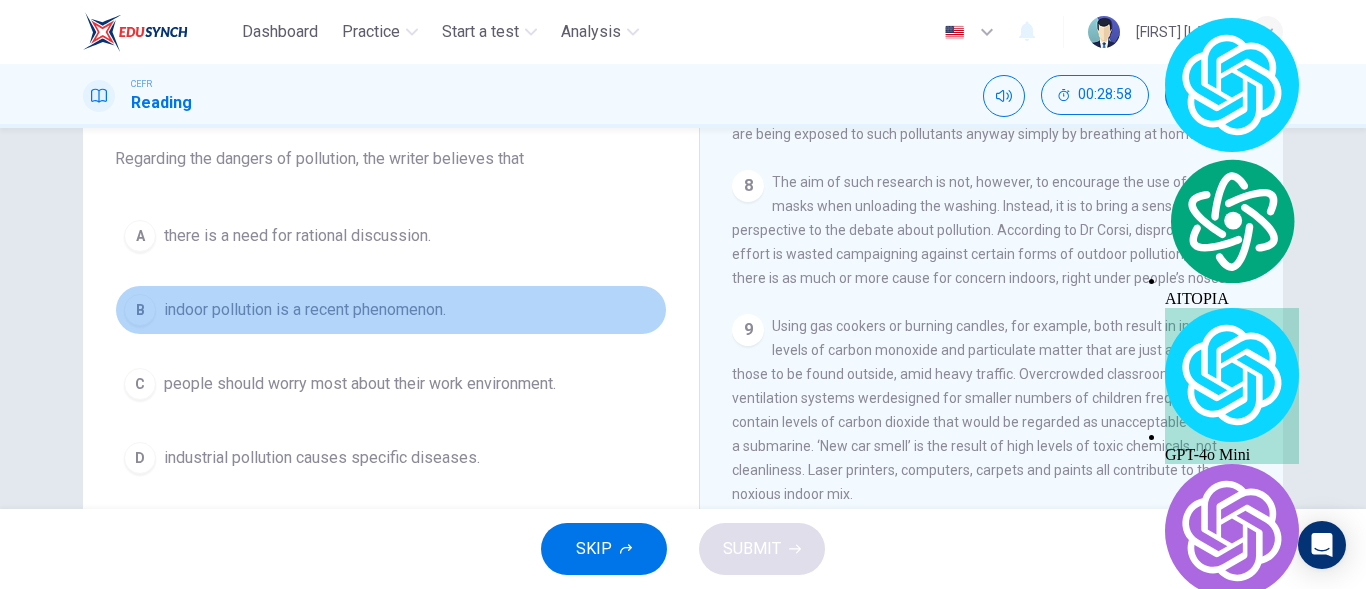click on "B indoor pollution is a recent phenomenon." at bounding box center [391, 310] 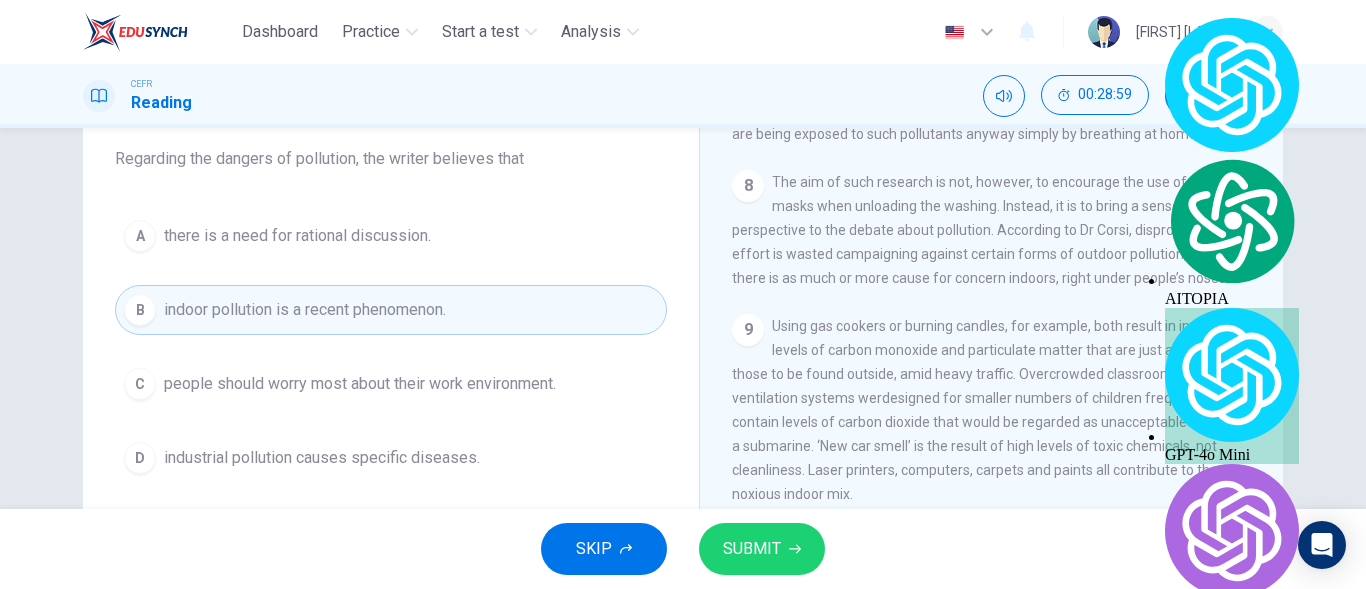 click on "SUBMIT" at bounding box center [762, 549] 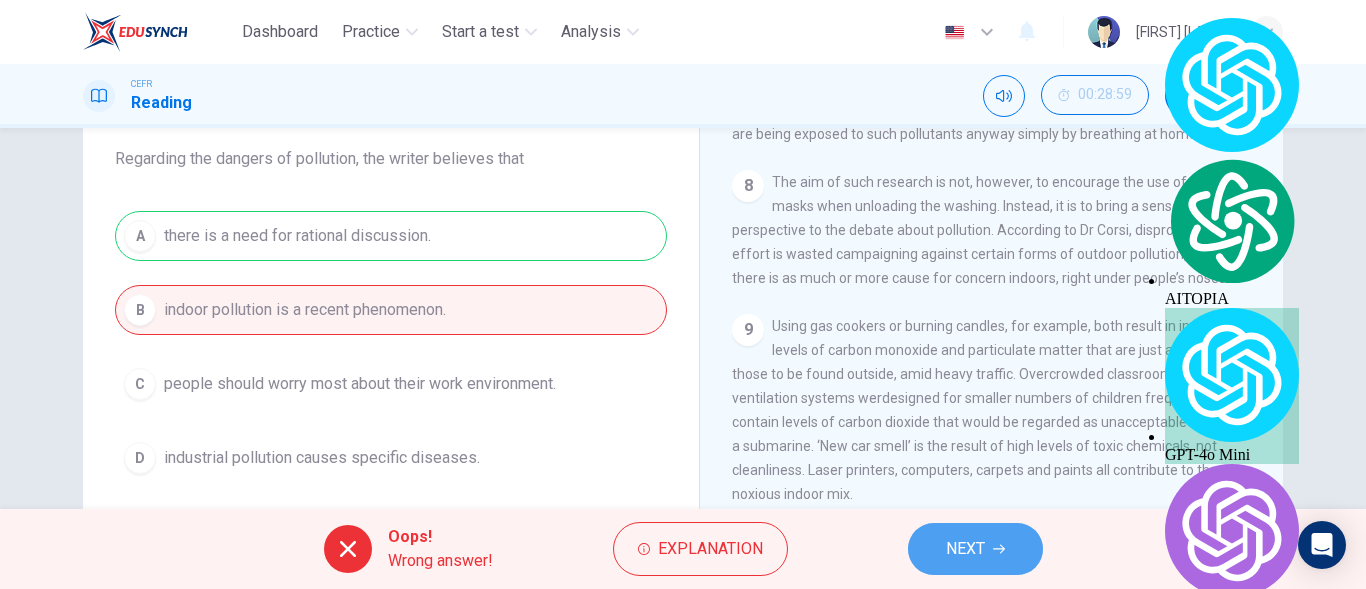 click on "NEXT" at bounding box center (975, 549) 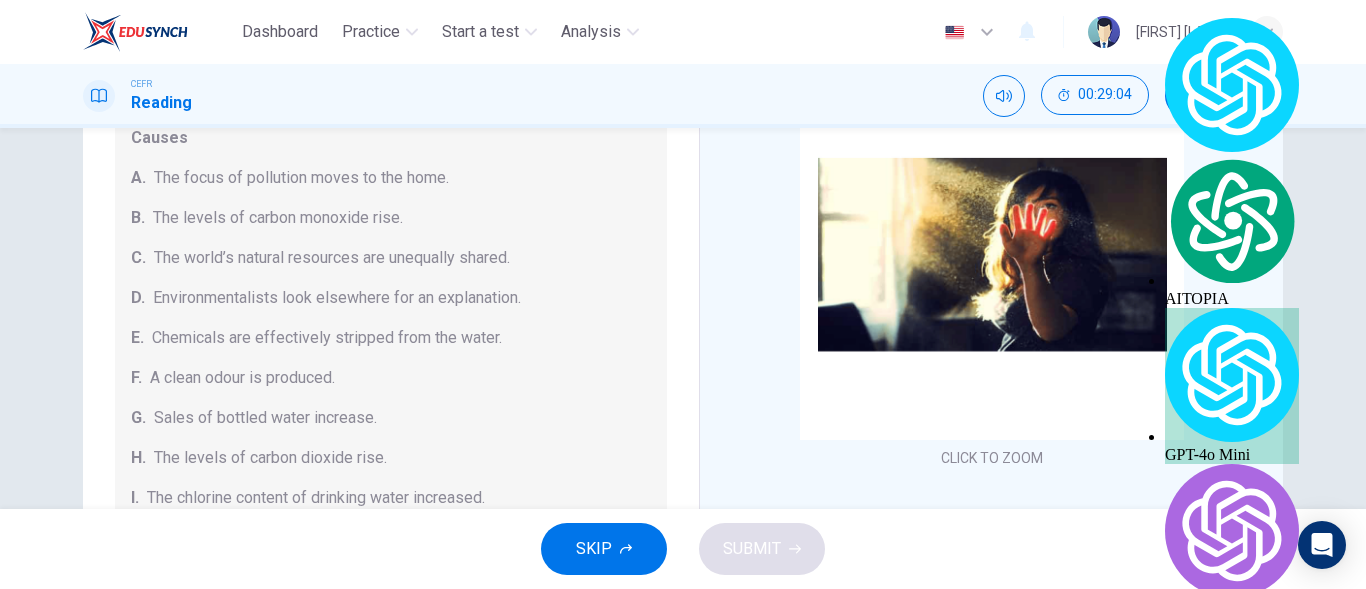 scroll, scrollTop: 425, scrollLeft: 0, axis: vertical 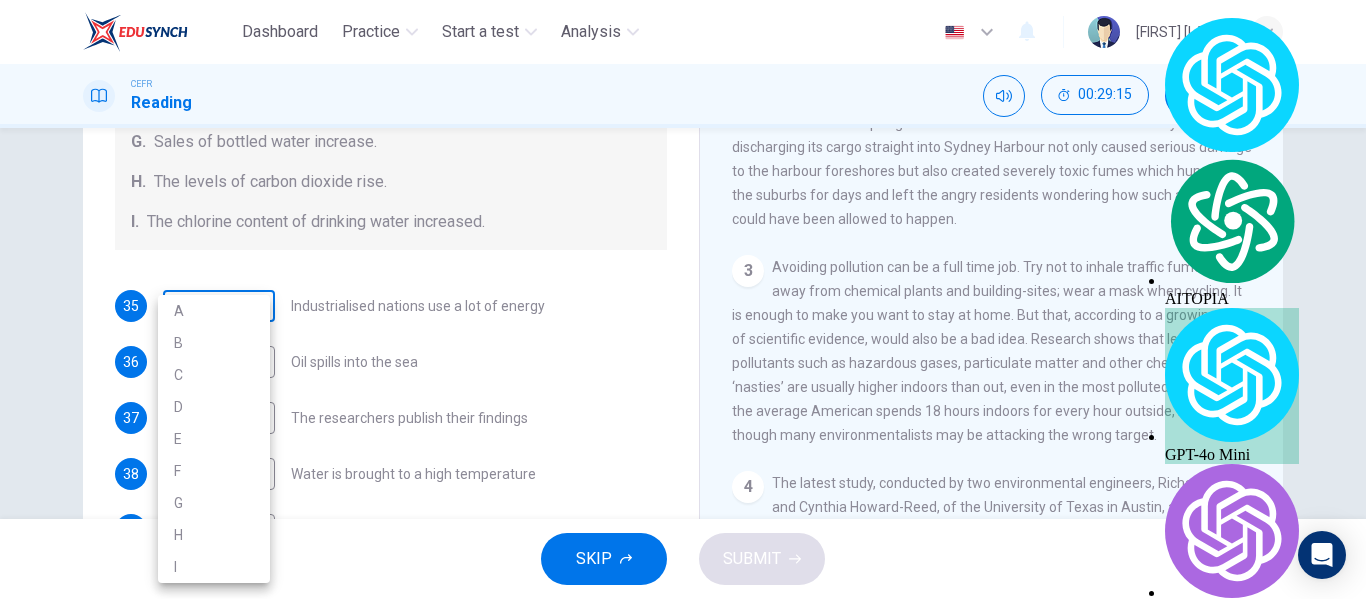 click on "Dashboard Practice Start a test Analysis English en ​ [FIRST] [LAST] CEFR Reading 00:29:15 END SESSION Questions 35 - 41 The Reading Passage describes a number of cause and effect relationships.
Match each cause with its effect ( A-J ).
Write the appropriate letters ( A-J ) in the boxes below. Causes A. The focus of pollution moves to the home. B. The levels of carbon monoxide rise. C. The world’s natural resources are unequally shared. D. Environmentalists look elsewhere for an explanation. E. Chemicals are effectively stripped from the water. F. A clean odour is produced. G. Sales of bottled water increase. H. The levels of carbon dioxide rise. I. The chlorine content of drinking water increased. 35 ​ ​ Industrialised nations use a lot of energy 36 ​ ​ Oil spills into the sea 37 ​ ​ The researchers publish their findings 38 ​ ​ Water is brought to a high temperature 39 ​ ​ People fear pollutants in tap water 40 ​ ​ Air conditioning systems are inadequate 41 ​" at bounding box center [683, 299] 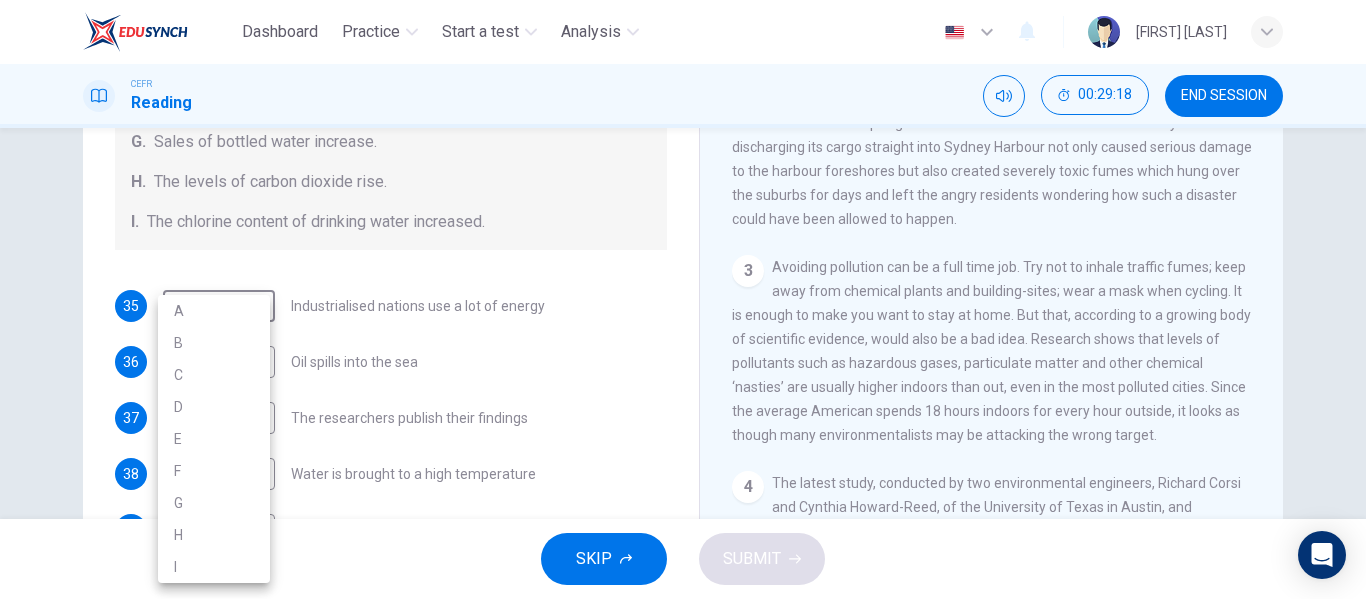 click at bounding box center [683, 299] 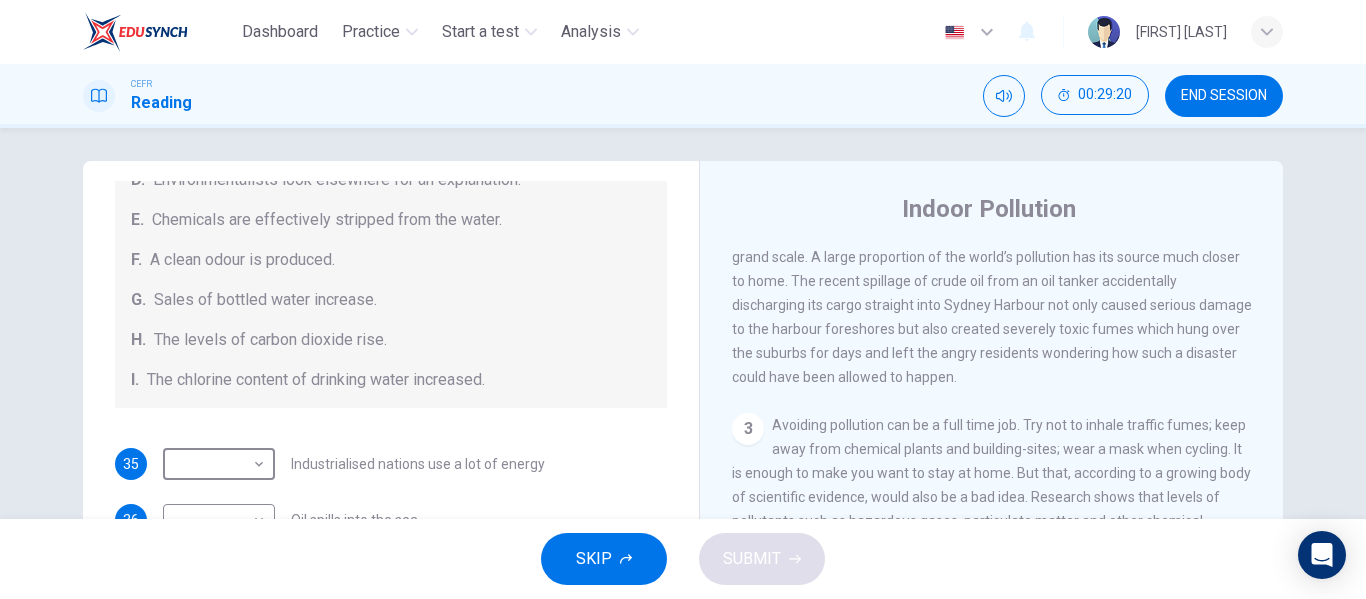 scroll, scrollTop: 0, scrollLeft: 0, axis: both 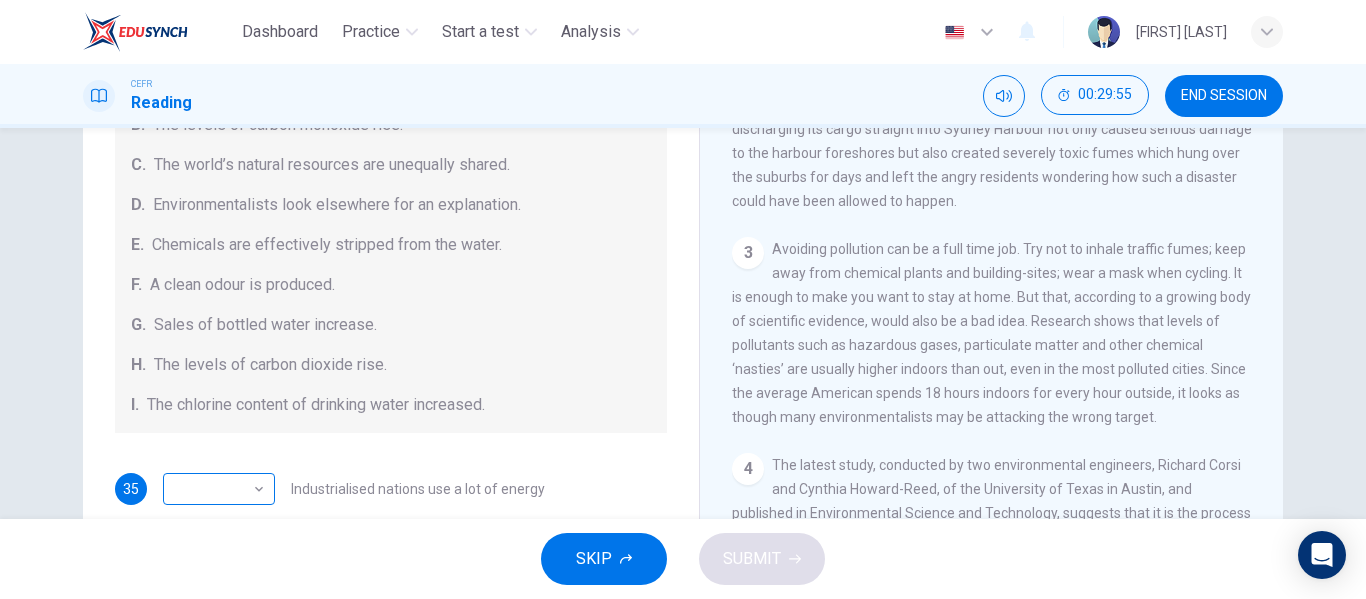 click on "​ ​" at bounding box center [219, 489] 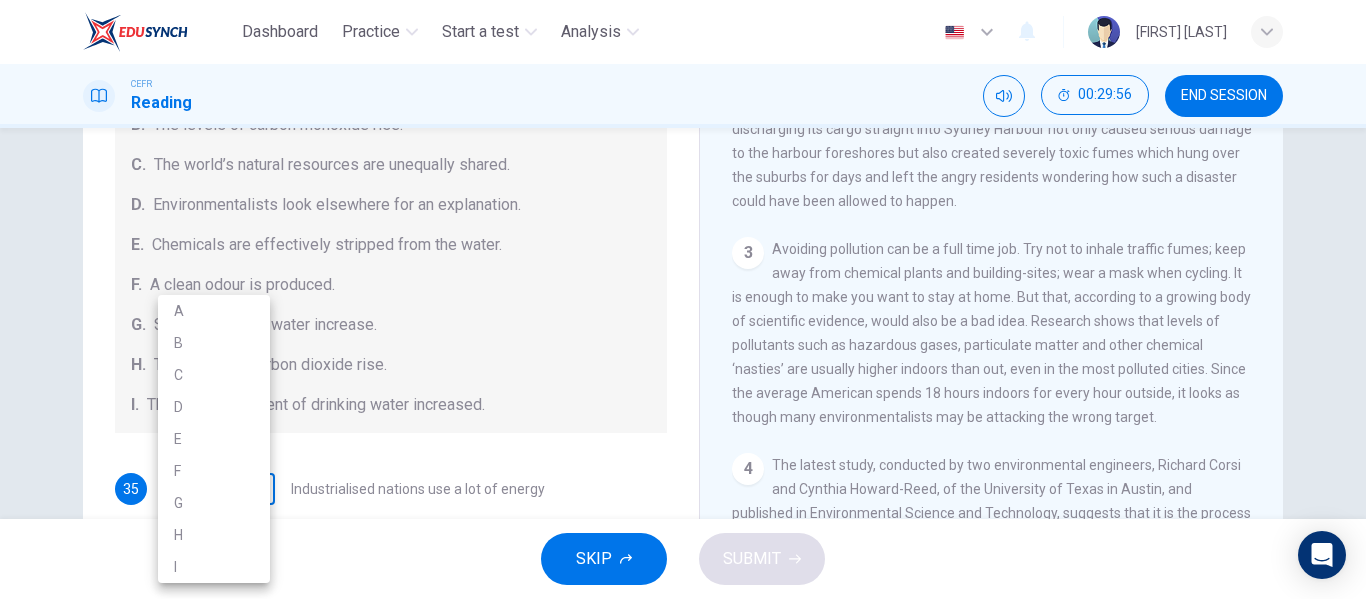 click on "Dashboard Practice Start a test Analysis English en ​ [FIRST] [LAST] CEFR Reading 00:29:56 END SESSION Questions 35 - 41 The Reading Passage describes a number of cause and effect relationships.
Match each cause with its effect ( A-J ).
Write the appropriate letters ( A-J ) in the boxes below. Causes A. The focus of pollution moves to the home. B. The levels of carbon monoxide rise. C. The world’s natural resources are unequally shared. D. Environmentalists look elsewhere for an explanation. E. Chemicals are effectively stripped from the water. F. A clean odour is produced. G. Sales of bottled water increase. H. The levels of carbon dioxide rise. I. The chlorine content of drinking water increased. 35 ​ ​ Industrialised nations use a lot of energy 36 ​ ​ Oil spills into the sea 37 ​ ​ The researchers publish their findings 38 ​ ​ Water is brought to a high temperature 39 ​ ​ People fear pollutants in tap water 40 ​ ​ Air conditioning systems are inadequate 41 ​" at bounding box center [683, 299] 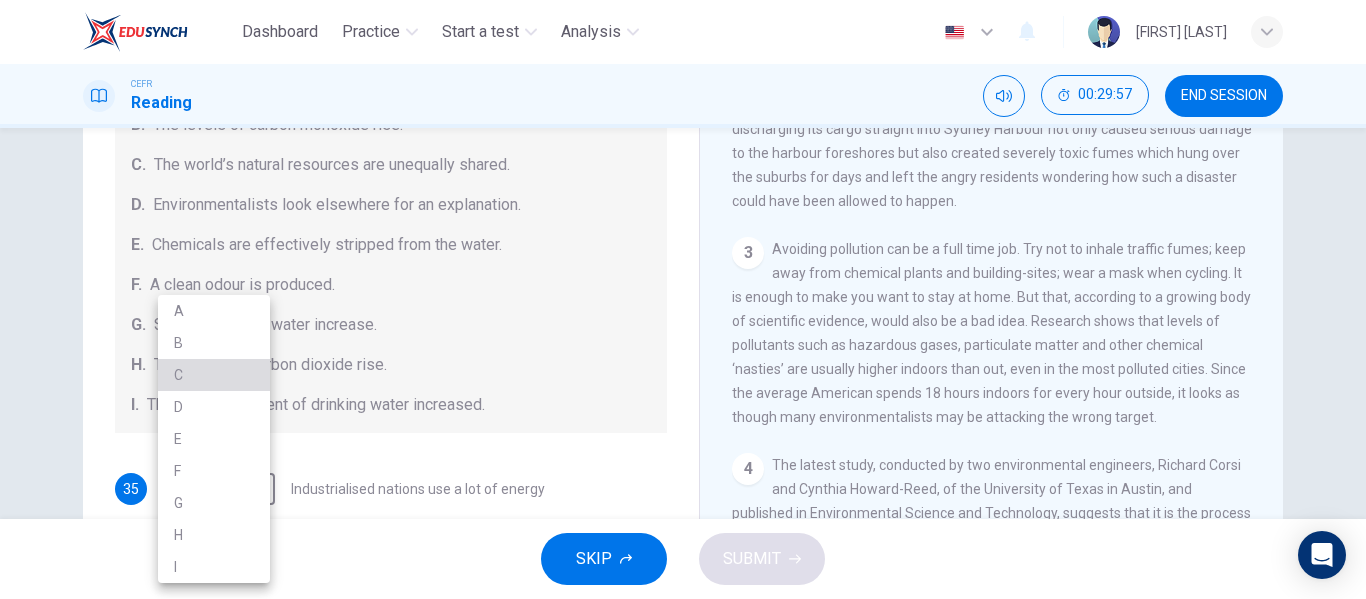 click on "C" at bounding box center (214, 375) 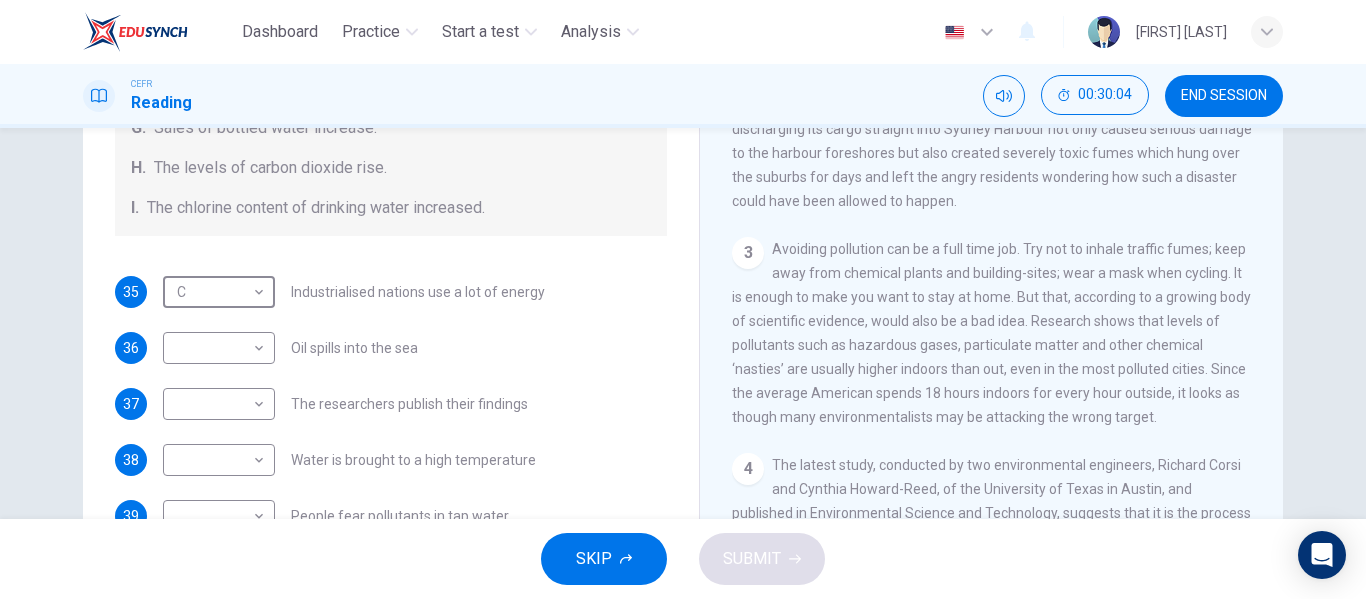 scroll, scrollTop: 425, scrollLeft: 0, axis: vertical 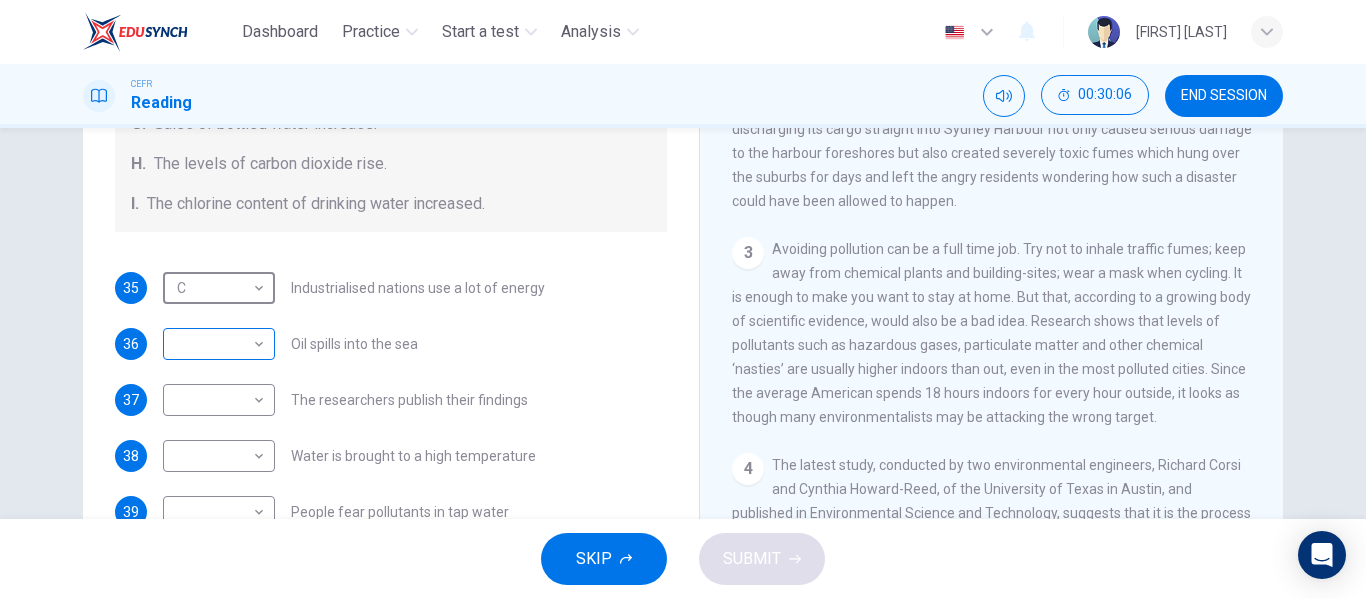 click on "Dashboard Practice Start a test Analysis English en ​ [FIRST] [LAST] CEFR Reading 00:30:06 END SESSION Questions 35 - 41 The Reading Passage describes a number of cause and effect relationships.
Match each cause with its effect ( A-J ).
Write the appropriate letters ( A-J ) in the boxes below. Causes A. The focus of pollution moves to the home. B. The levels of carbon monoxide rise. C. The world’s natural resources are unequally shared. D. Environmentalists look elsewhere for an explanation. E. Chemicals are effectively stripped from the water. F. A clean odour is produced. G. Sales of bottled water increase. H. The levels of carbon dioxide rise. I. The chlorine content of drinking water increased. 35 C C ​ Industrialised nations use a lot of energy 36 ​ ​ Oil spills into the sea 37 ​ ​ The researchers publish their findings 38 ​ ​ Water is brought to a high temperature 39 ​ ​ People fear pollutants in tap water 40 ​ ​ Air conditioning systems are inadequate 41 ​" at bounding box center [683, 299] 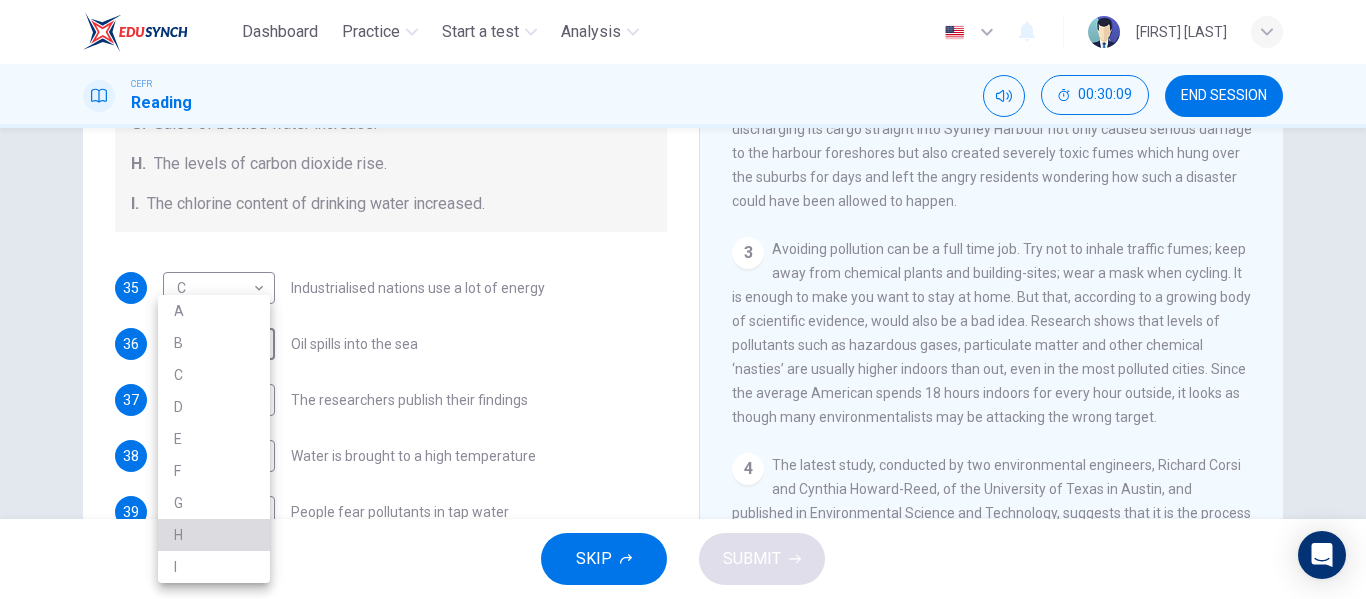 click on "H" at bounding box center [214, 535] 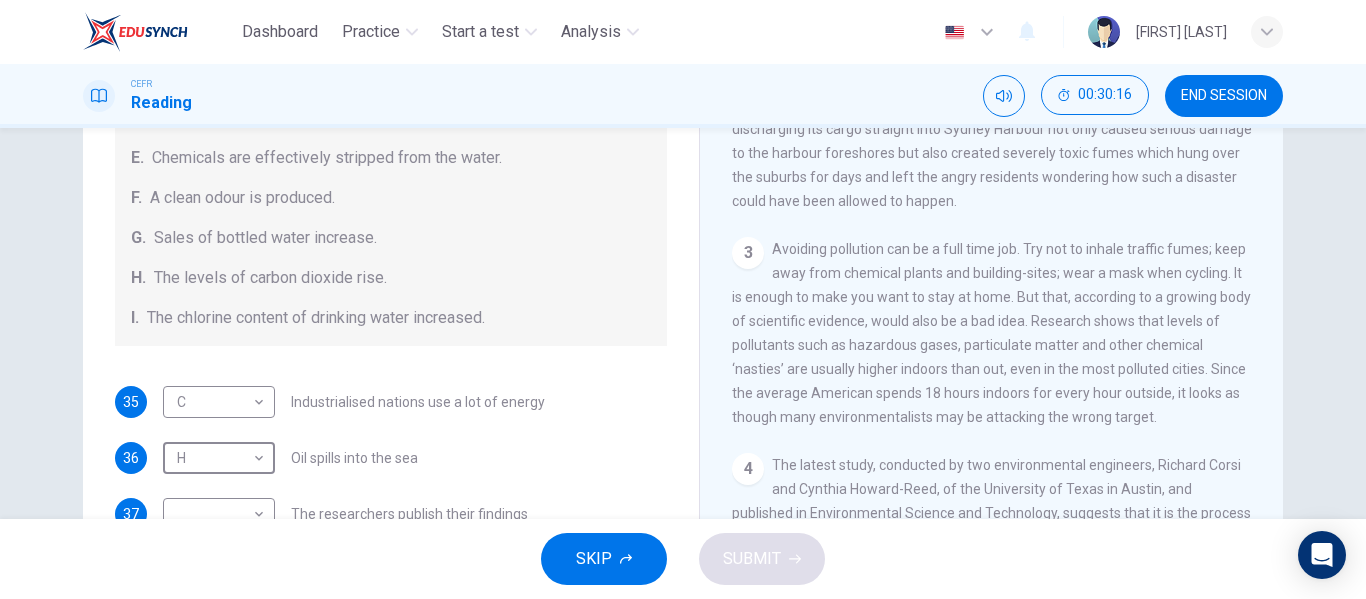 scroll, scrollTop: 310, scrollLeft: 0, axis: vertical 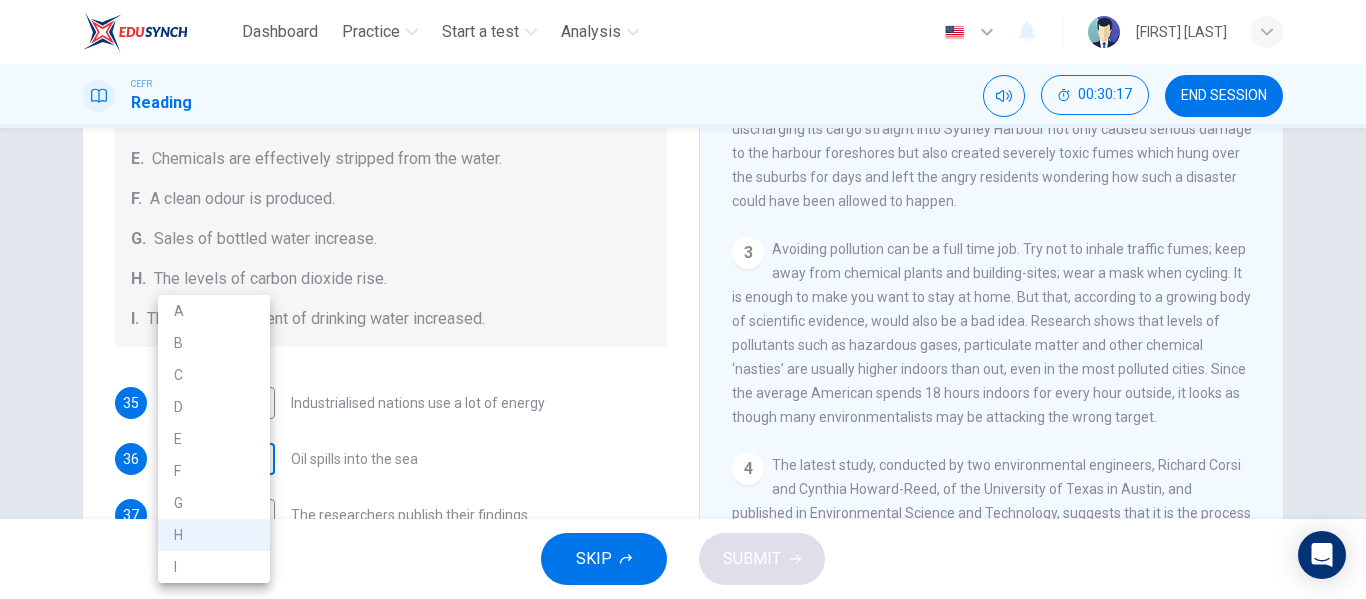 click on "Dashboard Practice Start a test Analysis English en ​ [FIRST] [LAST] CEFR Reading 00:30:17 END SESSION Questions 35 - 41 The Reading Passage describes a number of cause and effect relationships.
Match each cause with its effect ( A-J ).
Write the appropriate letters ( A-J ) in the boxes below. Causes A. The focus of pollution moves to the home. B. The levels of carbon monoxide rise. C. The world’s natural resources are unequally shared. D. Environmentalists look elsewhere for an explanation. E. Chemicals are effectively stripped from the water. F. A clean odour is produced. G. Sales of bottled water increase. H. The levels of carbon dioxide rise. I. The chlorine content of drinking water increased. 35 C C ​ Industrialised nations use a lot of energy 36 H H ​ Oil spills into the sea 37 ​ ​ The researchers publish their findings 38 ​ ​ Water is brought to a high temperature 39 ​ ​ People fear pollutants in tap water 40 ​ ​ Air conditioning systems are inadequate 41 ​" at bounding box center (683, 299) 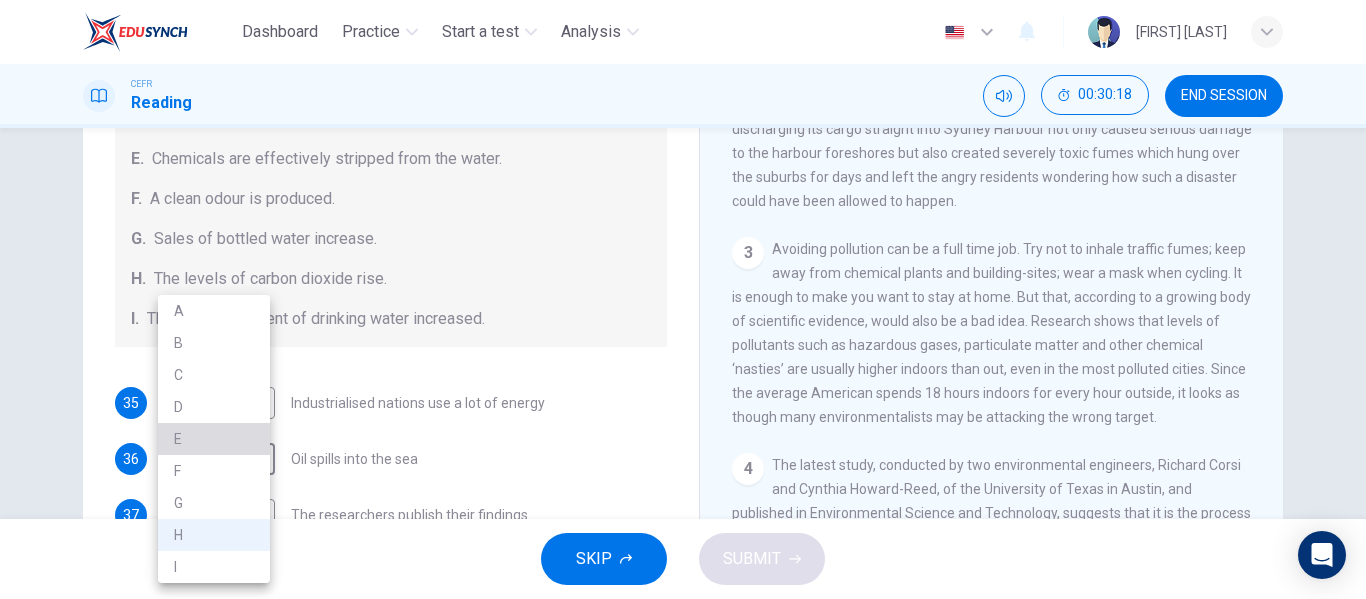 click on "E" at bounding box center (214, 439) 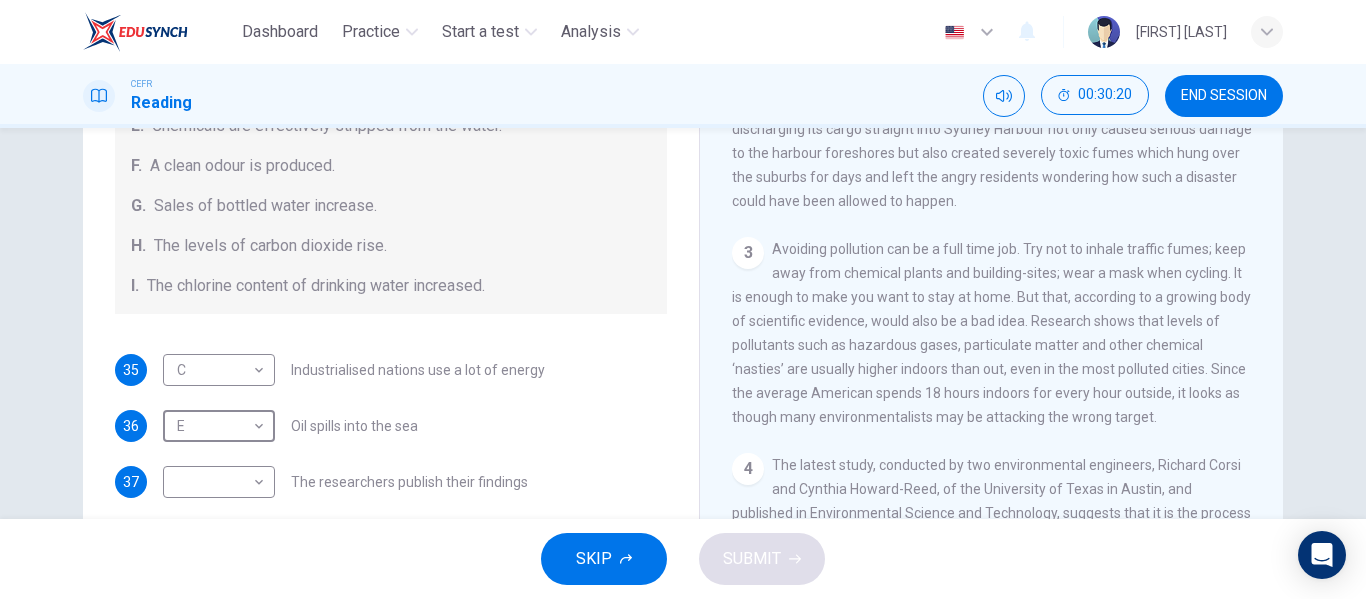scroll, scrollTop: 322, scrollLeft: 0, axis: vertical 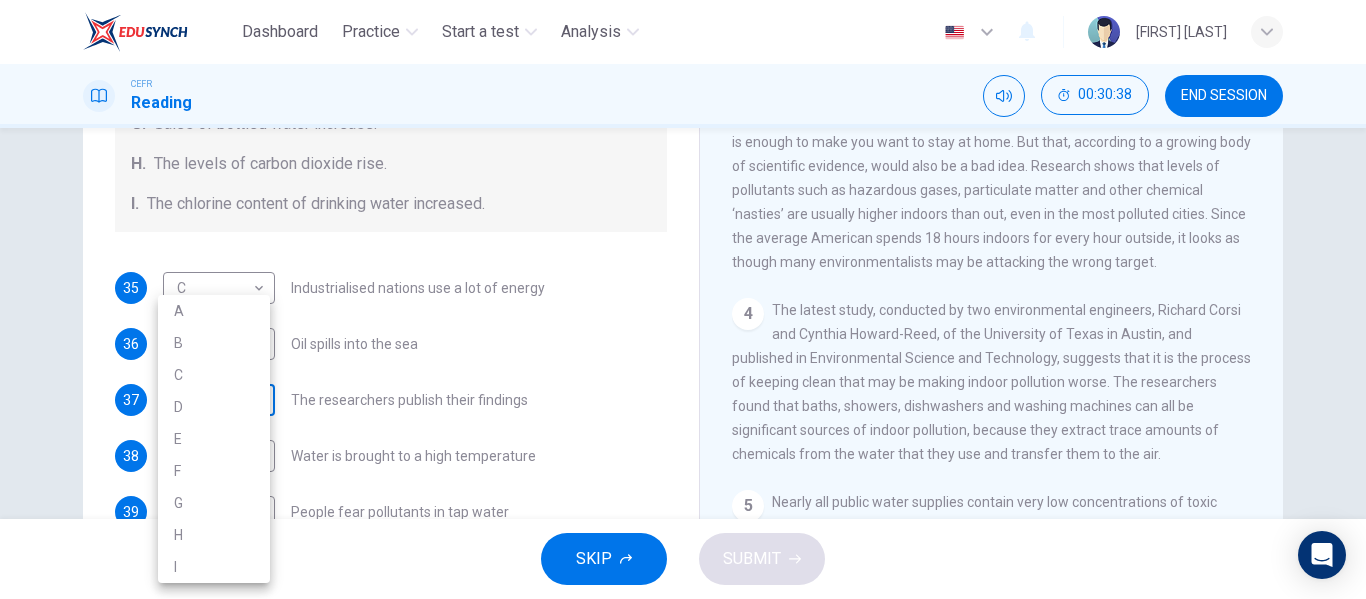 click on "Dashboard Practice Start a test Analysis English en ​ [FIRST] [LAST] CEFR Reading 00:30:38 END SESSION Questions 35 - 41 The Reading Passage describes a number of cause and effect relationships.
Match each cause with its effect ( A-J ).
Write the appropriate letters ( A-J ) in the boxes below. Causes A. The focus of pollution moves to the home. B. The levels of carbon monoxide rise. C. The world’s natural resources are unequally shared. D. Environmentalists look elsewhere for an explanation. E. Chemicals are effectively stripped from the water. F. A clean odour is produced. G. Sales of bottled water increase. H. The levels of carbon dioxide rise. I. The chlorine content of drinking water increased. 35 C C ​ Industrialised nations use a lot of energy 36 E E ​ Oil spills into the sea 37 ​ ​ The researchers publish their findings 38 ​ ​ Water is brought to a high temperature 39 ​ ​ People fear pollutants in tap water 40 ​ ​ Air conditioning systems are inadequate 41 ​" at bounding box center [683, 299] 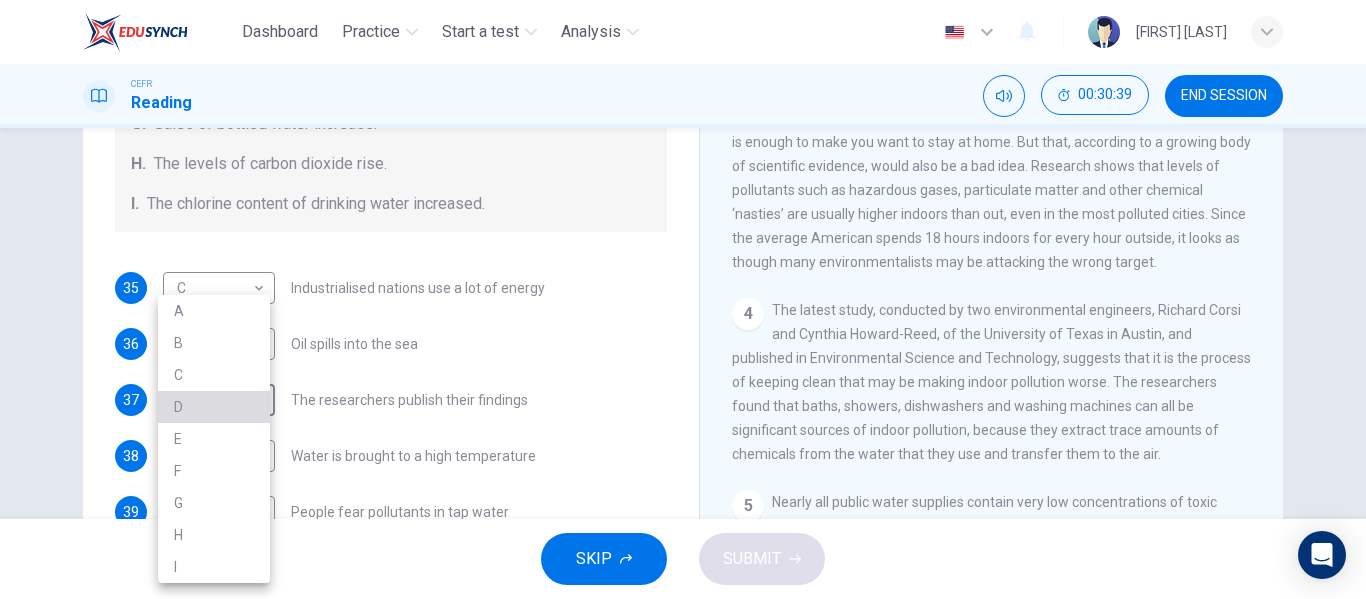 click on "D" at bounding box center (214, 407) 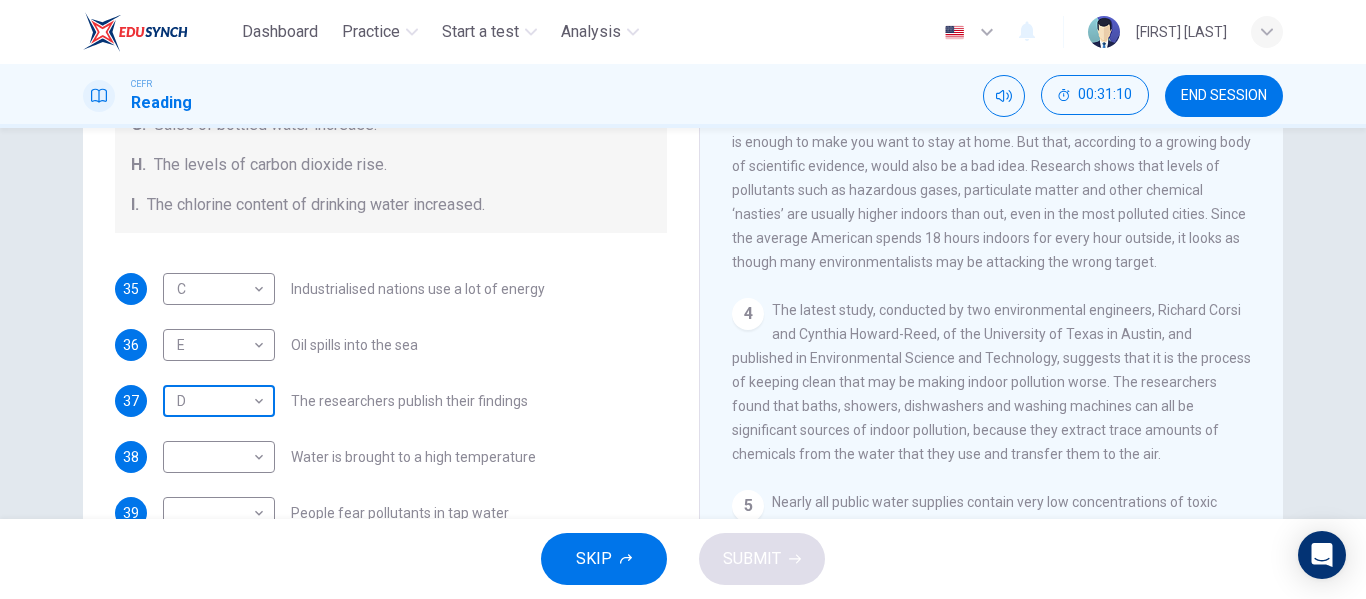 scroll, scrollTop: 425, scrollLeft: 0, axis: vertical 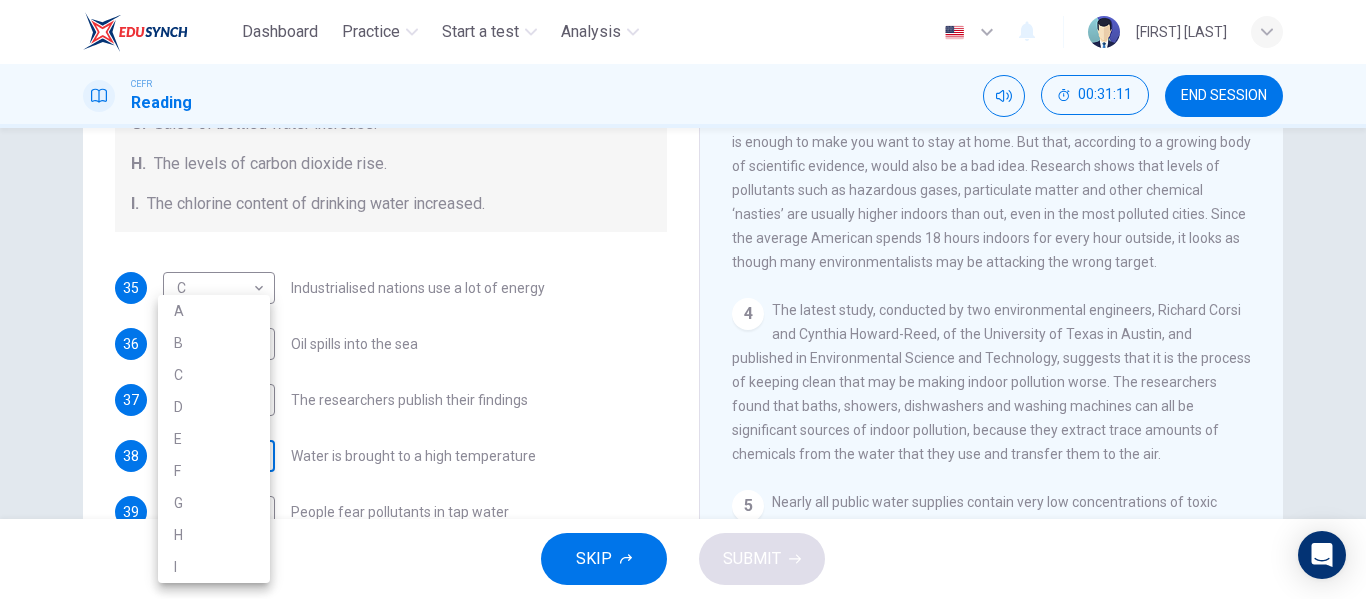 click on "Dashboard Practice Start a test Analysis English en ​ [FIRST] [LAST] CEFR Reading 00:31:11 END SESSION Questions 35 - 41 The Reading Passage describes a number of cause and effect relationships.
Match each cause with its effect ( A-J ).
Write the appropriate letters ( A-J ) in the boxes below. Causes A. The focus of pollution moves to the home. B. The levels of carbon monoxide rise. C. The world’s natural resources are unequally shared. D. Environmentalists look elsewhere for an explanation. E. Chemicals are effectively stripped from the water. F. A clean odour is produced. G. Sales of bottled water increase. H. The levels of carbon dioxide rise. I. The chlorine content of drinking water increased. 35 C C ​ Industrialised nations use a lot of energy 36 E E ​ Oil spills into the sea 37 D D ​ The researchers publish their findings 38 ​ ​ Water is brought to a high temperature 39 ​ ​ People fear pollutants in tap water 40 ​ ​ Air conditioning systems are inadequate 41 ​" at bounding box center [683, 299] 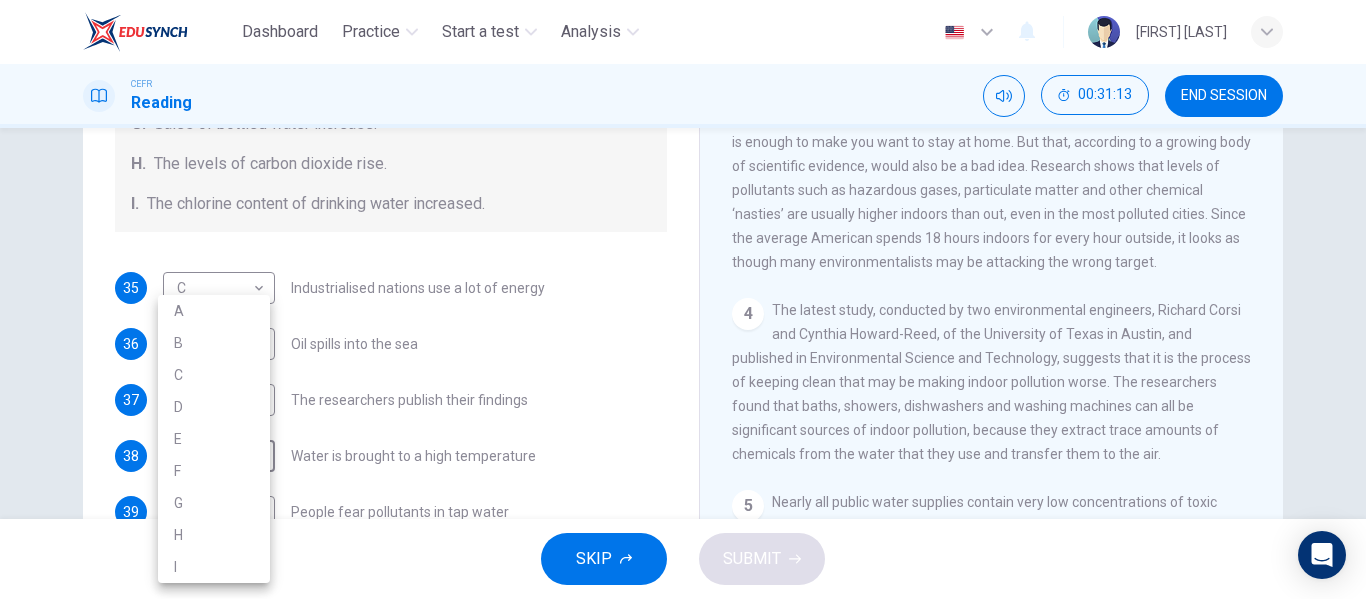 click at bounding box center (683, 299) 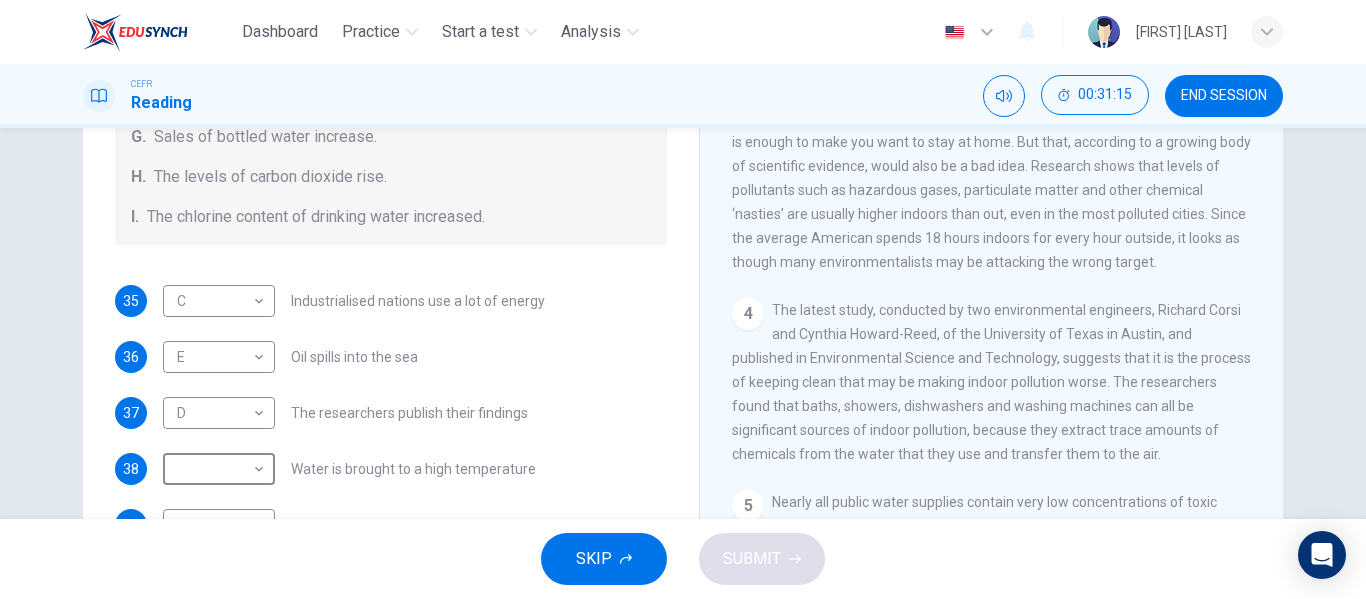 scroll, scrollTop: 425, scrollLeft: 0, axis: vertical 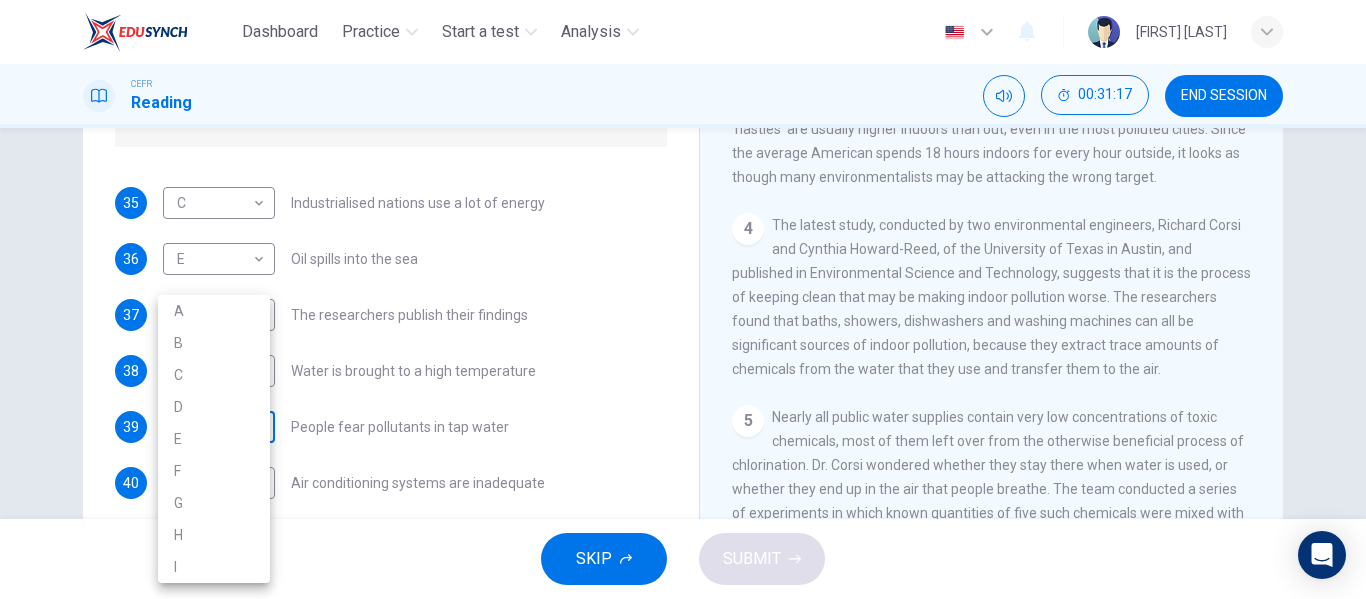 click on "Dashboard Practice Start a test Analysis English en ​ [FIRST] [LAST] CEFR Reading 00:31:17 END SESSION Questions 35 - 41 The Reading Passage describes a number of cause and effect relationships.
Match each cause with its effect ( A-J ).
Write the appropriate letters ( A-J ) in the boxes below. Causes A. The focus of pollution moves to the home. B. The levels of carbon monoxide rise. C. The world’s natural resources are unequally shared. D. Environmentalists look elsewhere for an explanation. E. Chemicals are effectively stripped from the water. F. A clean odour is produced. G. Sales of bottled water increase. H. The levels of carbon dioxide rise. I. The chlorine content of drinking water increased. 35 C C ​ Industrialised nations use a lot of energy 36 E E ​ Oil spills into the sea 37 D D ​ The researchers publish their findings 38 ​ ​ Water is brought to a high temperature 39 ​ ​ People fear pollutants in tap water 40 ​ ​ Air conditioning systems are inadequate 41 ​" at bounding box center (683, 299) 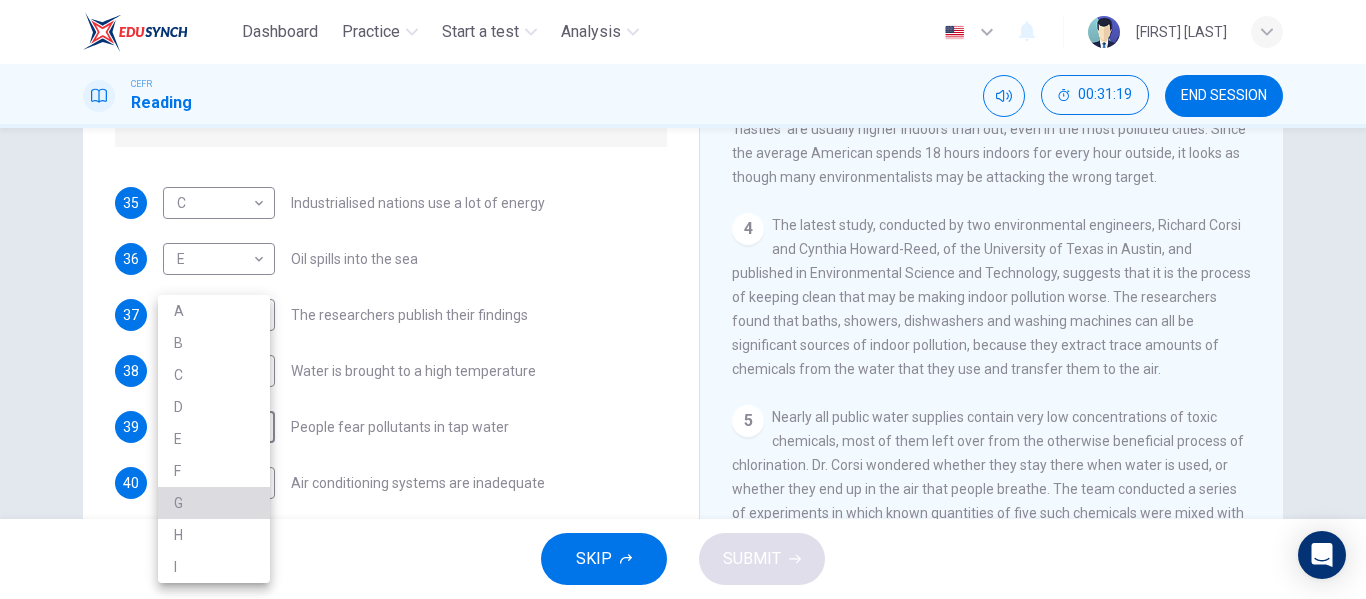 click on "G" at bounding box center (214, 503) 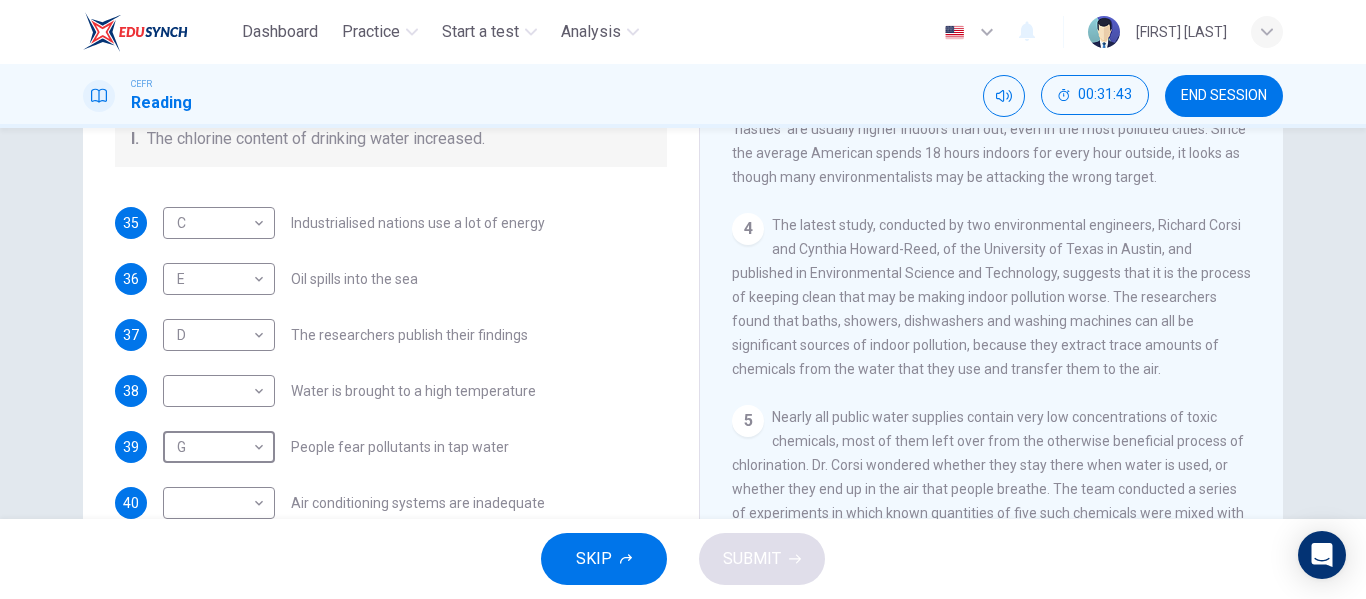 scroll, scrollTop: 408, scrollLeft: 0, axis: vertical 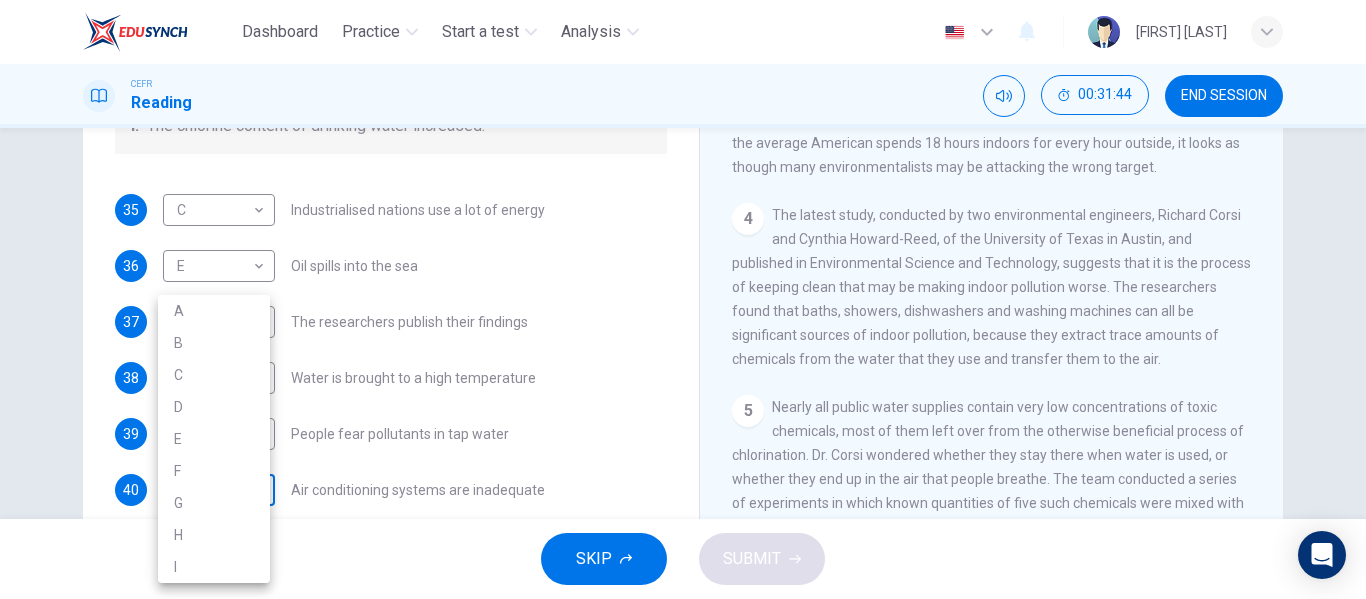 click on "Dashboard Practice Start a test Analysis English en ​ [FIRST] [LAST] CEFR Reading 00:31:44 END SESSION Questions 35 - 41 The Reading Passage describes a number of cause and effect relationships.
Match each cause with its effect ( A-J ).
Write the appropriate letters ( A-J ) in the boxes below. Causes A. The focus of pollution moves to the home. B. The levels of carbon monoxide rise. C. The world’s natural resources are unequally shared. D. Environmentalists look elsewhere for an explanation. E. Chemicals are effectively stripped from the water. F. A clean odour is produced. G. Sales of bottled water increase. H. The levels of carbon dioxide rise. I. The chlorine content of drinking water increased. 35 C C ​ Industrialised nations use a lot of energy 36 E E ​ Oil spills into the sea 37 D D ​ The researchers publish their findings 38 ​ ​ Water is brought to a high temperature 39 G G ​ People fear pollutants in tap water 40 ​ ​ Air conditioning systems are inadequate 41 ​" at bounding box center (683, 299) 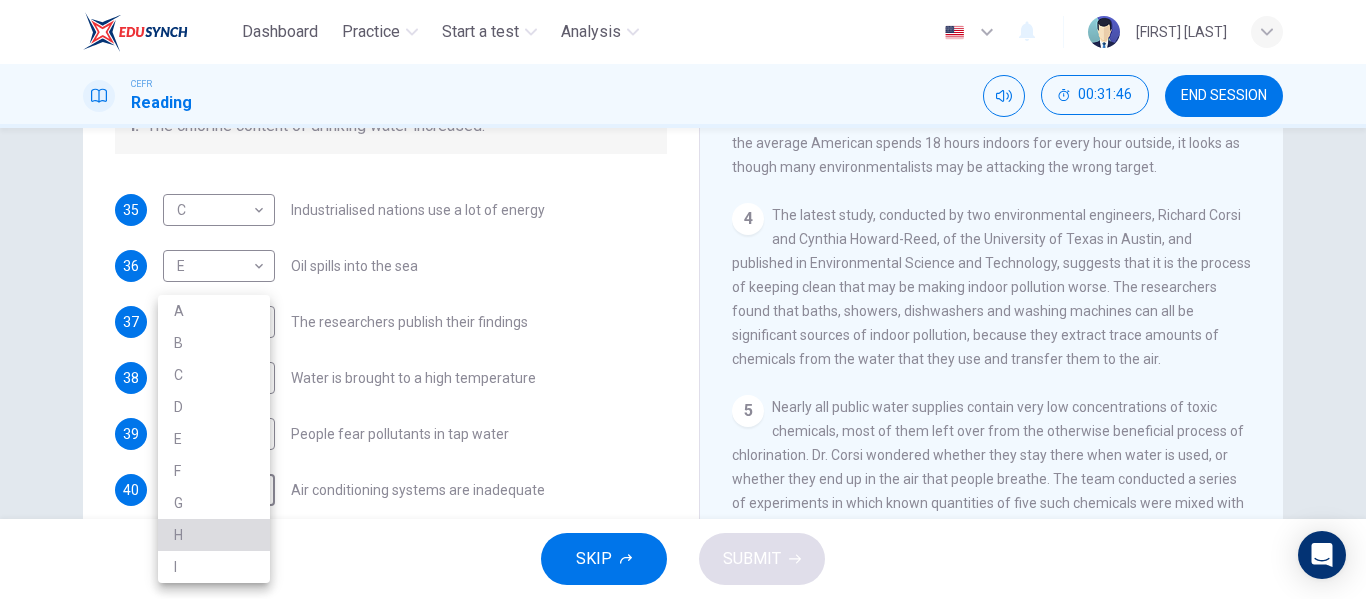 click on "H" at bounding box center (214, 535) 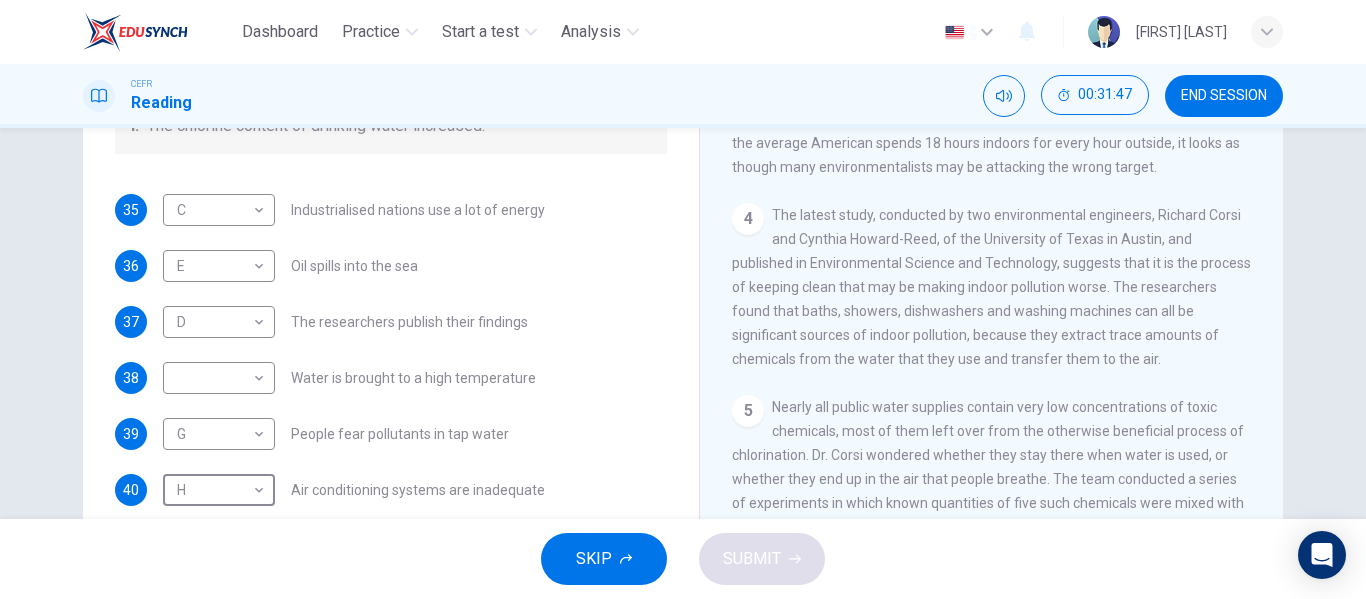 scroll, scrollTop: 425, scrollLeft: 0, axis: vertical 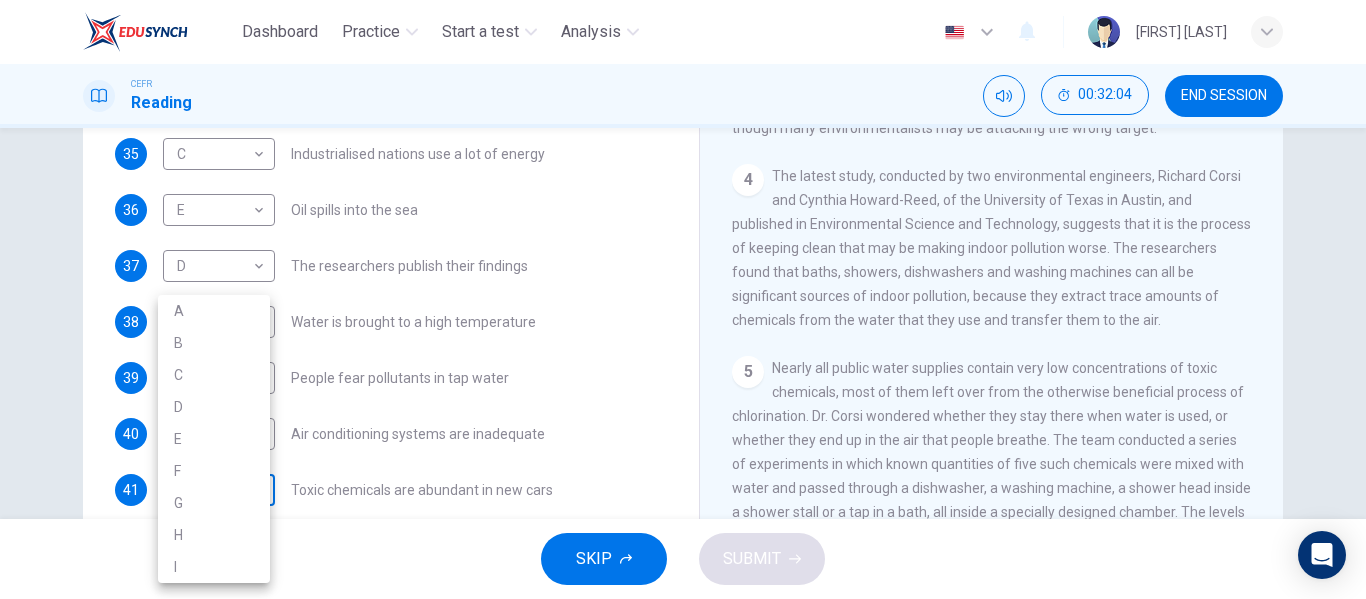 click on "Dashboard Practice Start a test Analysis English en ​ [FIRST] [LAST] CEFR Reading 00:32:04 END SESSION Questions 35 - 41 The Reading Passage describes a number of cause and effect relationships.
Match each cause with its effect ( A-J ).
Write the appropriate letters ( A-J ) in the boxes below. Causes A. The focus of pollution moves to the home. B. The levels of carbon monoxide rise. C. The world’s natural resources are unequally shared. D. Environmentalists look elsewhere for an explanation. E. Chemicals are effectively stripped from the water. F. A clean odour is produced. G. Sales of bottled water increase. H. The levels of carbon dioxide rise. I. The chlorine content of drinking water increased. 35 C C ​ Industrialised nations use a lot of energy 36 E E ​ Oil spills into the sea 37 D D ​ The researchers publish their findings 38 ​ ​ Water is brought to a high temperature 39 G G ​ People fear pollutants in tap water 40 H H ​ Air conditioning systems are inadequate 41 ​" at bounding box center (683, 299) 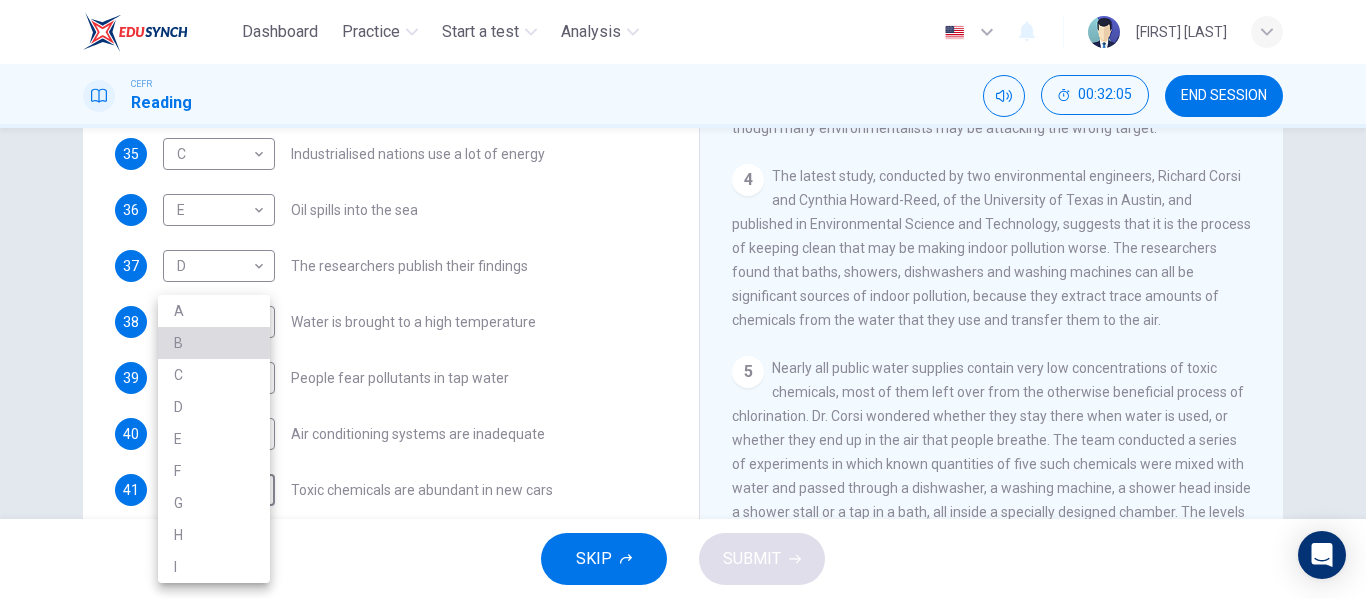 click on "B" at bounding box center [214, 343] 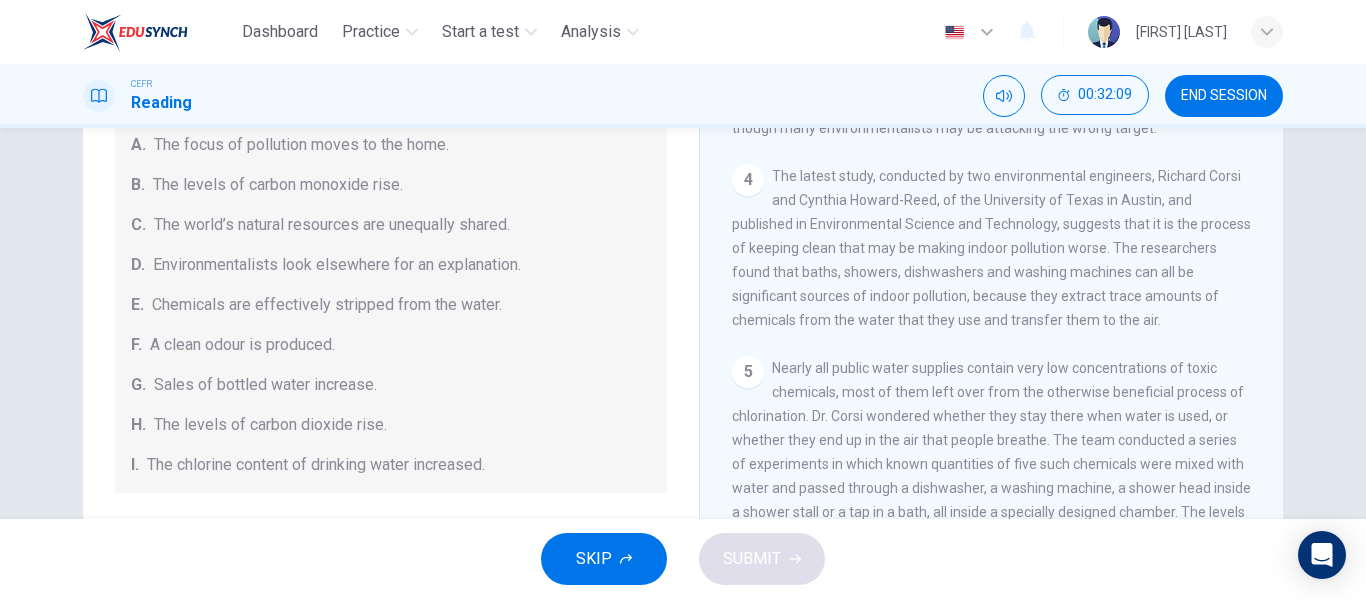 scroll, scrollTop: 0, scrollLeft: 0, axis: both 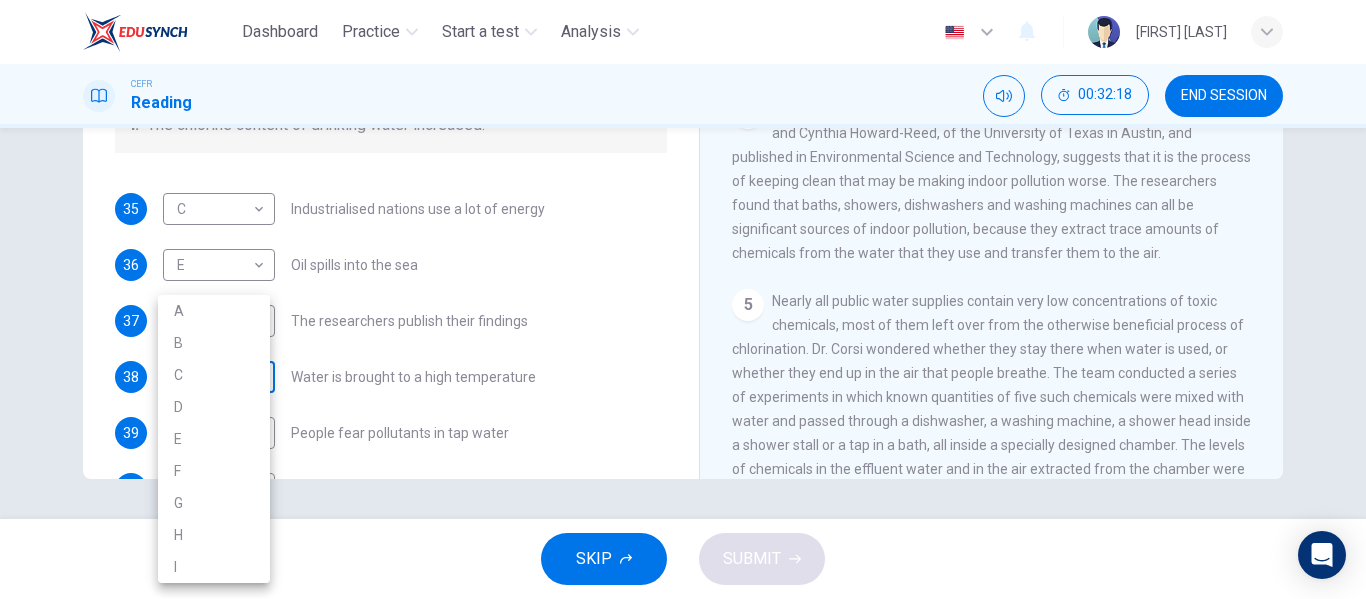 click on "Dashboard Practice Start a test Analysis English en ​ [FIRST] [LAST] CEFR Reading 00:32:18 END SESSION Questions 35 - 41 The Reading Passage describes a number of cause and effect relationships.
Match each cause with its effect ( A-J ).
Write the appropriate letters ( A-J ) in the boxes below. Causes A. The focus of pollution moves to the home. B. The levels of carbon monoxide rise. C. The world’s natural resources are unequally shared. D. Environmentalists look elsewhere for an explanation. E. Chemicals are effectively stripped from the water. F. A clean odour is produced. G. Sales of bottled water increase. H. The levels of carbon dioxide rise. I. The chlorine content of drinking water increased. 35 C C ​ Industrialised nations use a lot of energy 36 E E ​ Oil spills into the sea 37 D D ​ The researchers publish their findings 38 ​ ​ Water is brought to a high temperature 39 G G ​ People fear pollutants in tap water 40 H H ​ Air conditioning systems are inadequate 41 B B" at bounding box center [683, 299] 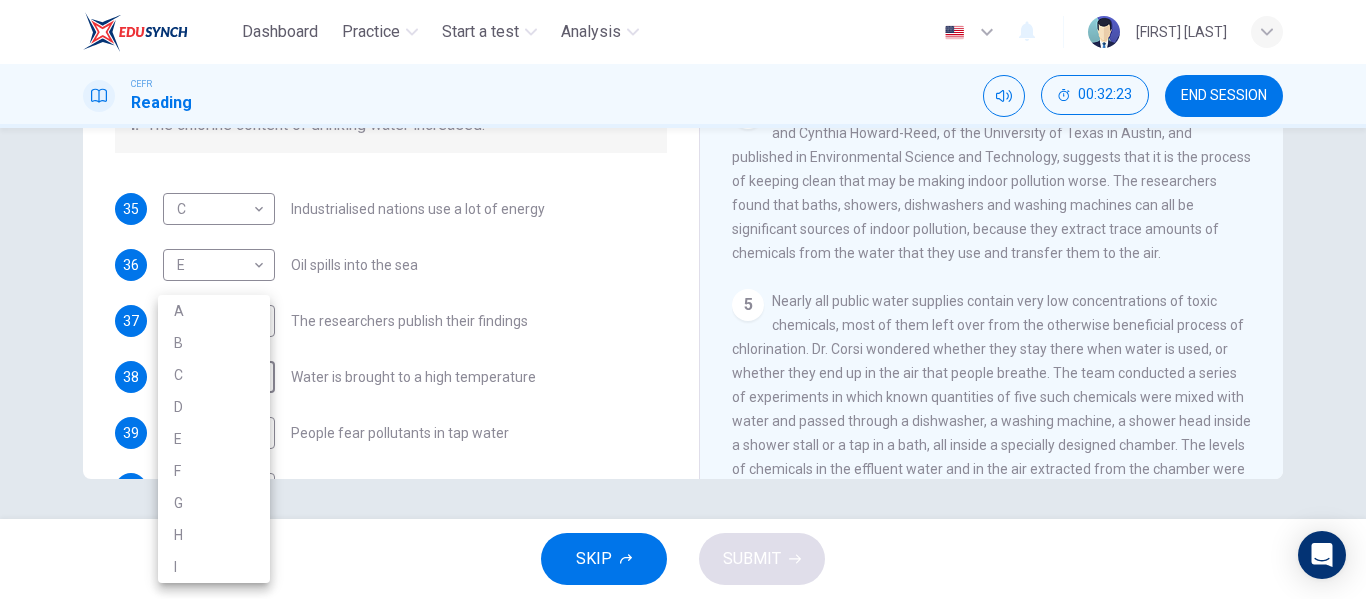 click at bounding box center [683, 299] 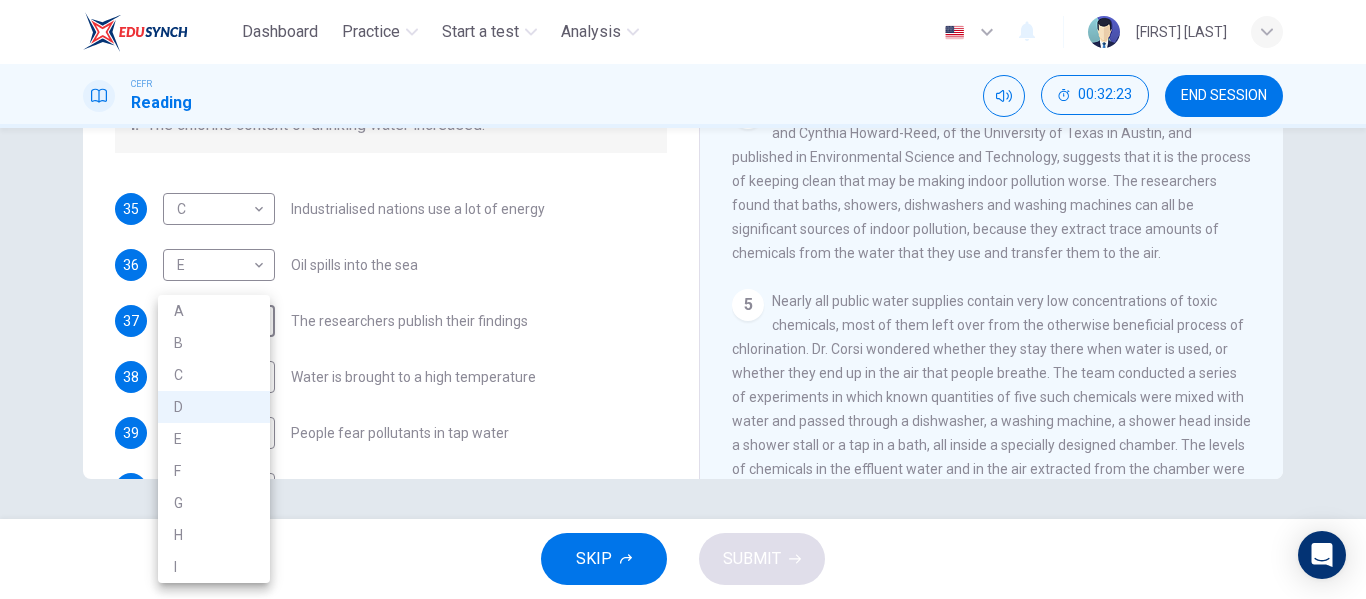 click on "Dashboard Practice Start a test Analysis English en ​ [FIRST] [LAST] CEFR Reading 00:32:23 END SESSION Questions 35 - 41 The Reading Passage describes a number of cause and effect relationships.
Match each cause with its effect ( A-J ).
Write the appropriate letters ( A-J ) in the boxes below. Causes A. The focus of pollution moves to the home. B. The levels of carbon monoxide rise. C. The world’s natural resources are unequally shared. D. Environmentalists look elsewhere for an explanation. E. Chemicals are effectively stripped from the water. F. A clean odour is produced. G. Sales of bottled water increase. H. The levels of carbon dioxide rise. I. The chlorine content of drinking water increased. 35 C C ​ Industrialised nations use a lot of energy 36 E E ​ Oil spills into the sea 37 D D ​ The researchers publish their findings 38 ​ ​ Water is brought to a high temperature 39 G G ​ People fear pollutants in tap water 40 H H ​ Air conditioning systems are inadequate 41 B B ​ Toxic chemicals are abundant in new cars" at bounding box center [683, 299] 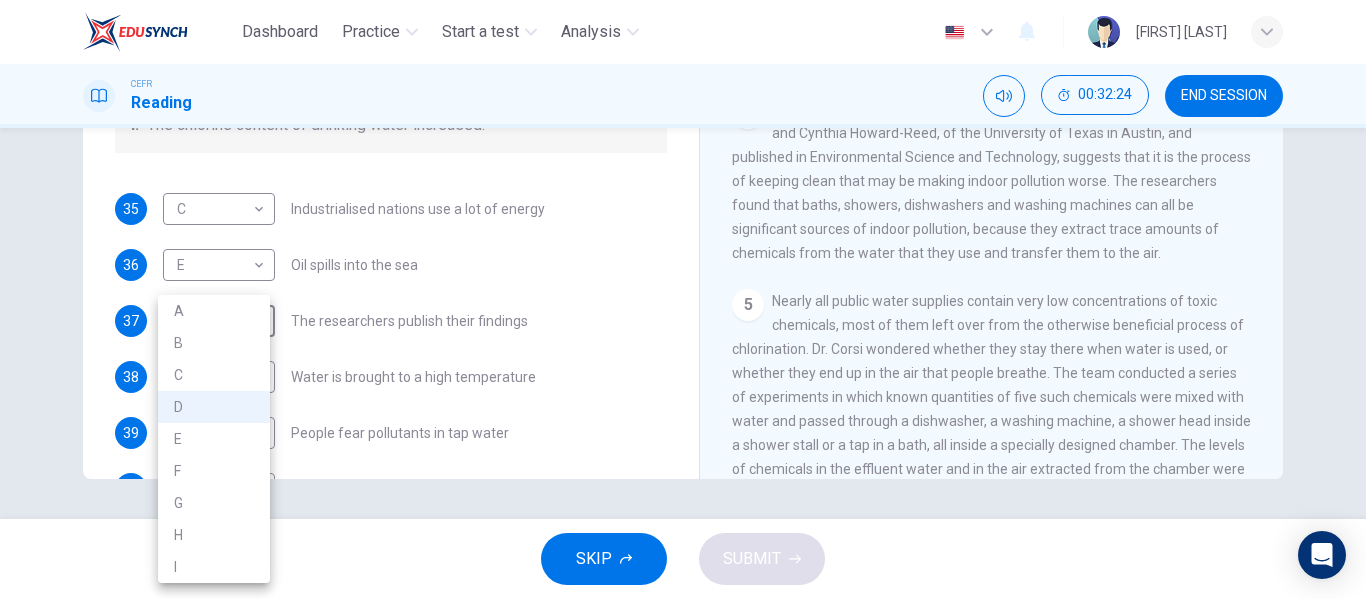 click at bounding box center [683, 299] 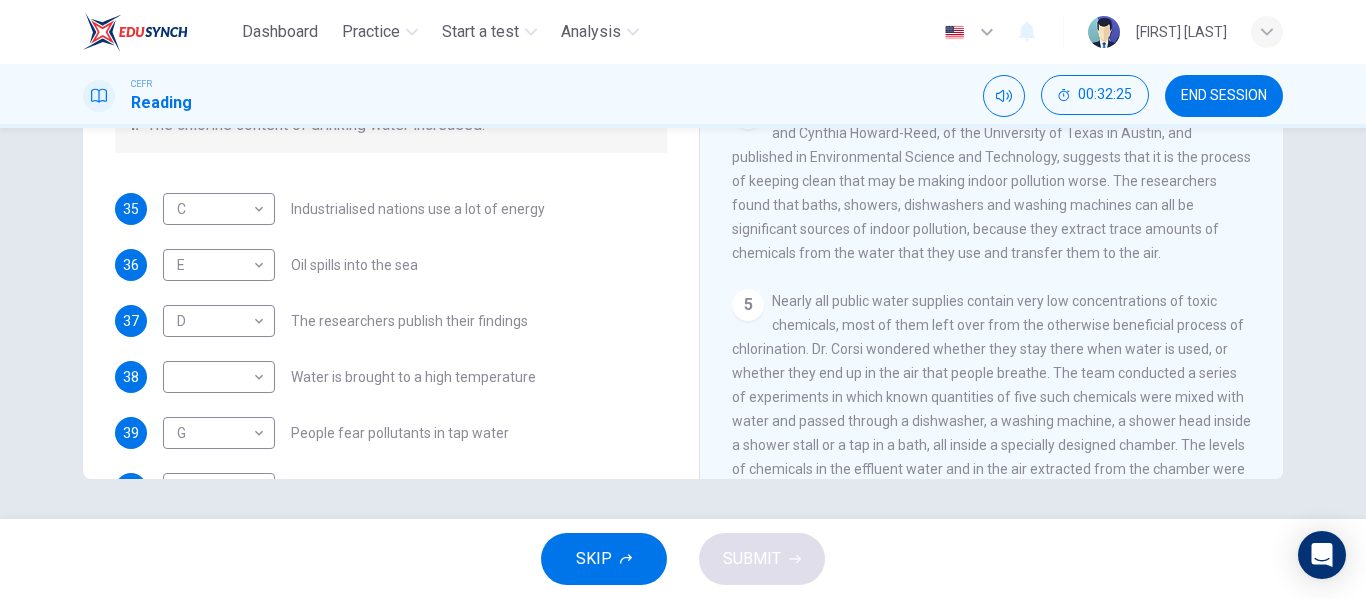 click on "35 C C ​ Industrialised nations use a lot of energy 36 E E ​ Oil spills into the sea 37 D D ​ The researchers publish their findings 38 ​ ​ Water is brought to a high temperature 39 G G ​ People fear pollutants in tap water 40 H H ​ Air conditioning systems are inadequate 41 B B ​ Toxic chemicals are abundant in new cars" at bounding box center (391, 377) 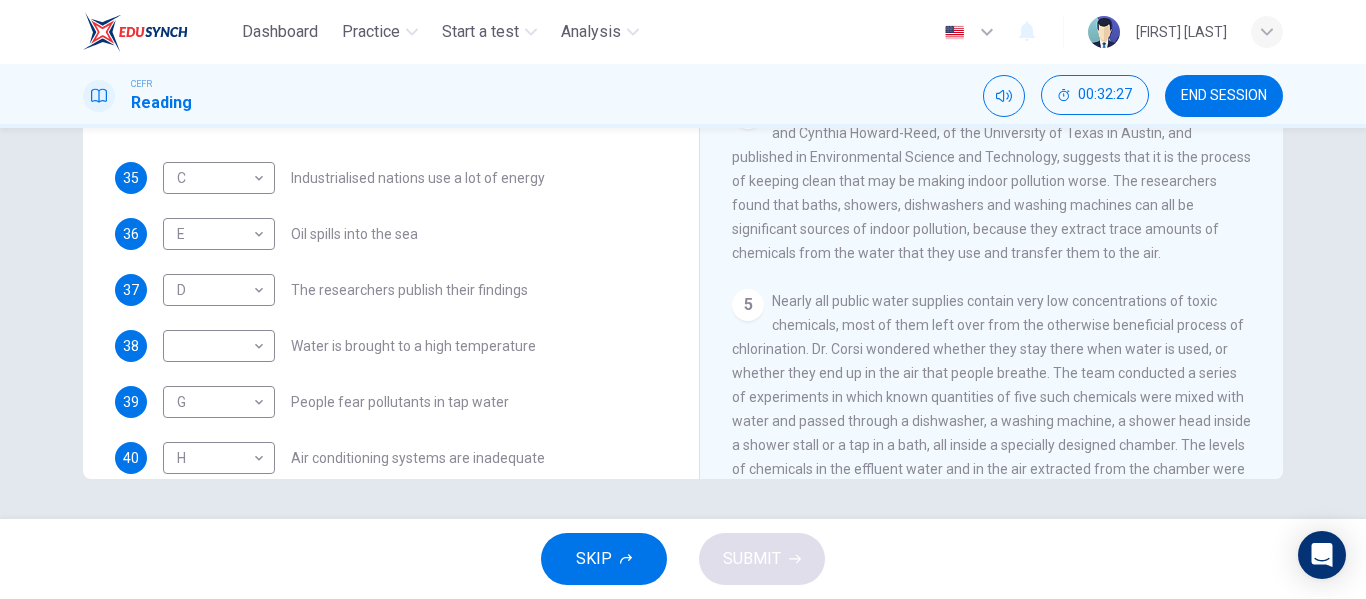 scroll, scrollTop: 336, scrollLeft: 0, axis: vertical 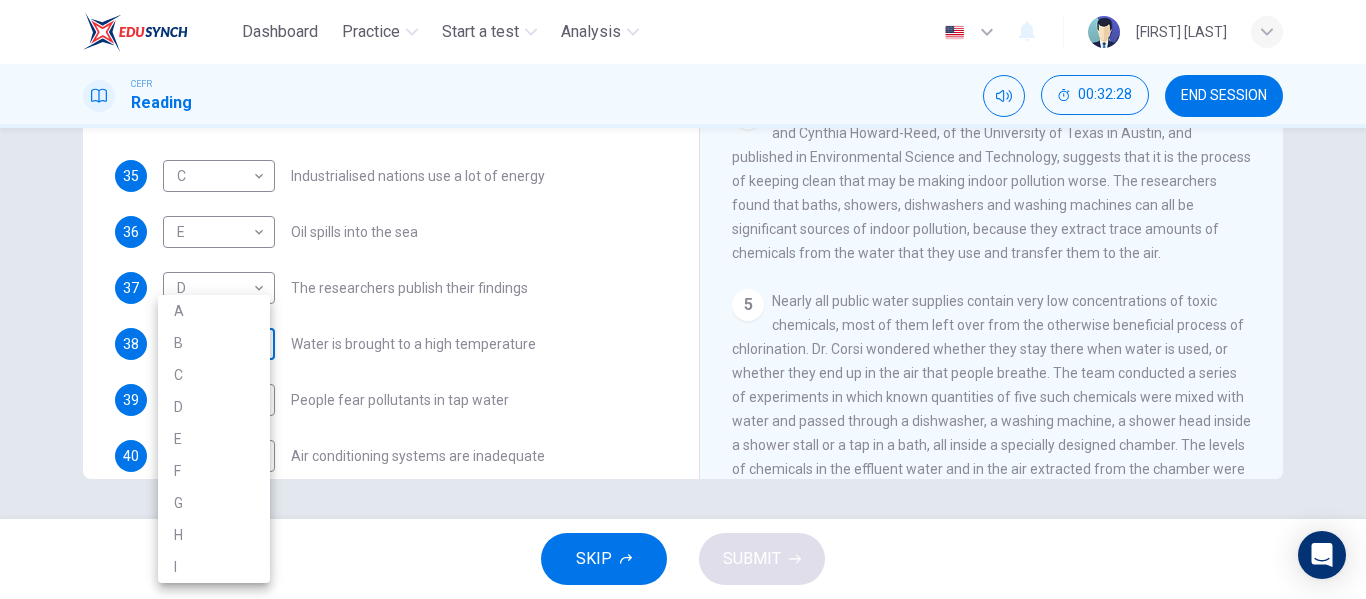 click on "Dashboard Practice Start a test Analysis English en ​ [FIRST] [LAST] CEFR Reading 00:32:28 END SESSION Questions 35 - 41 The Reading Passage describes a number of cause and effect relationships.
Match each cause with its effect ( A-J ).
Write the appropriate letters ( A-J ) in the boxes below. Causes A. The focus of pollution moves to the home. B. The levels of carbon monoxide rise. C. The world’s natural resources are unequally shared. D. Environmentalists look elsewhere for an explanation. E. Chemicals are effectively stripped from the water. F. A clean odour is produced. G. Sales of bottled water increase. H. The levels of carbon dioxide rise. I. The chlorine content of drinking water increased. 35 C C ​ Industrialised nations use a lot of energy 36 E E ​ Oil spills into the sea 37 D D ​ The researchers publish their findings 38 ​ ​ Water is brought to a high temperature 39 G G ​ People fear pollutants in tap water 40 H H ​ Air conditioning systems are inadequate 41 B B" at bounding box center [683, 299] 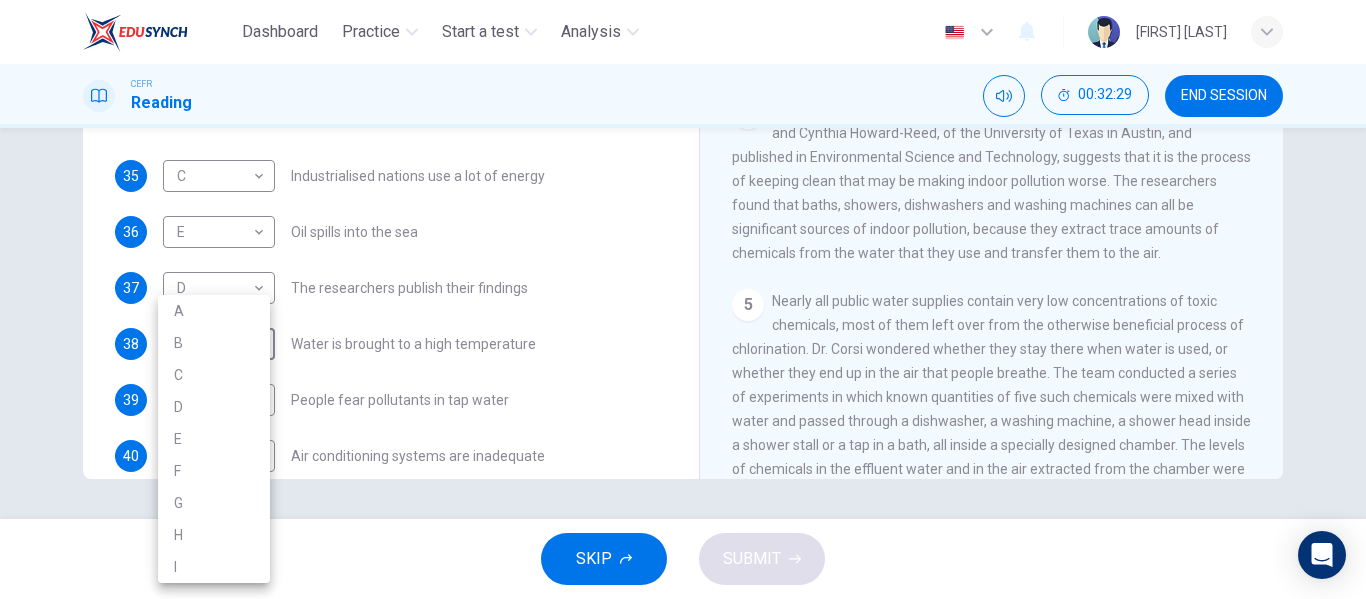 click on "I" at bounding box center [214, 567] 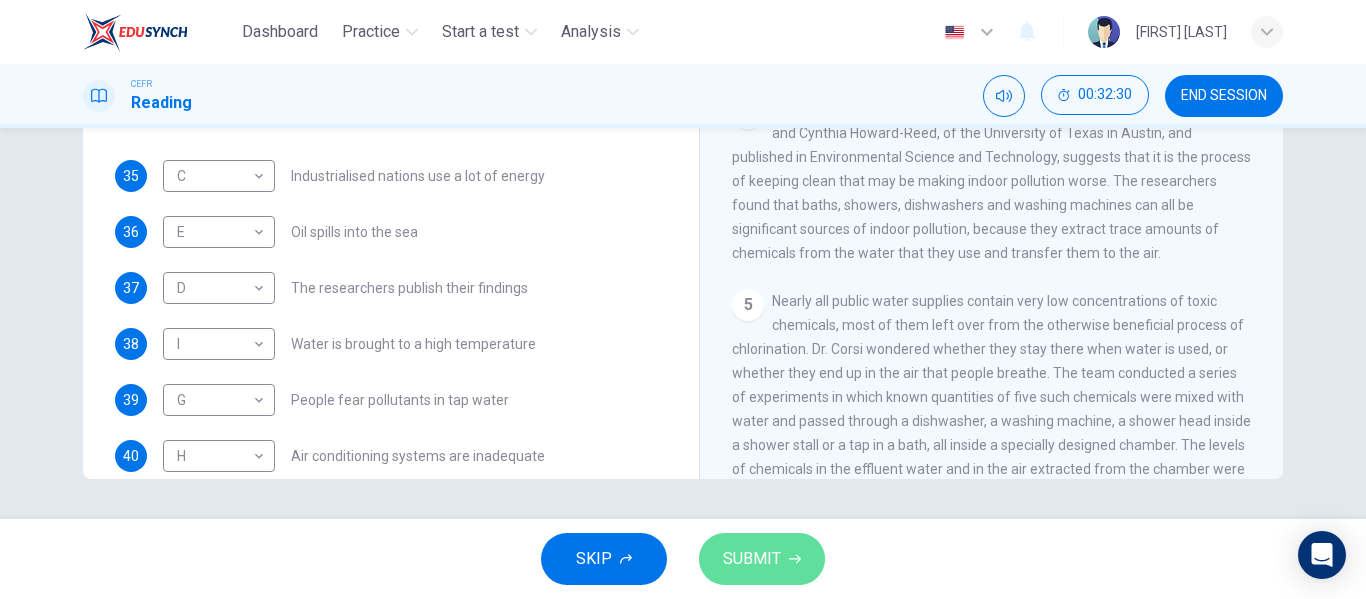 click on "SUBMIT" at bounding box center [752, 559] 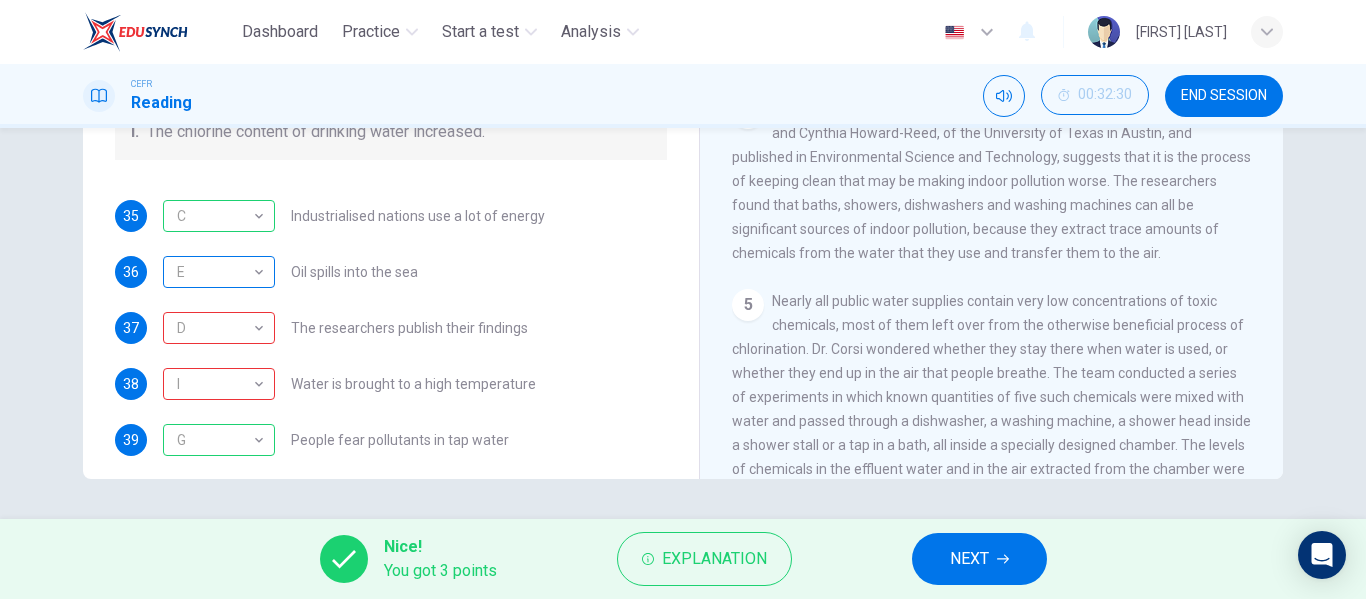 scroll, scrollTop: 298, scrollLeft: 0, axis: vertical 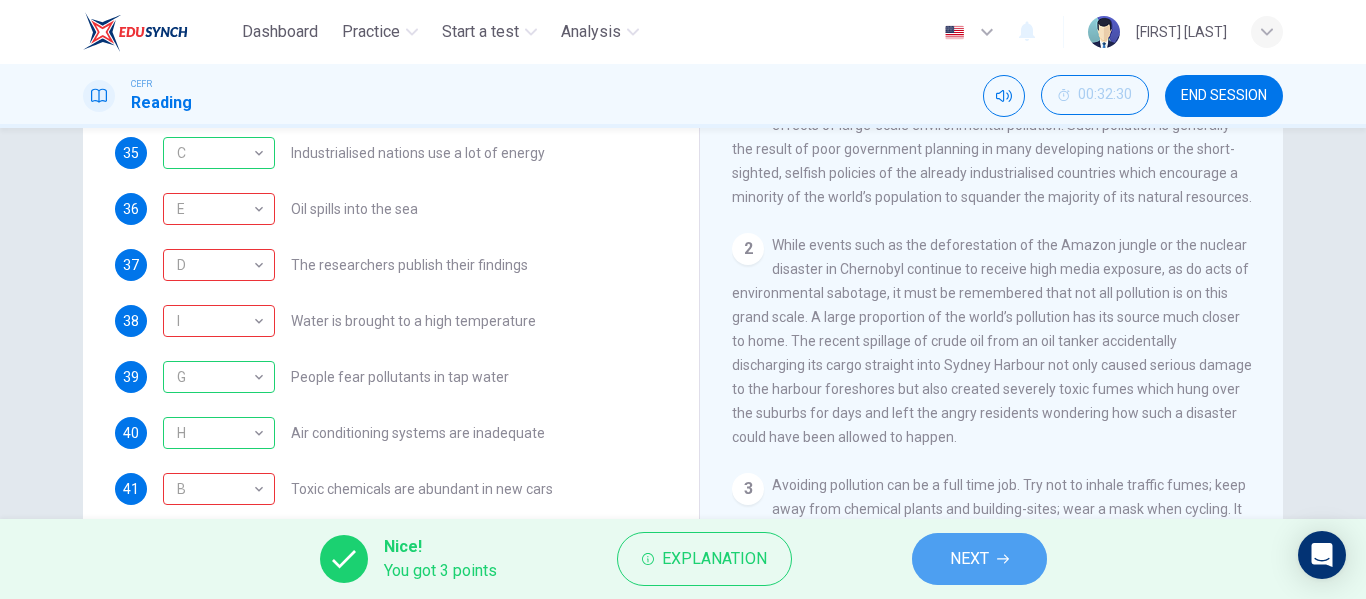click on "NEXT" at bounding box center (979, 559) 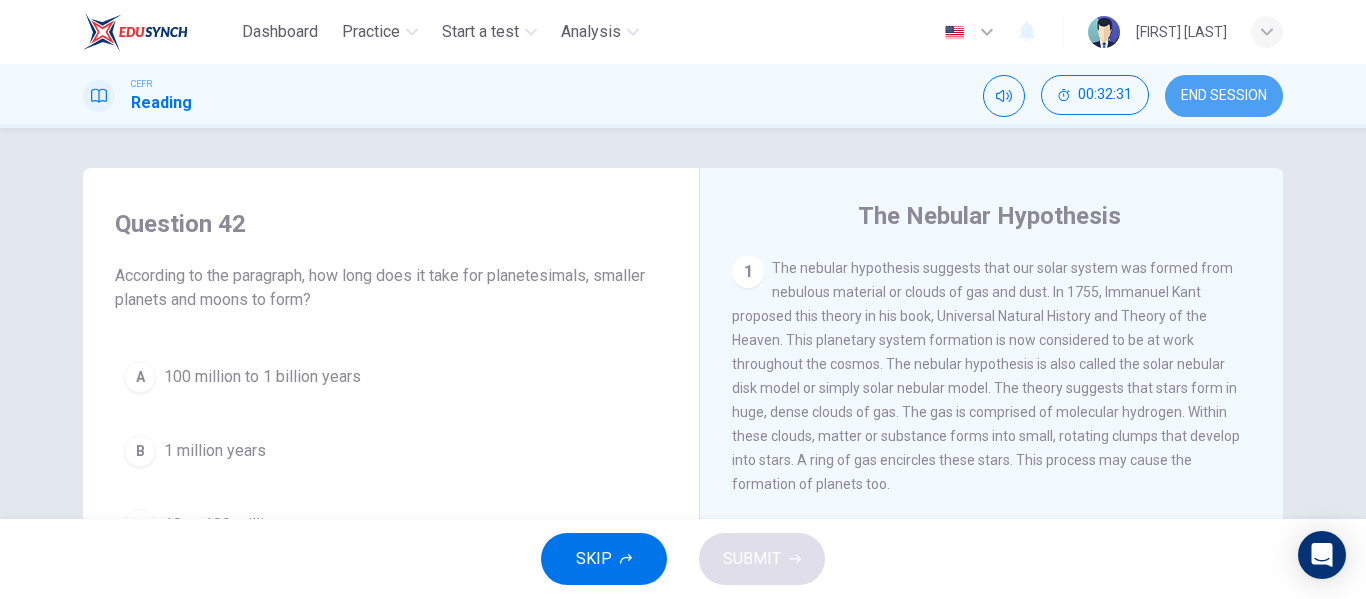 click on "END SESSION" at bounding box center (1224, 96) 